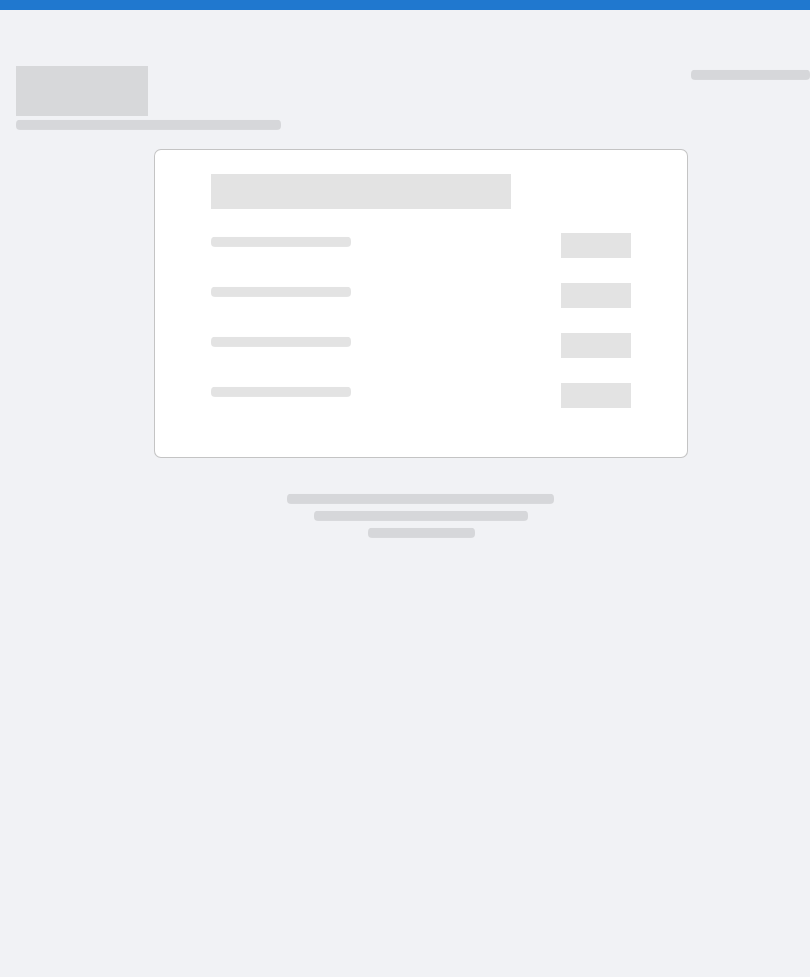 scroll, scrollTop: 0, scrollLeft: 0, axis: both 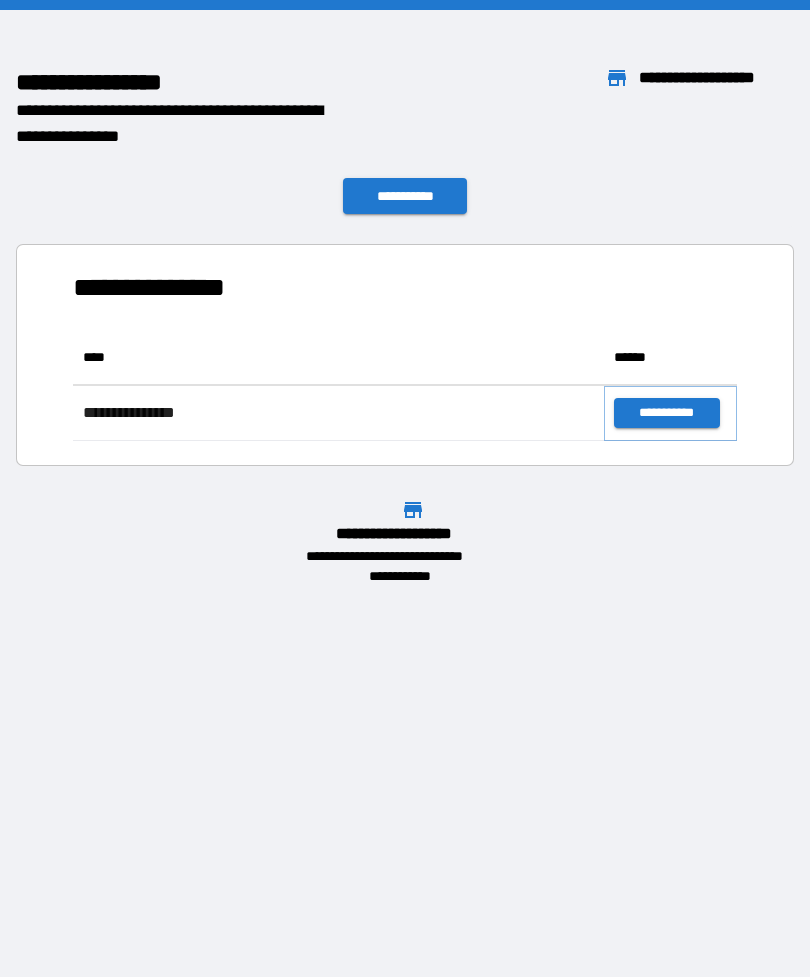 click on "**********" at bounding box center (666, 413) 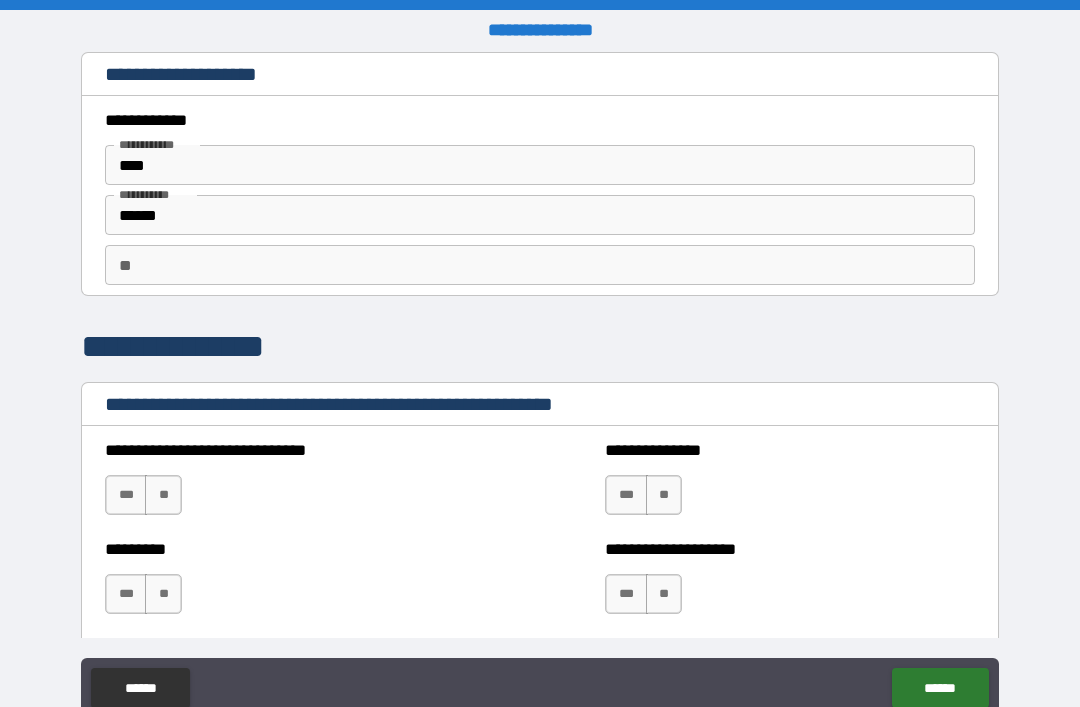 click on "**" at bounding box center [163, 495] 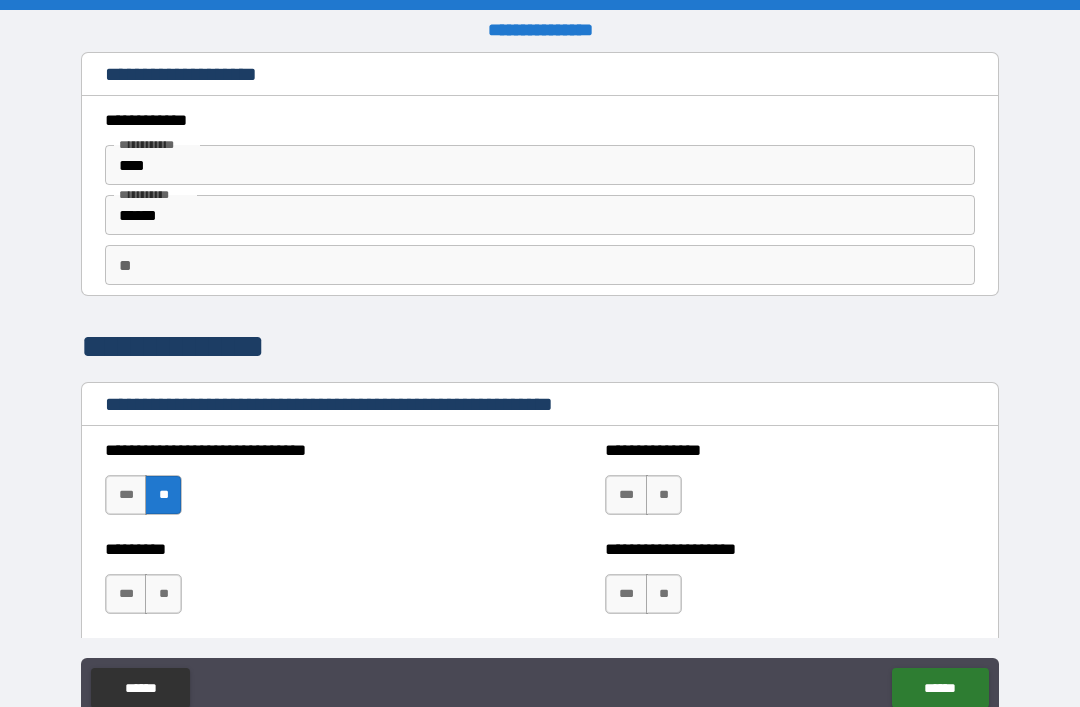 click on "**" at bounding box center [664, 495] 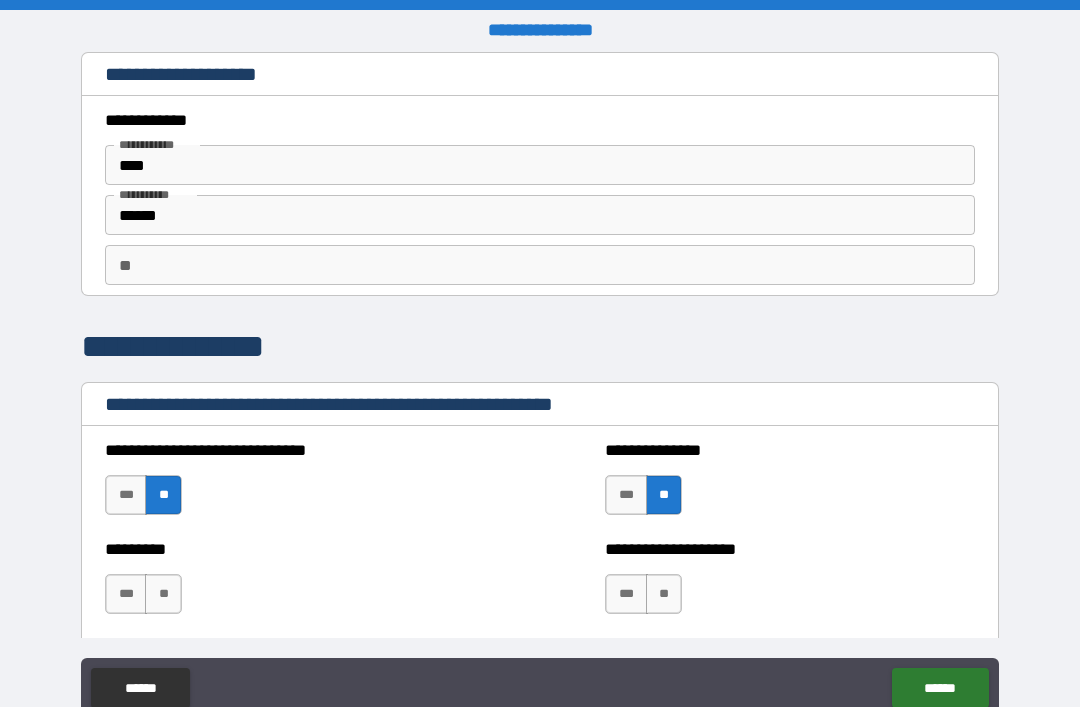click on "**" at bounding box center (664, 594) 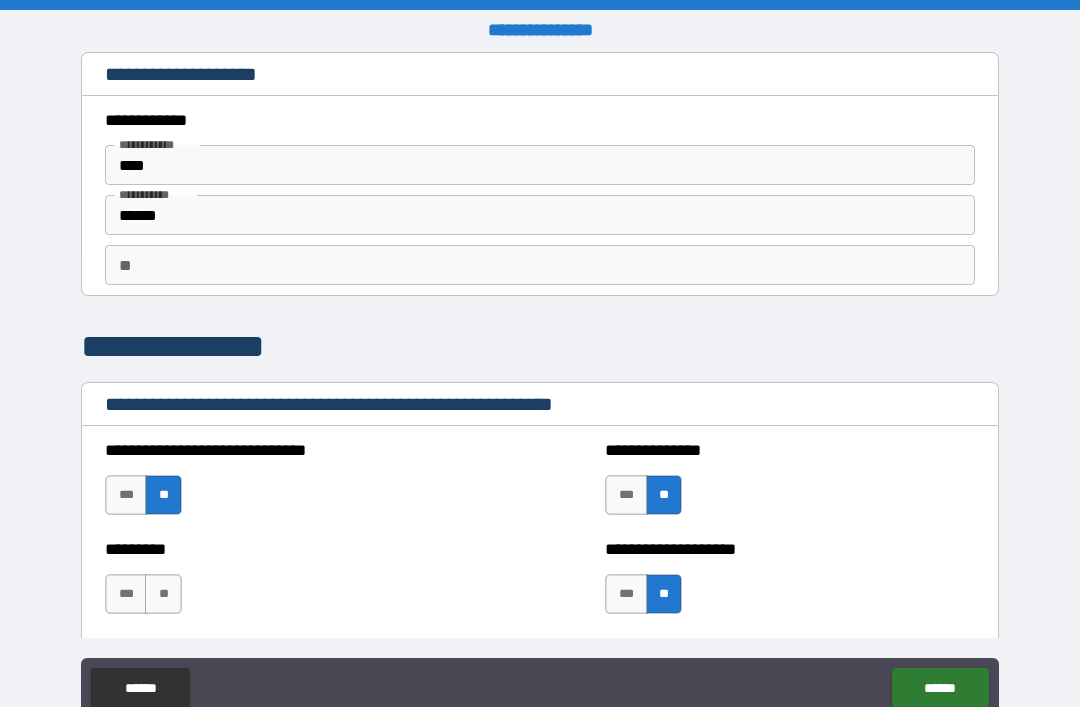 click on "**" at bounding box center (163, 594) 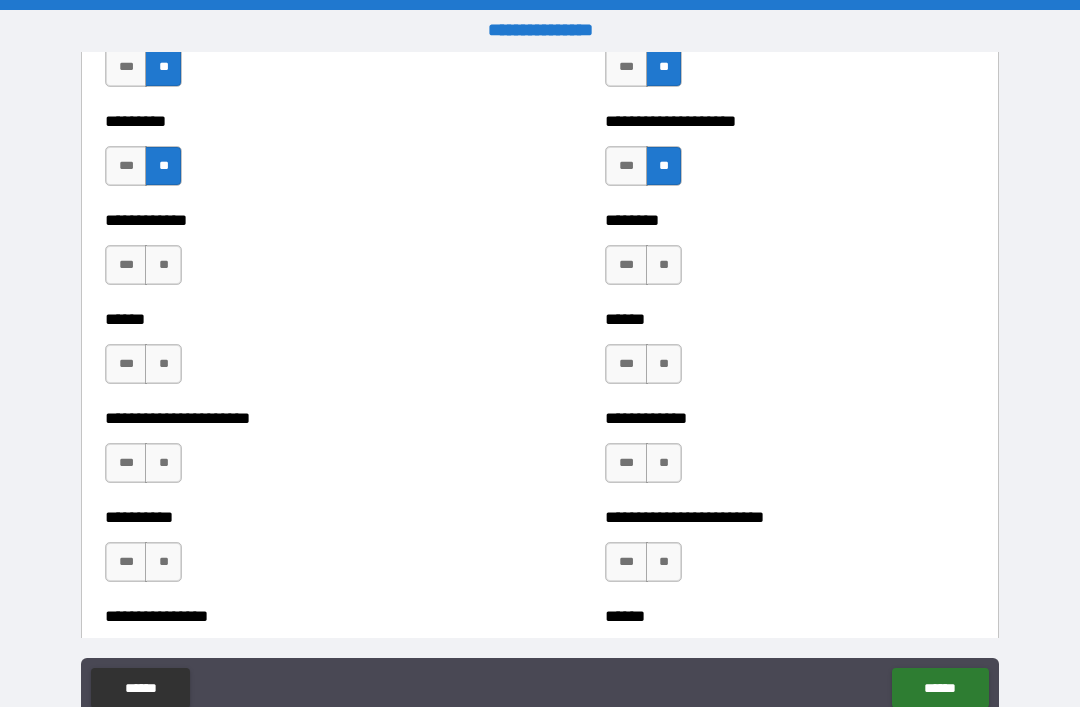 scroll, scrollTop: 431, scrollLeft: 0, axis: vertical 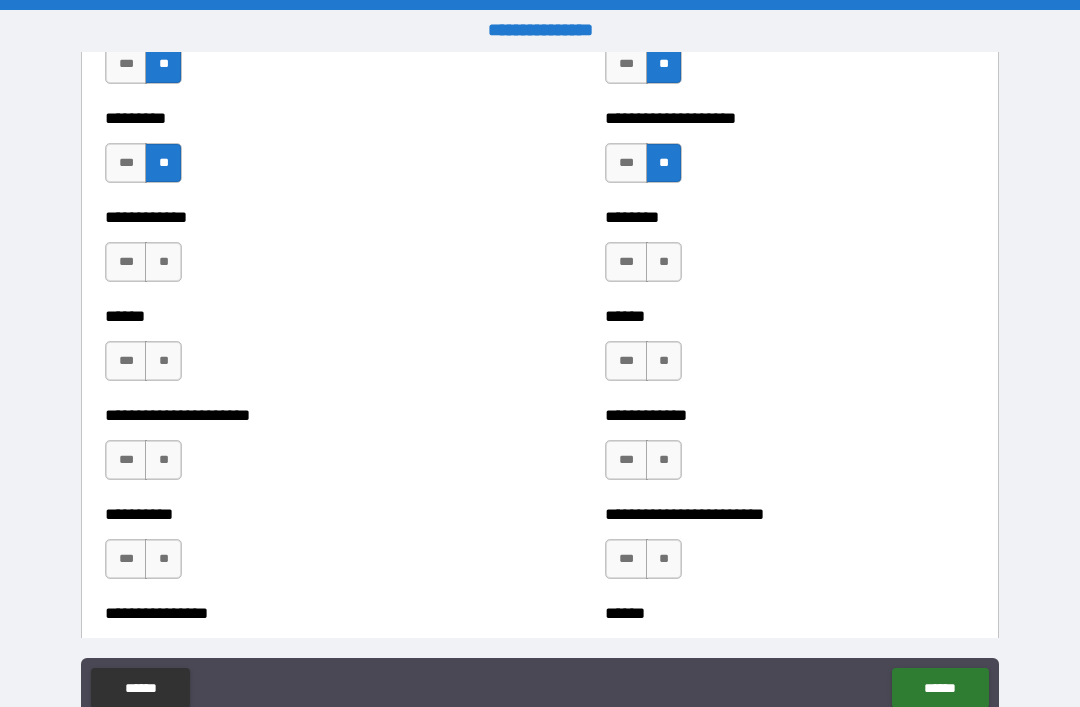 click on "**" at bounding box center (163, 361) 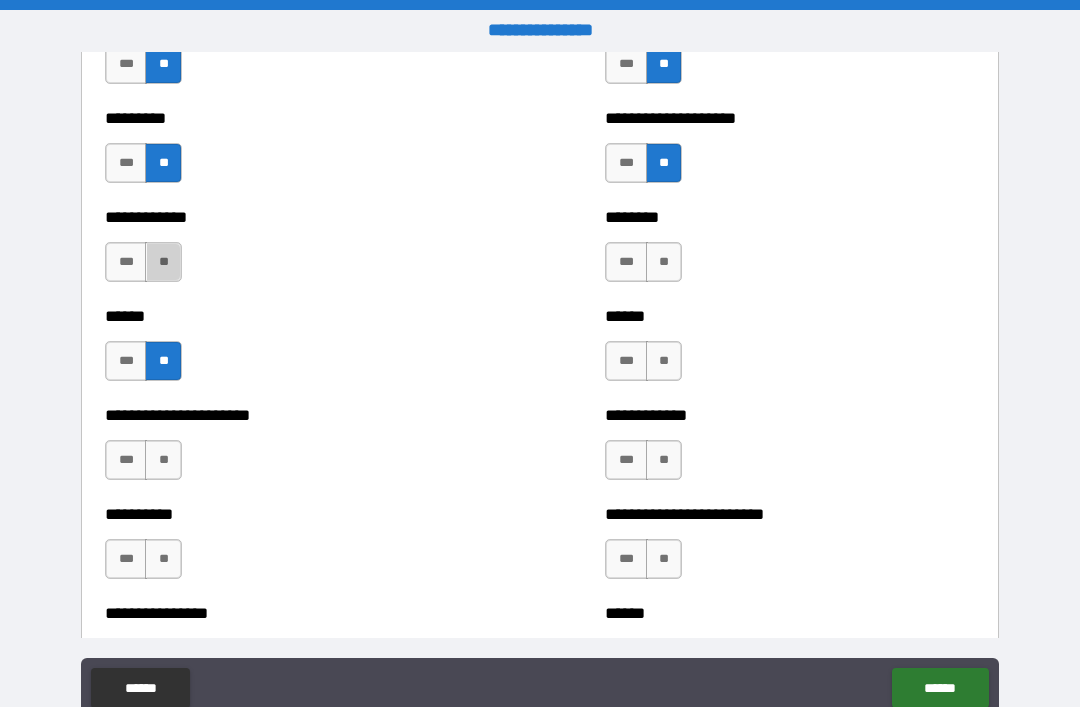 click on "**" at bounding box center [163, 262] 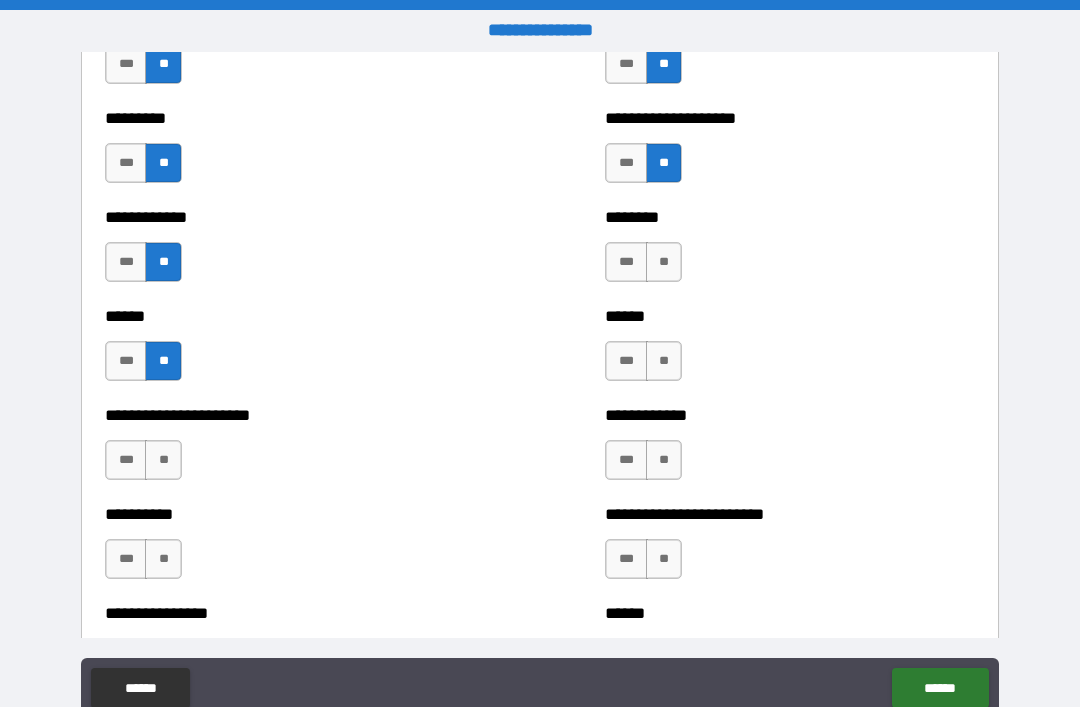 click on "**" at bounding box center (664, 262) 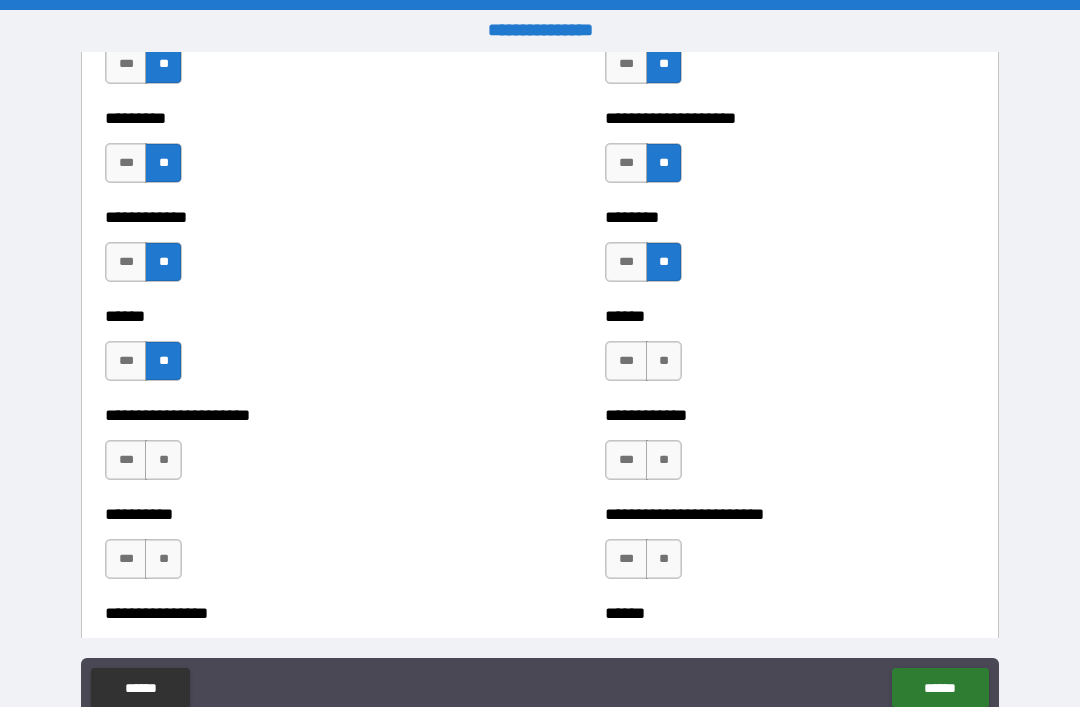 click on "**" at bounding box center (664, 361) 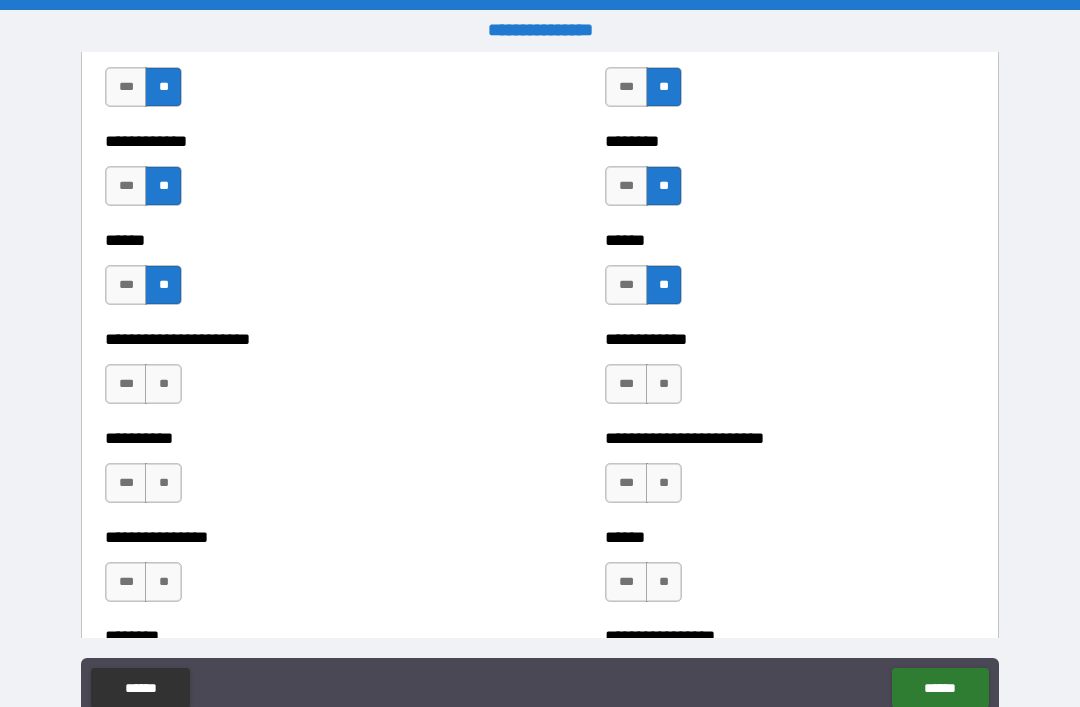 scroll, scrollTop: 576, scrollLeft: 0, axis: vertical 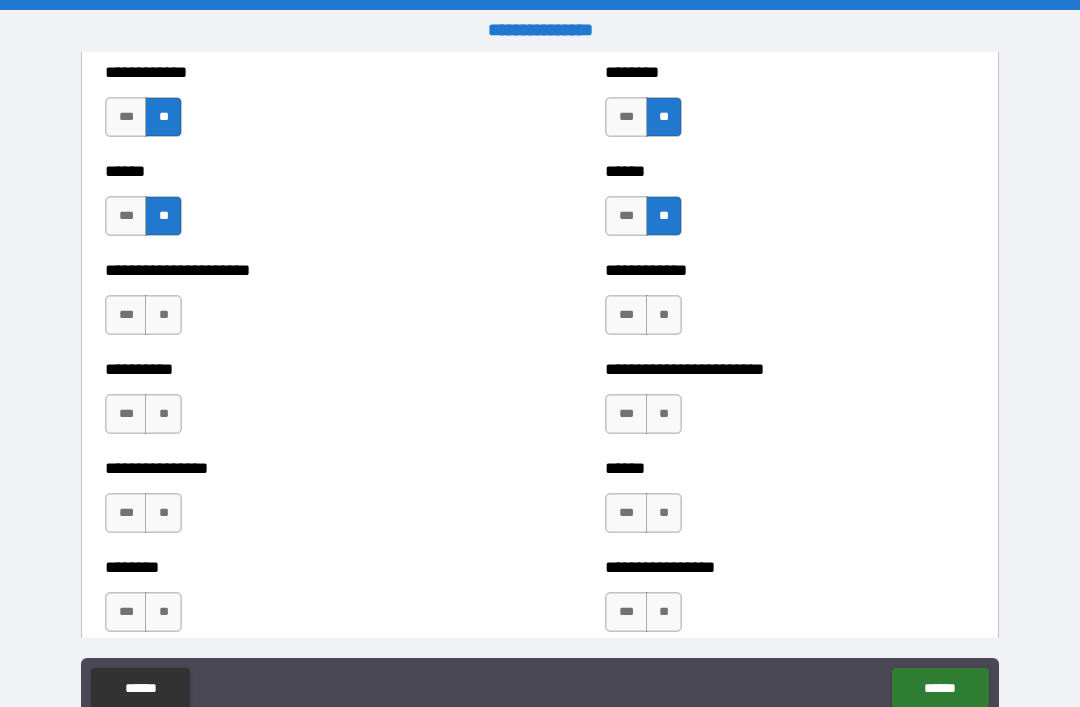 click on "**" at bounding box center (664, 315) 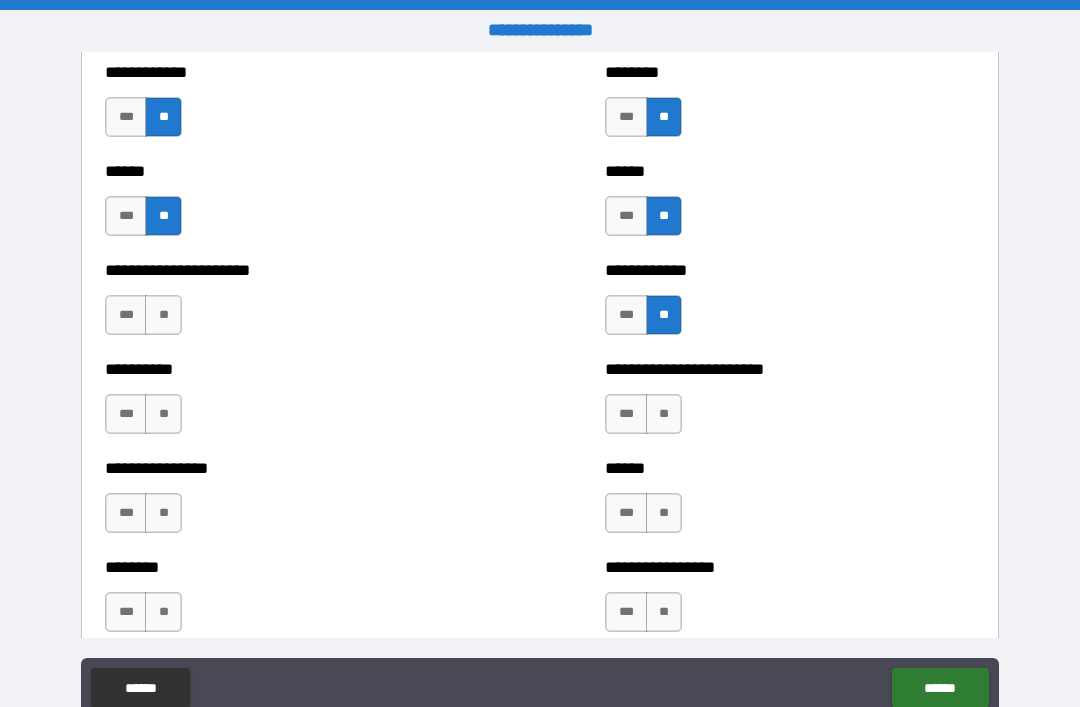 click on "**" at bounding box center [163, 315] 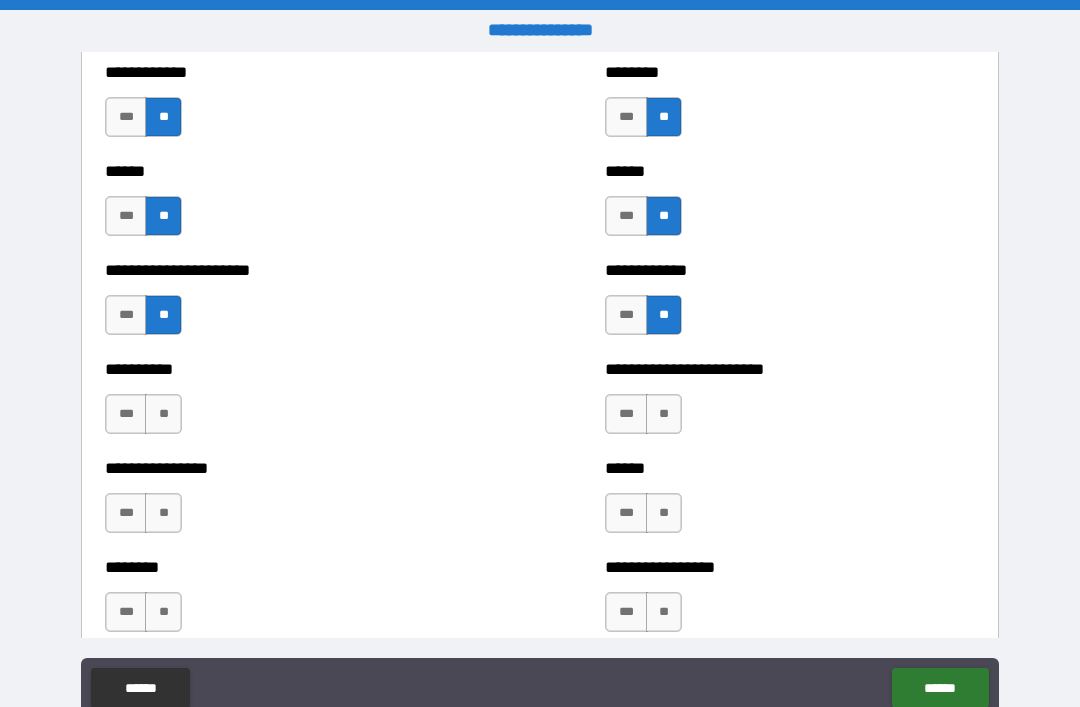 click on "**" at bounding box center [664, 414] 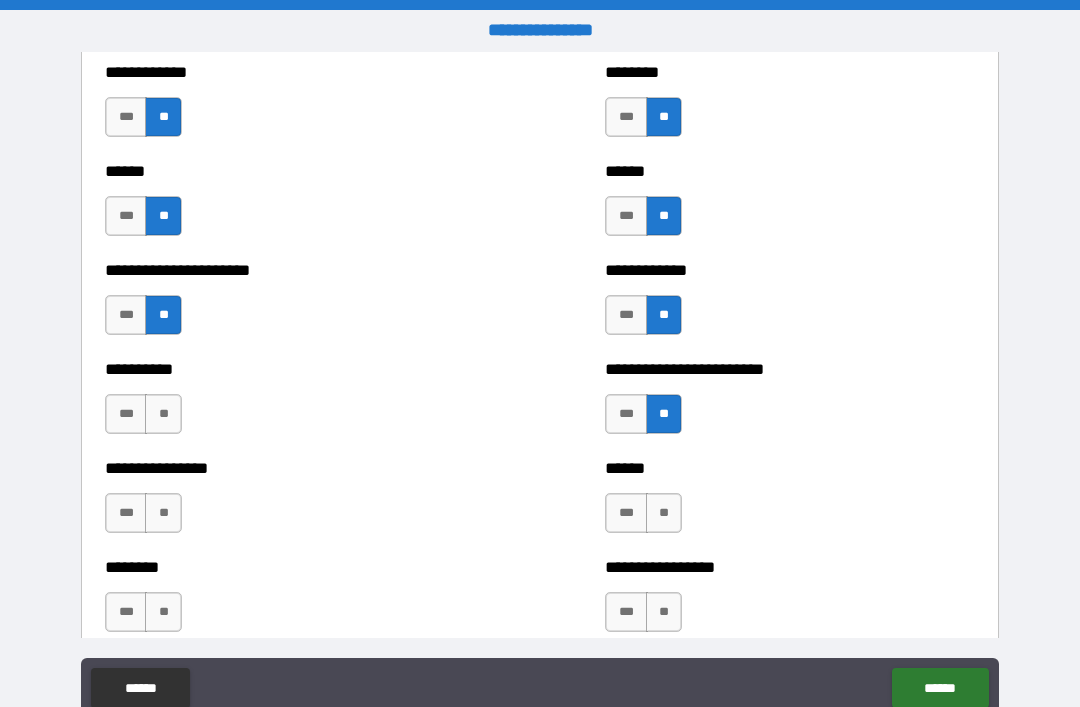 click on "**" at bounding box center (163, 414) 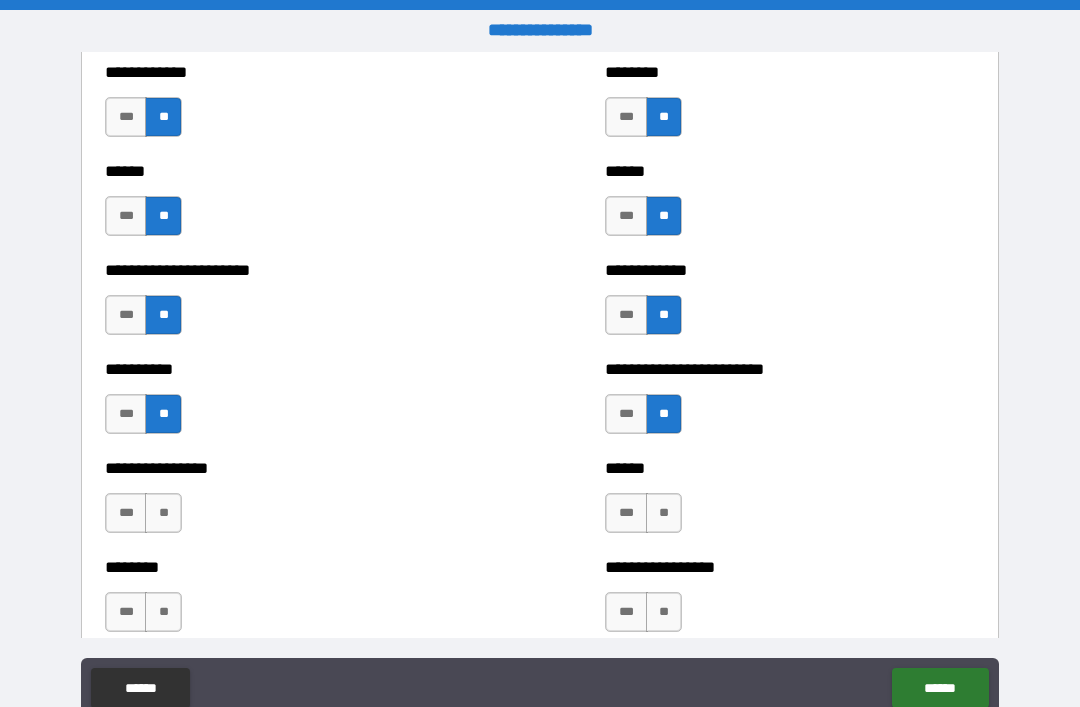 click on "**" at bounding box center [163, 513] 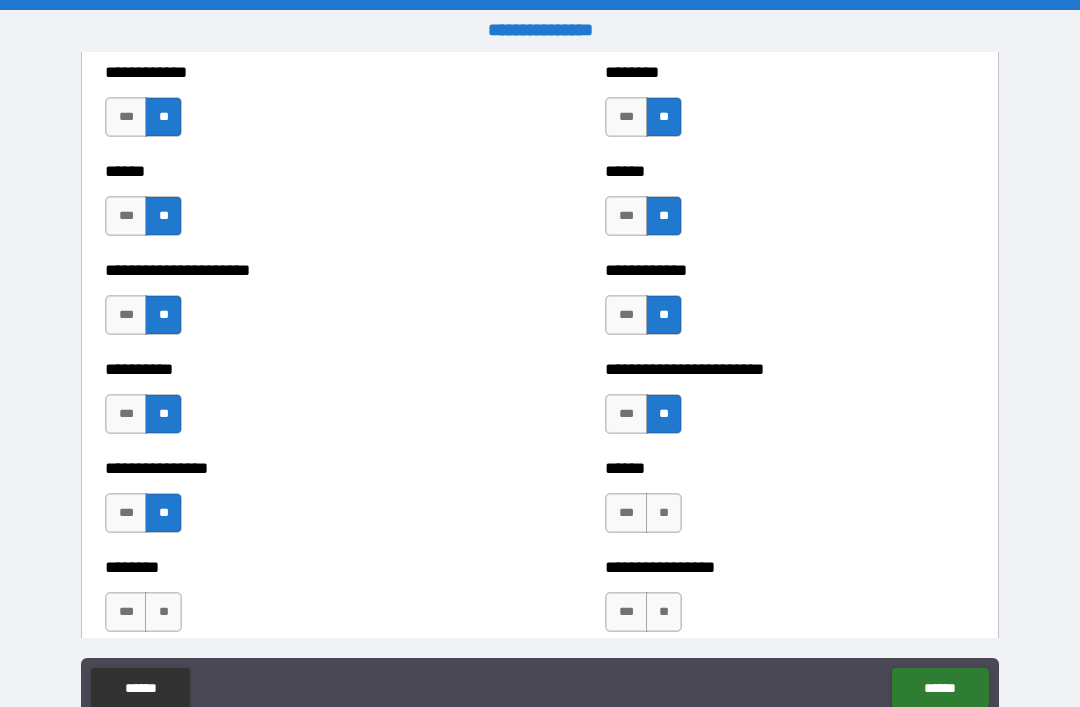 click on "**" at bounding box center [664, 513] 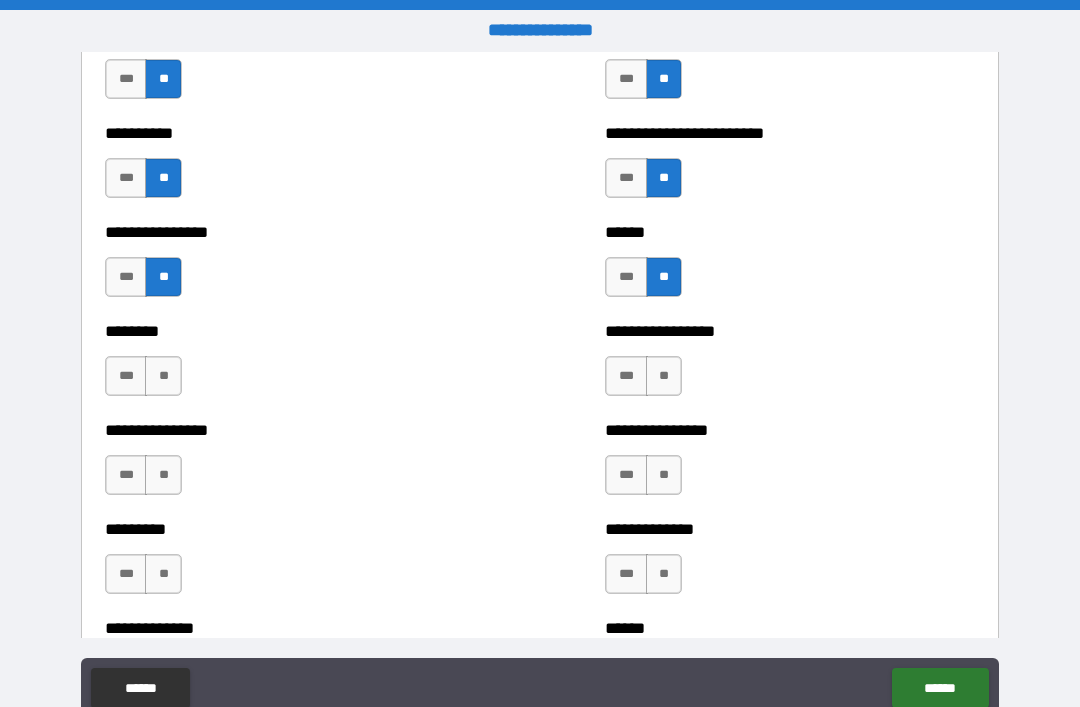 scroll, scrollTop: 811, scrollLeft: 0, axis: vertical 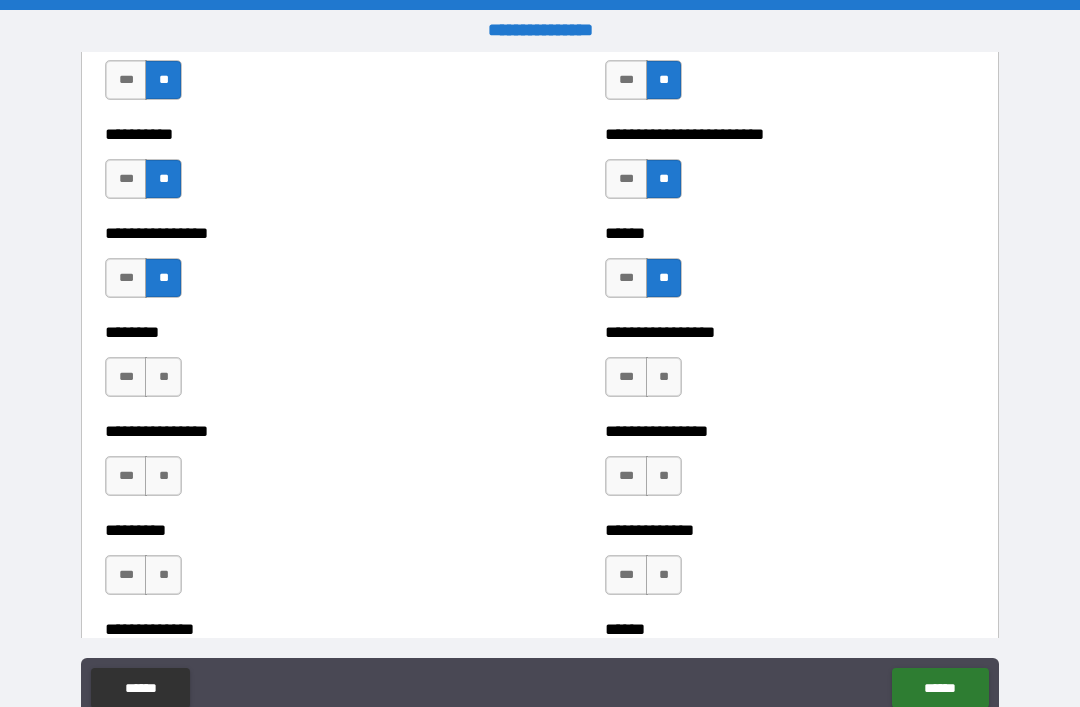 click on "**" at bounding box center (163, 377) 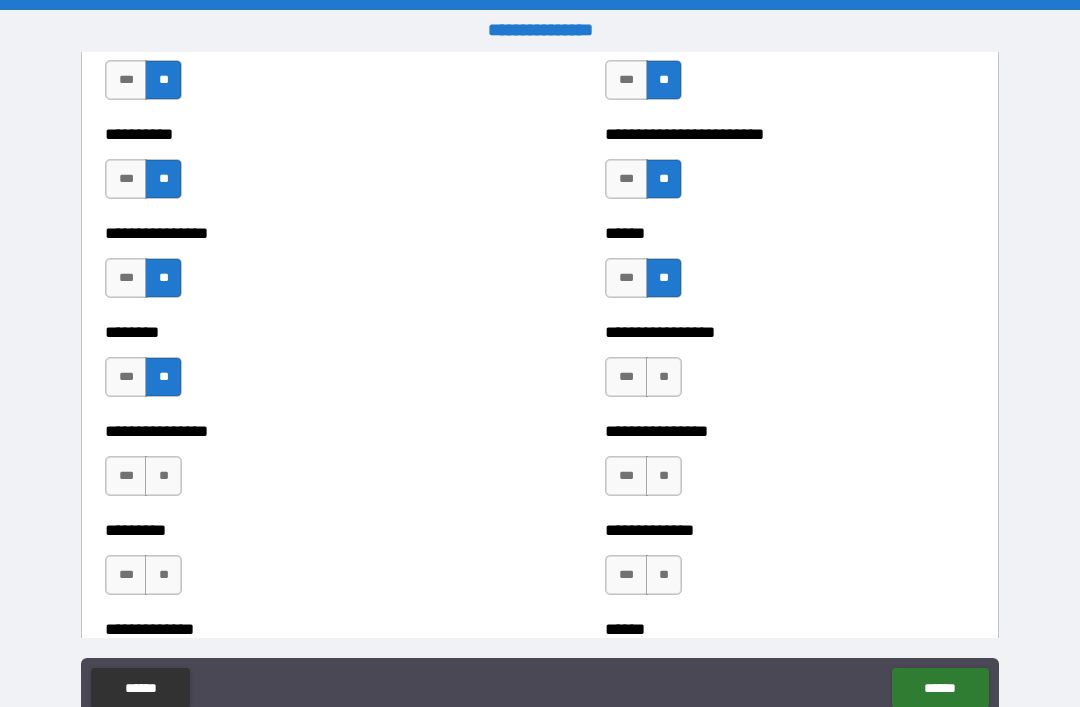click on "**" at bounding box center (664, 377) 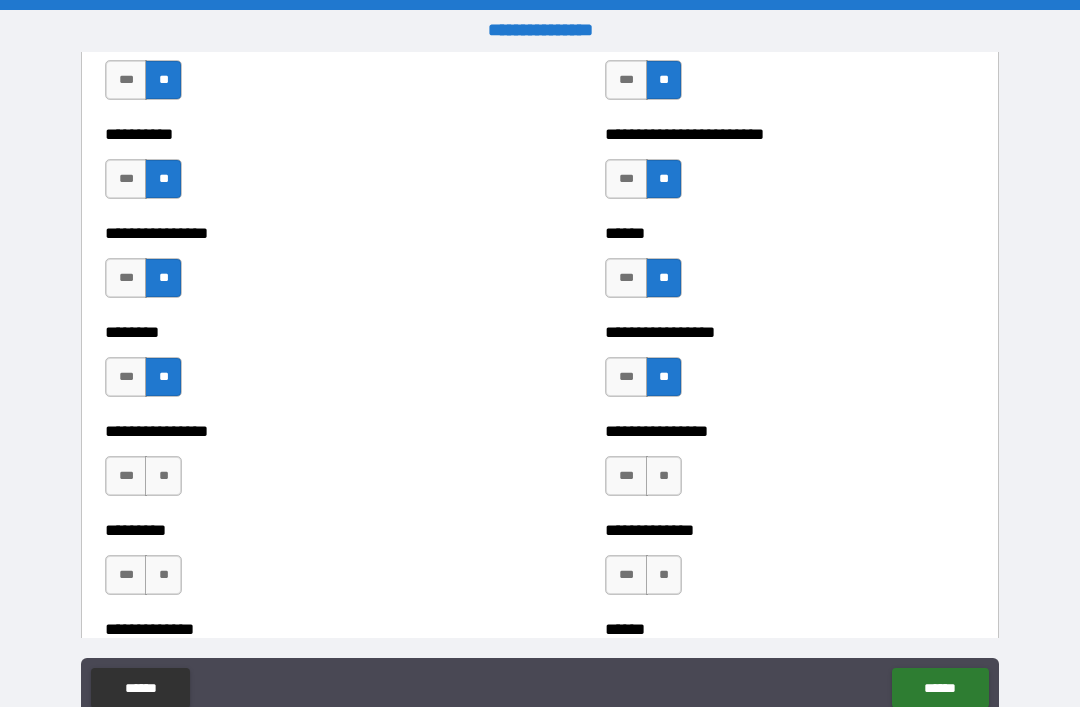 click on "**" at bounding box center [163, 476] 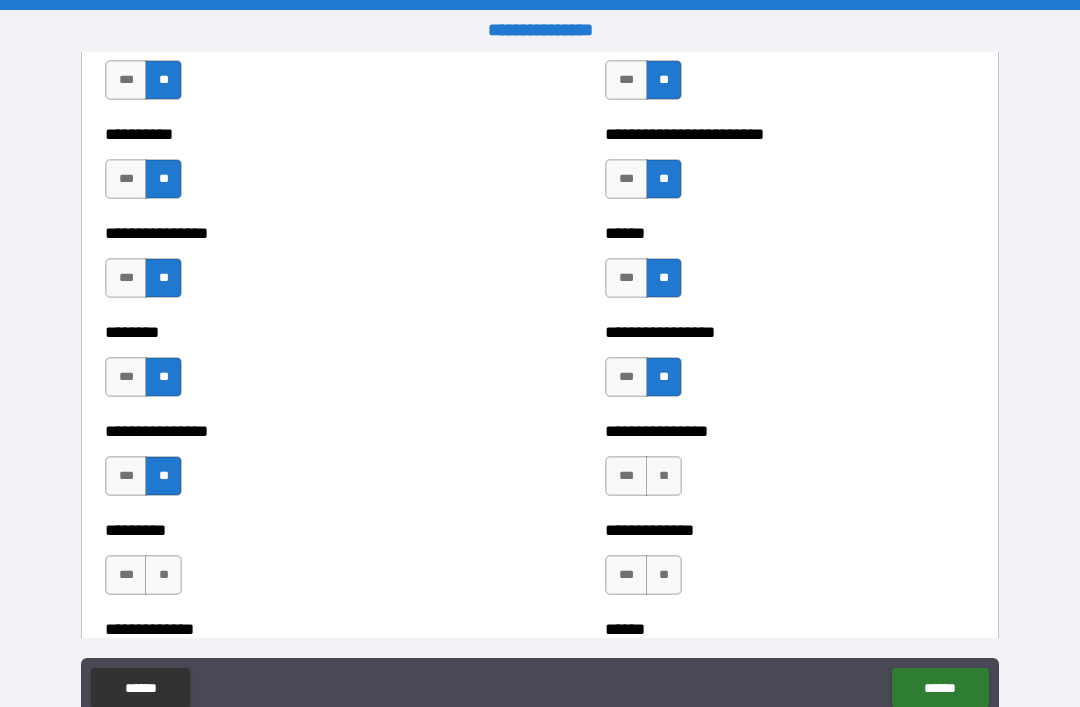 click on "**" at bounding box center (664, 476) 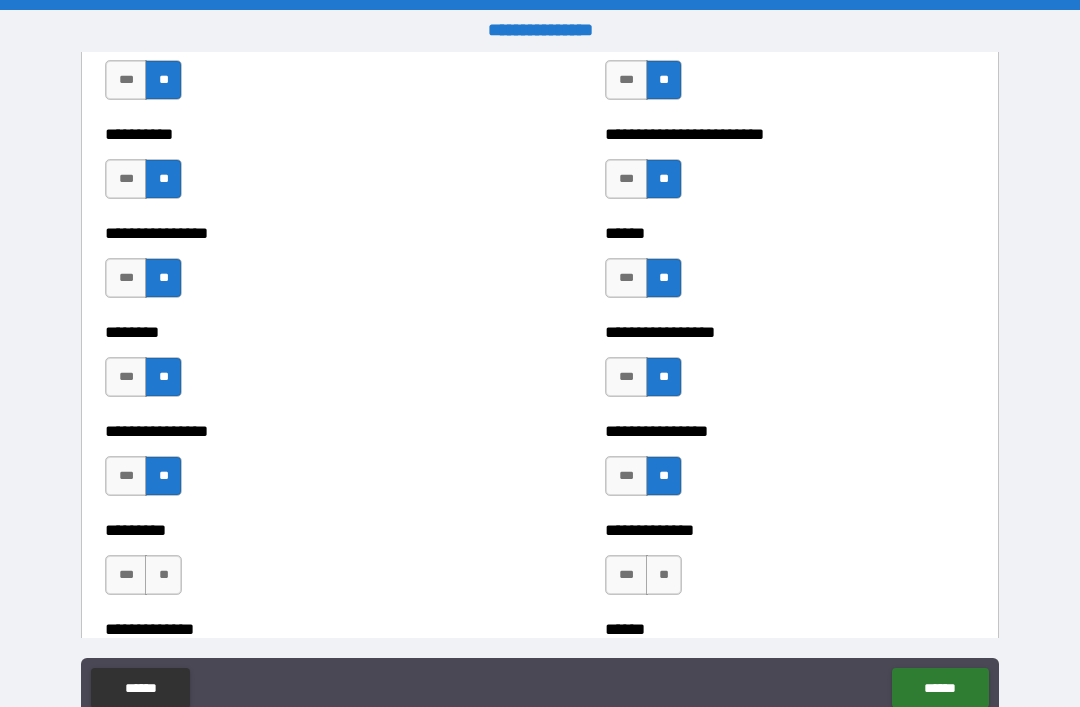 click on "**" at bounding box center [664, 575] 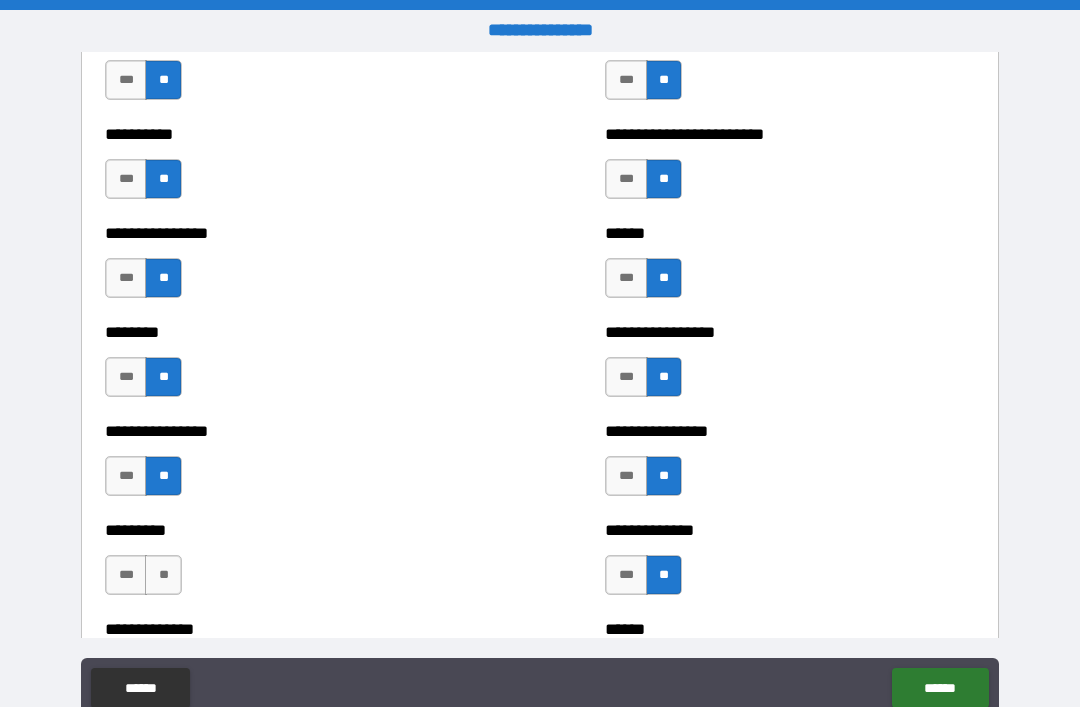 click on "**" at bounding box center [163, 575] 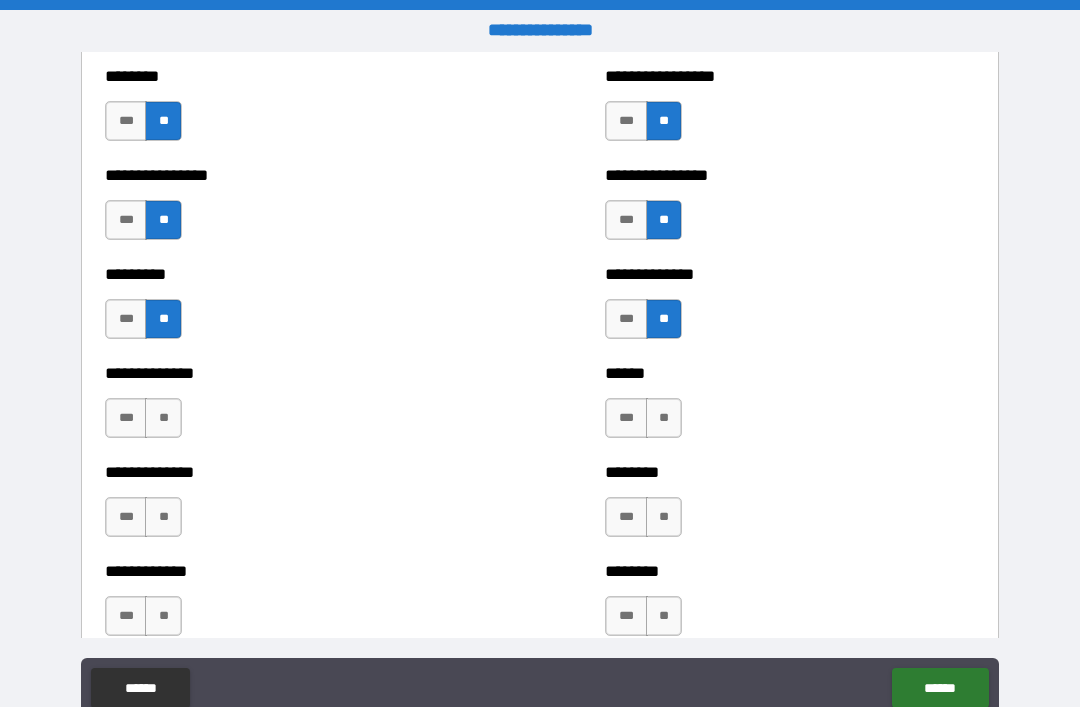 scroll, scrollTop: 1068, scrollLeft: 0, axis: vertical 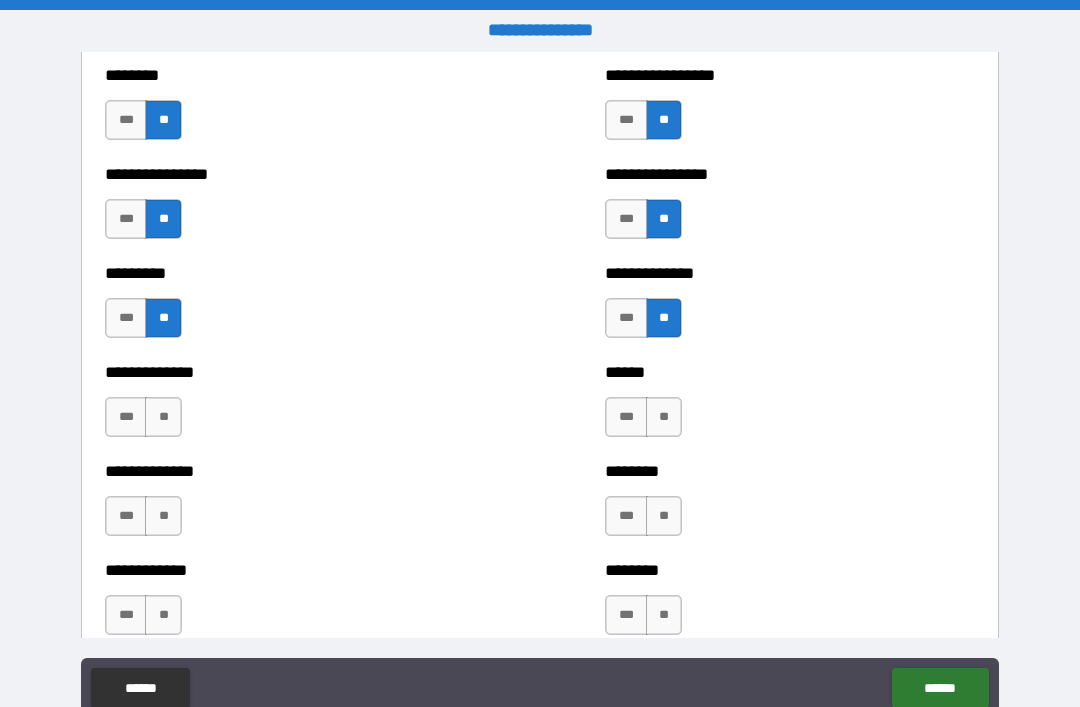 click on "**" at bounding box center (163, 417) 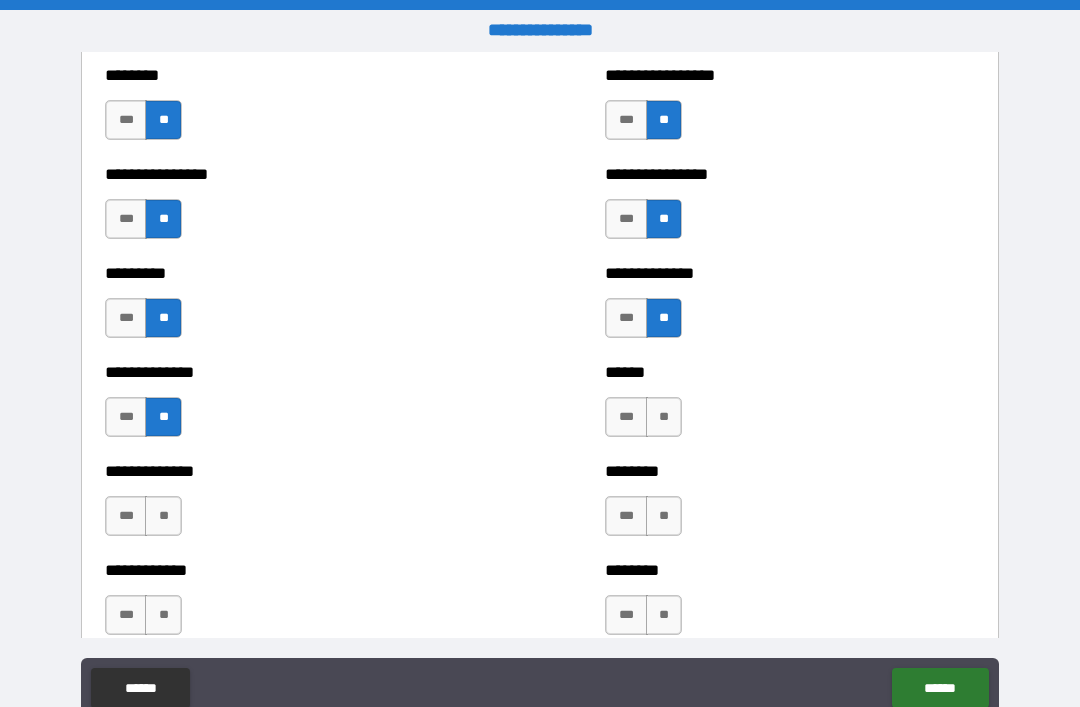 click on "**" at bounding box center [664, 417] 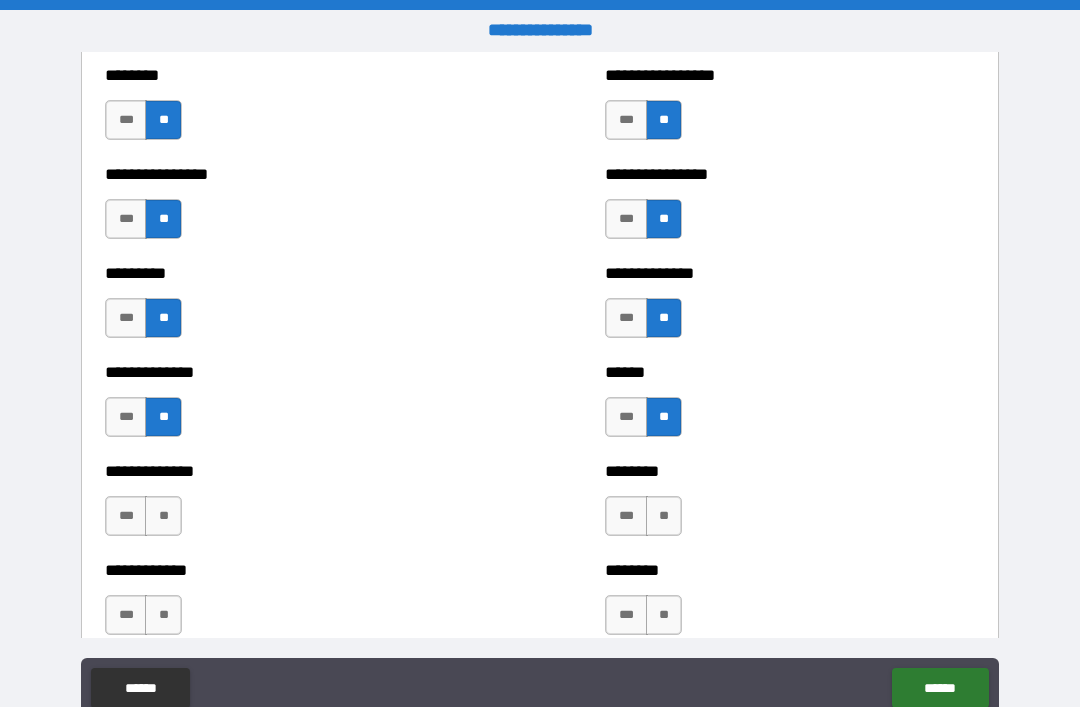 click on "**" at bounding box center (163, 615) 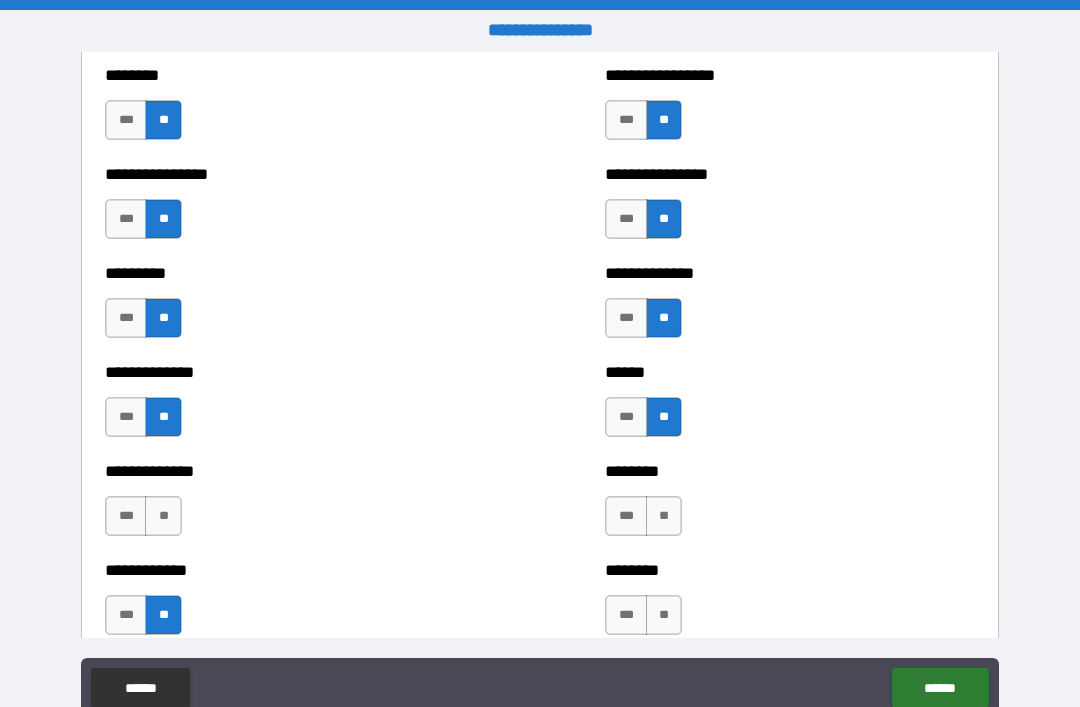 click on "**" at bounding box center [163, 516] 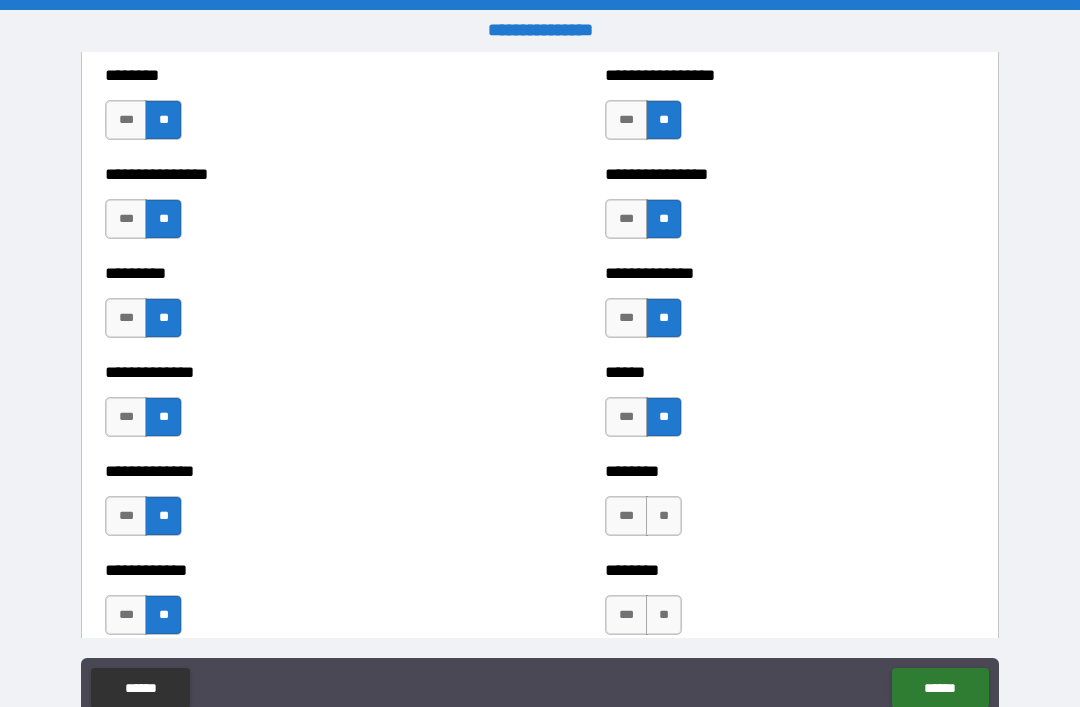click on "**" at bounding box center [664, 516] 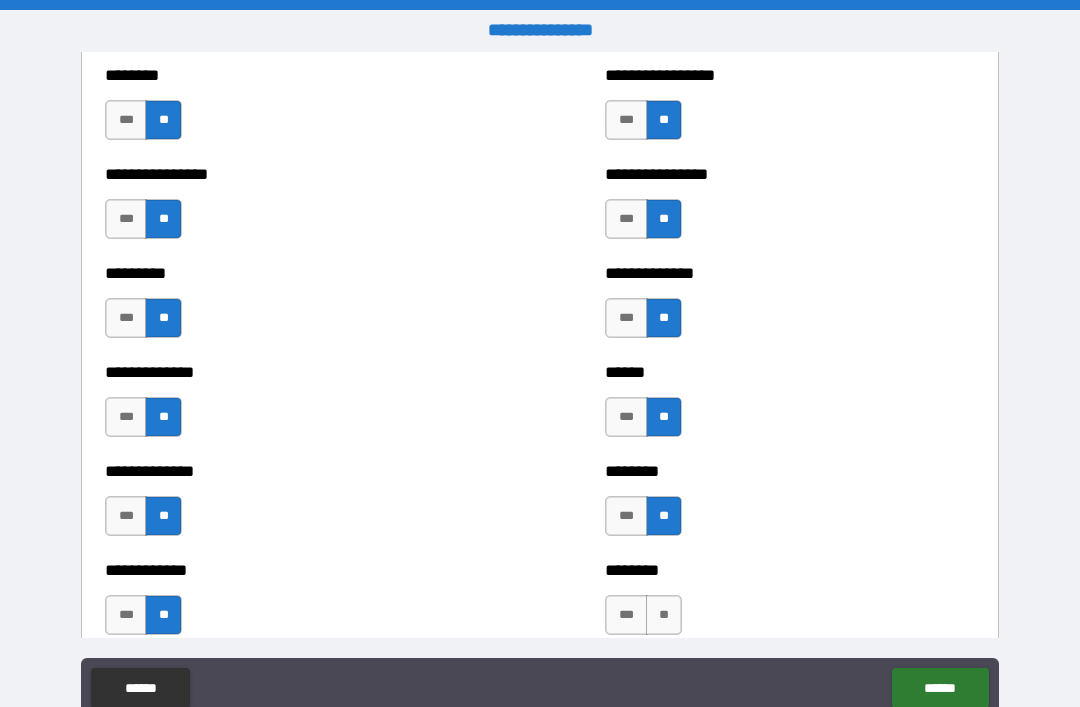 click on "**" at bounding box center [664, 615] 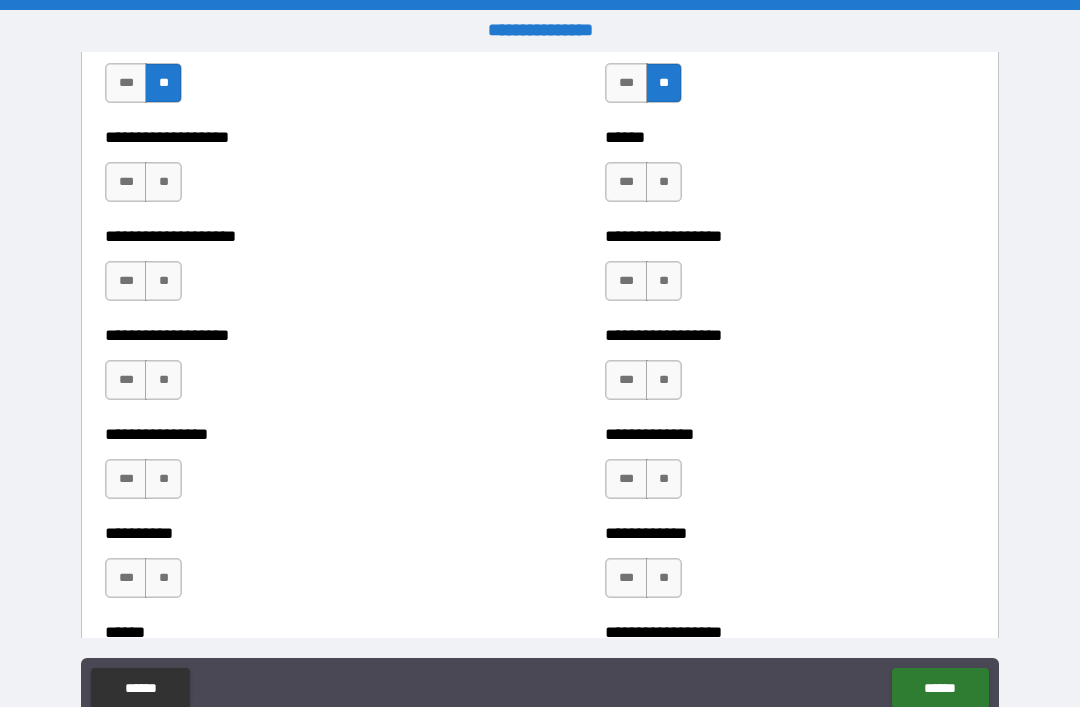 scroll, scrollTop: 1589, scrollLeft: 0, axis: vertical 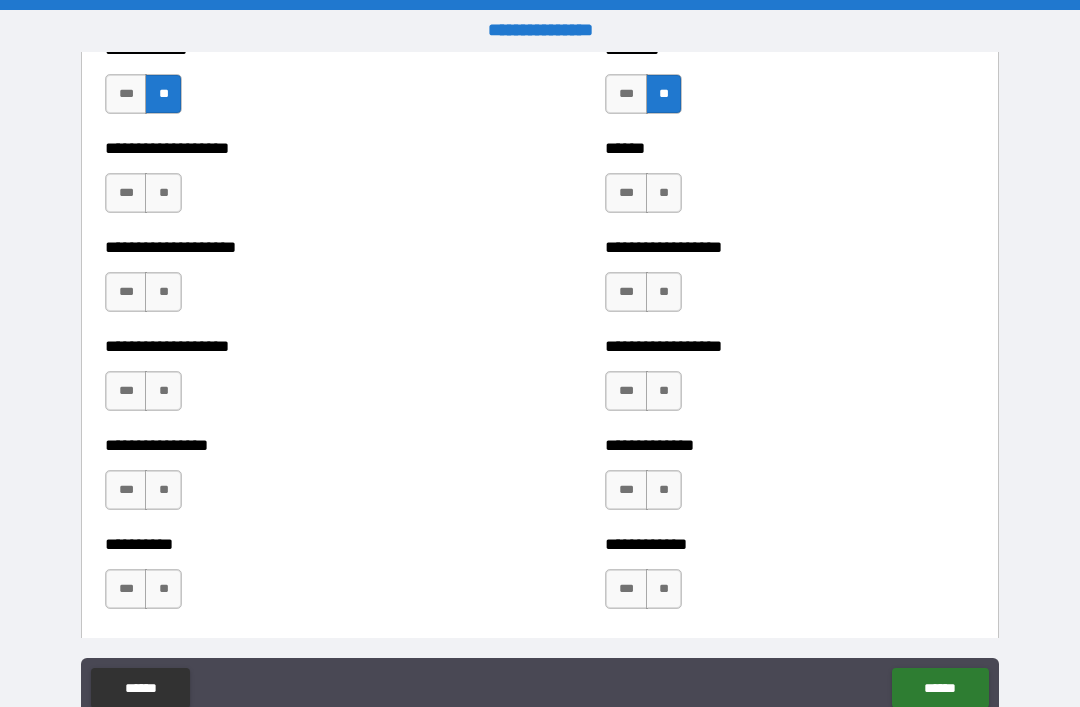 click on "**" at bounding box center (664, 193) 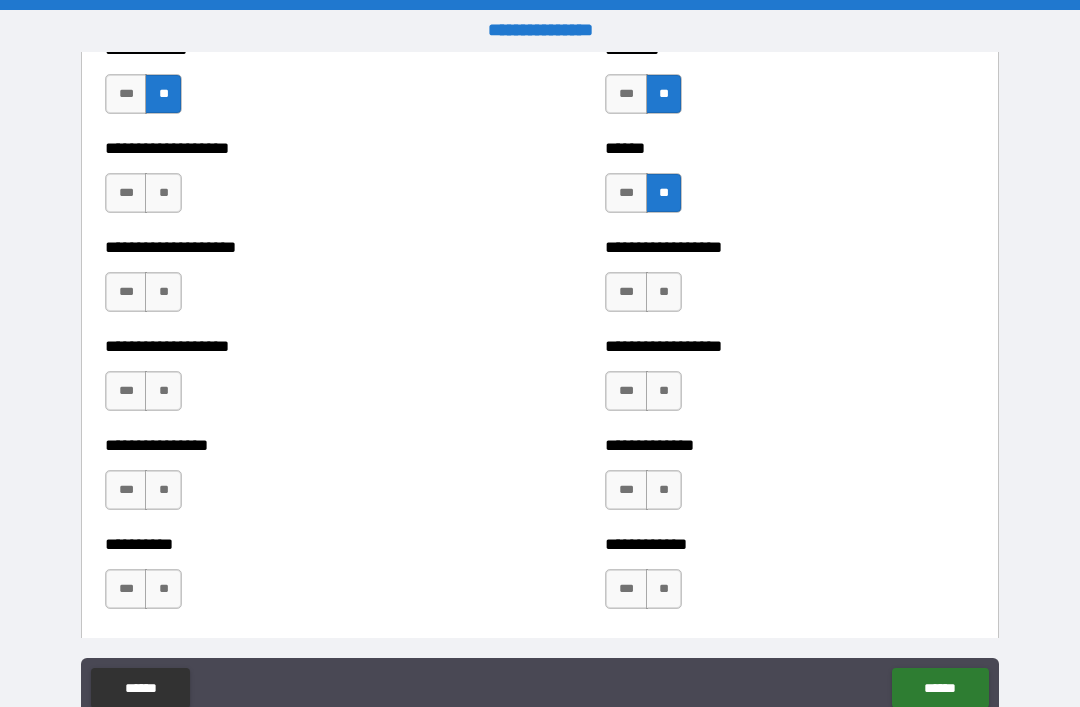 click on "**" at bounding box center (163, 193) 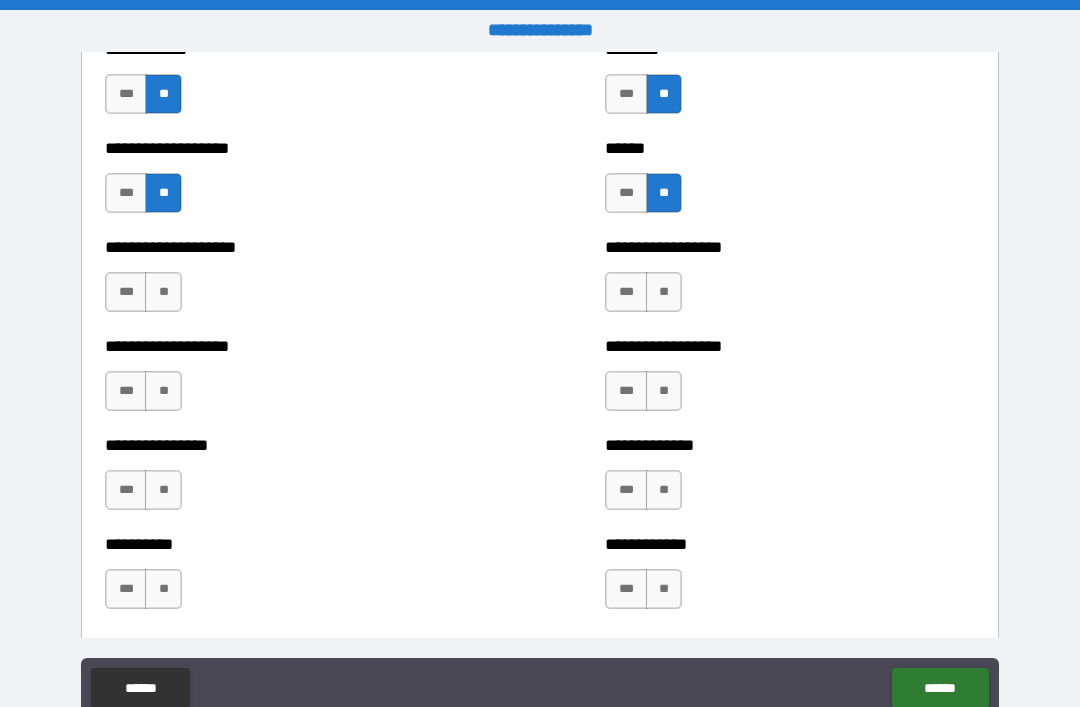 click on "**" at bounding box center [163, 193] 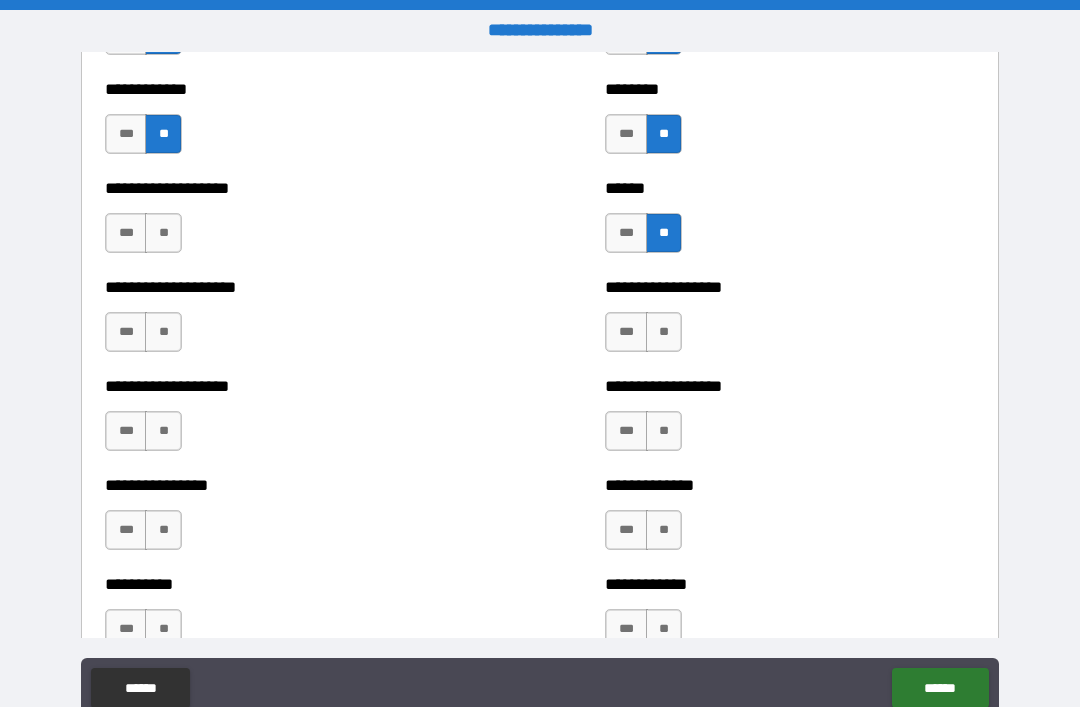 scroll, scrollTop: 1548, scrollLeft: 0, axis: vertical 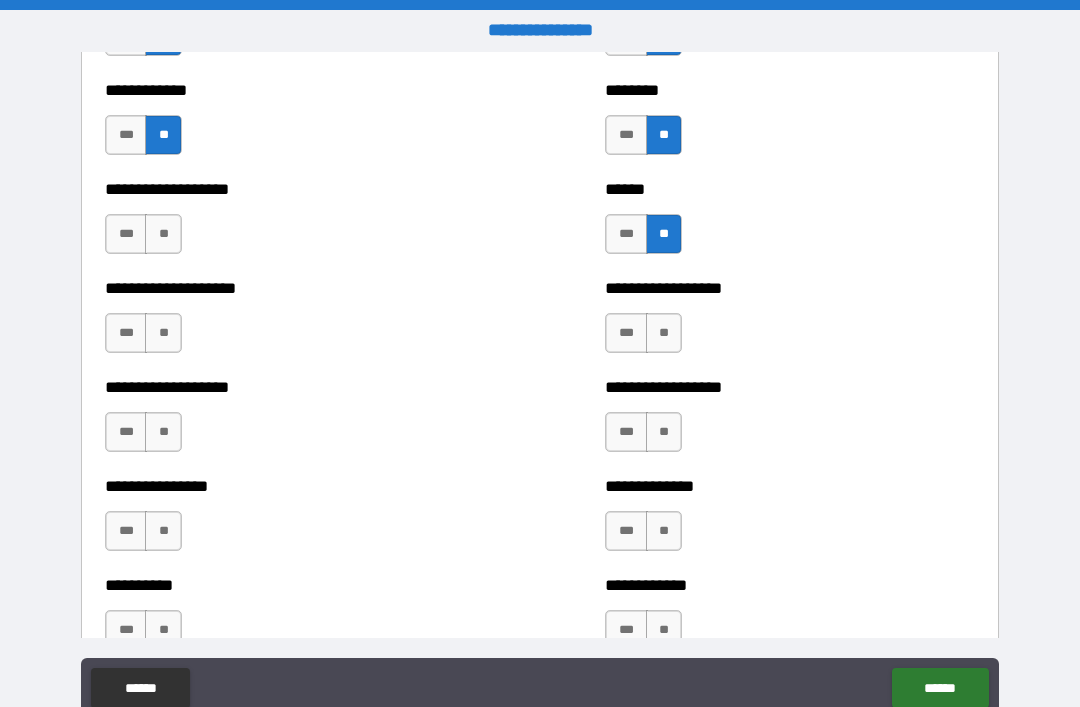 click on "**" at bounding box center (163, 234) 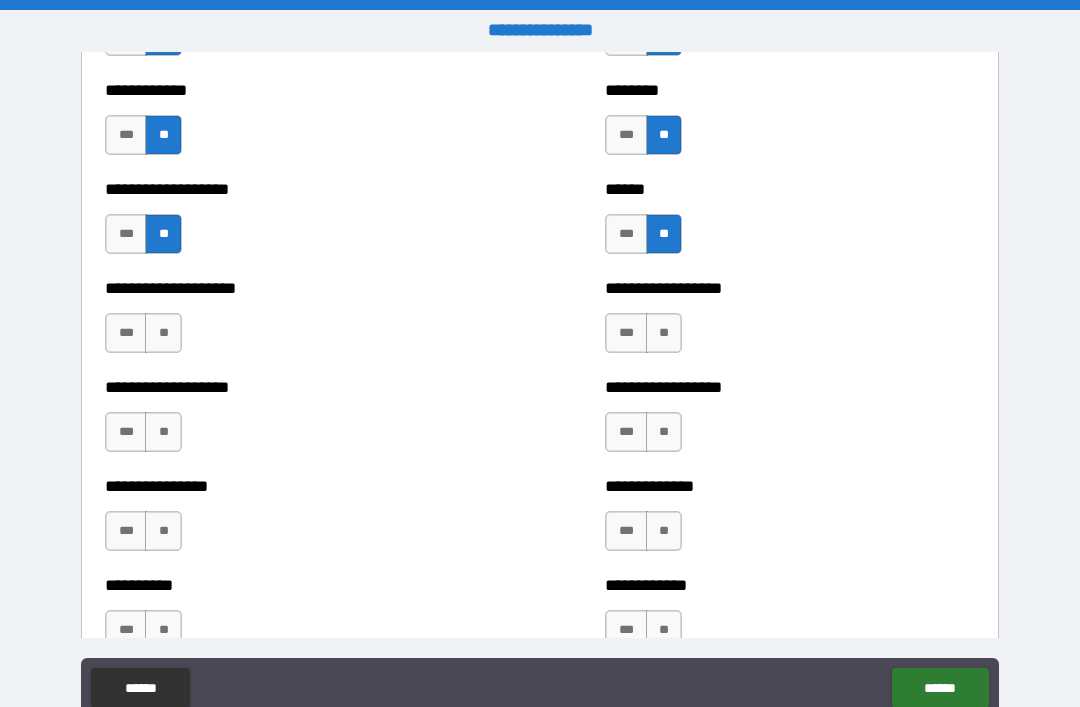 click on "***" at bounding box center [126, 234] 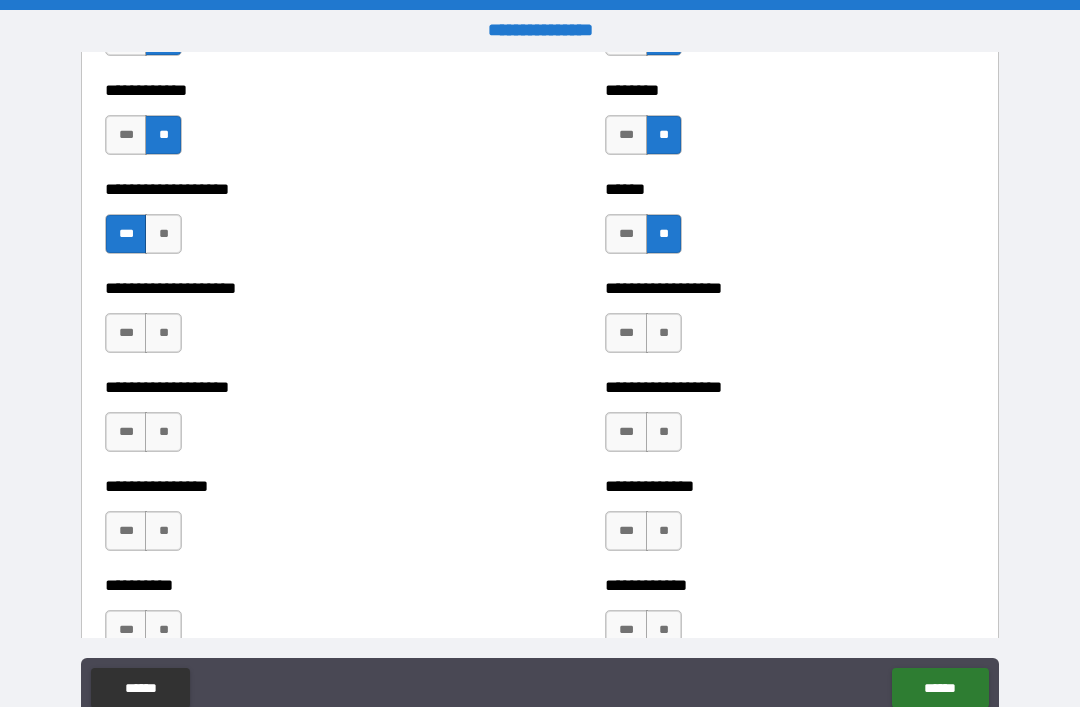 click on "**" at bounding box center (163, 234) 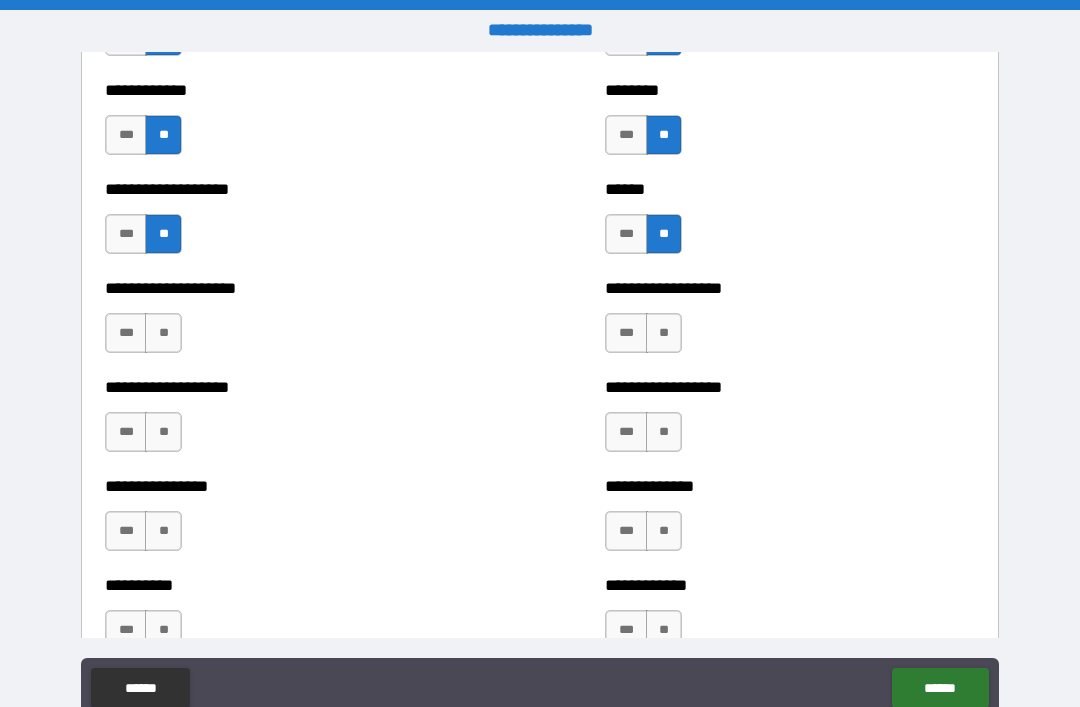 click on "***" at bounding box center [126, 234] 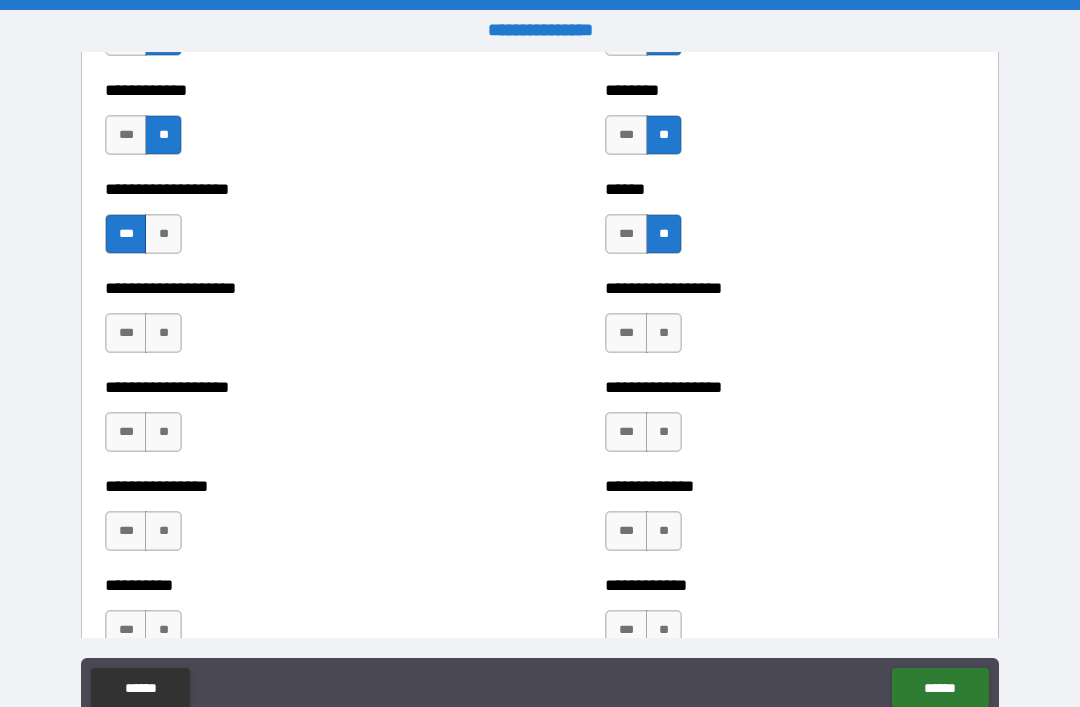 click on "**" at bounding box center (163, 234) 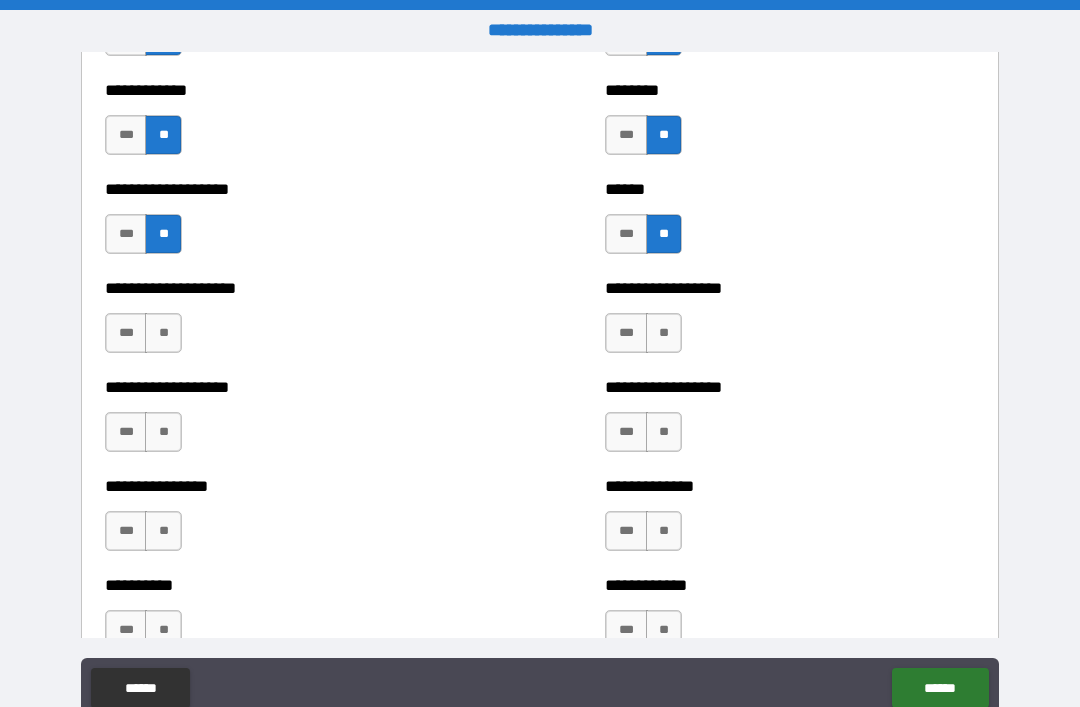 click on "**" at bounding box center [163, 333] 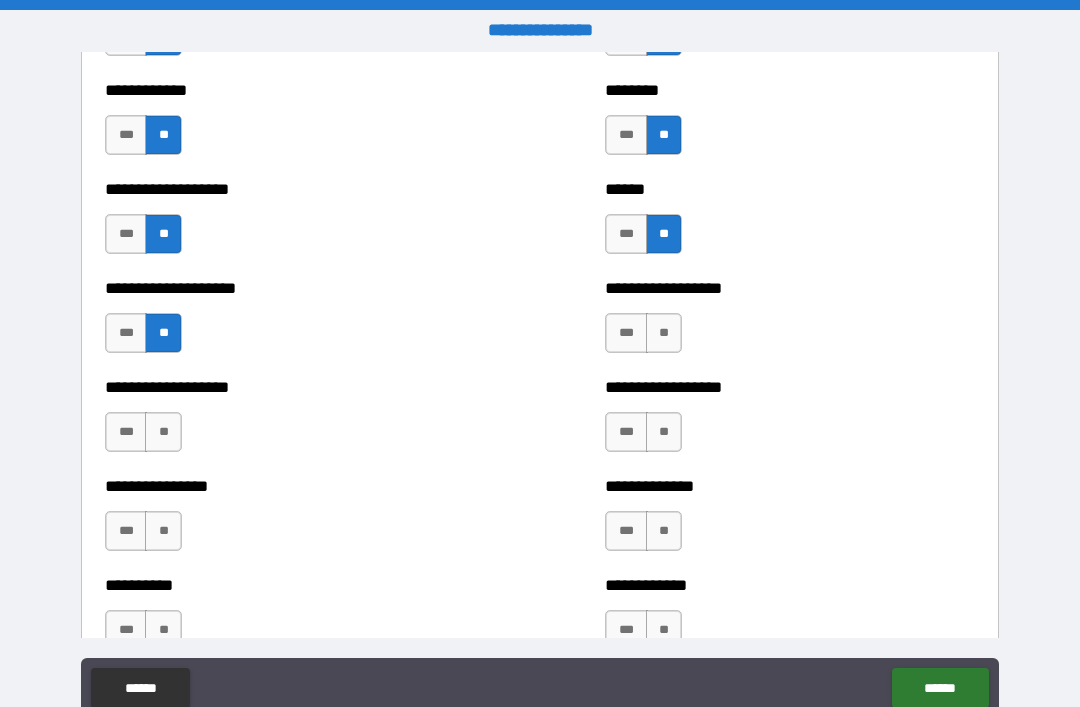 click on "**" at bounding box center [163, 333] 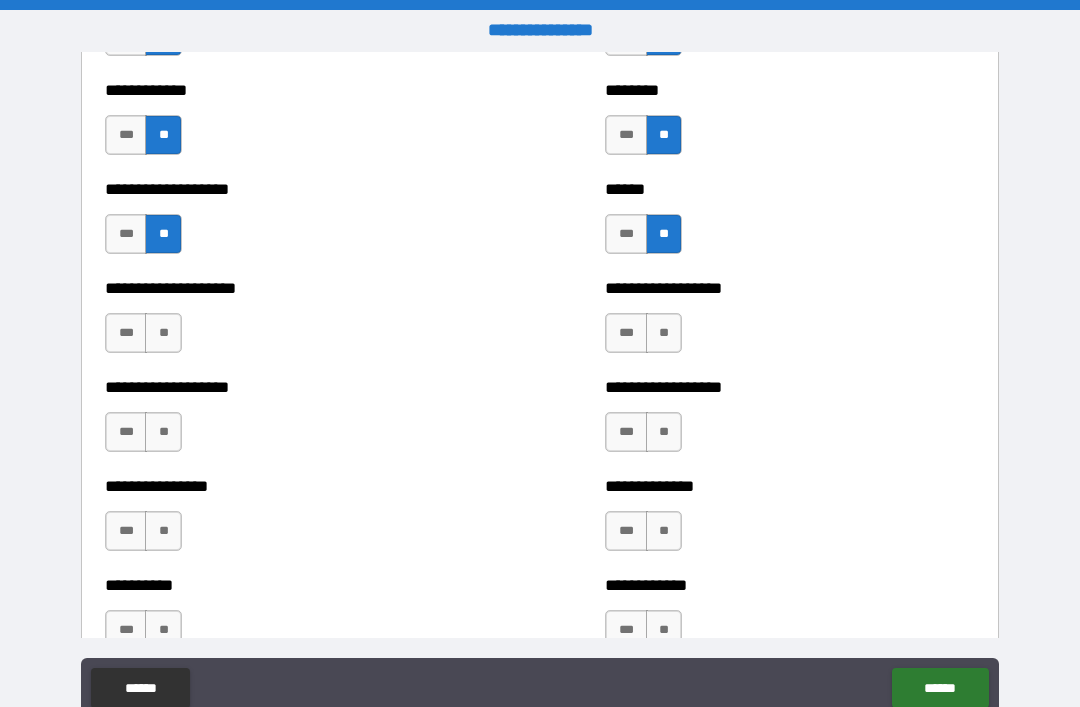 click on "***" at bounding box center [126, 333] 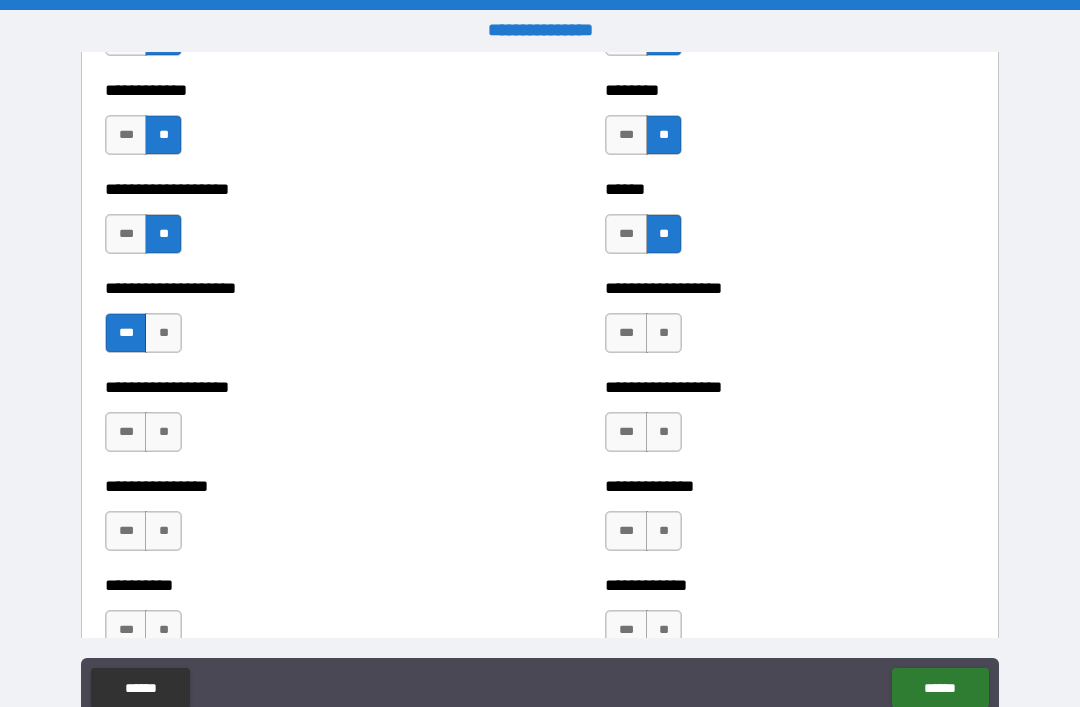 click on "***" at bounding box center (126, 333) 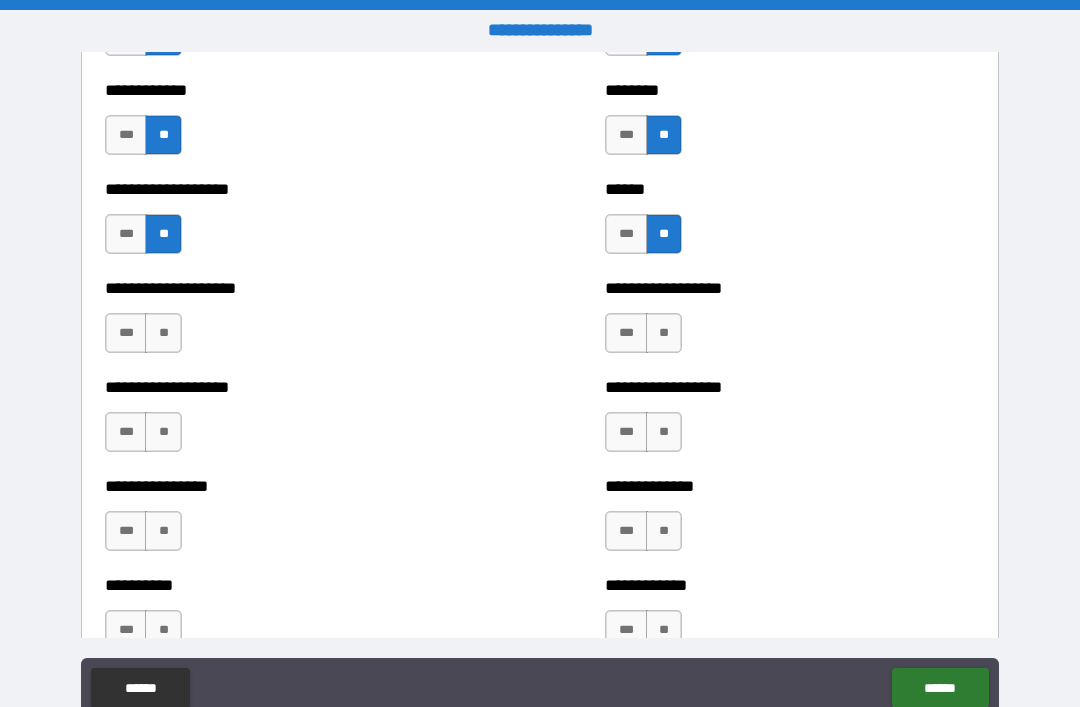 click on "***" at bounding box center [126, 333] 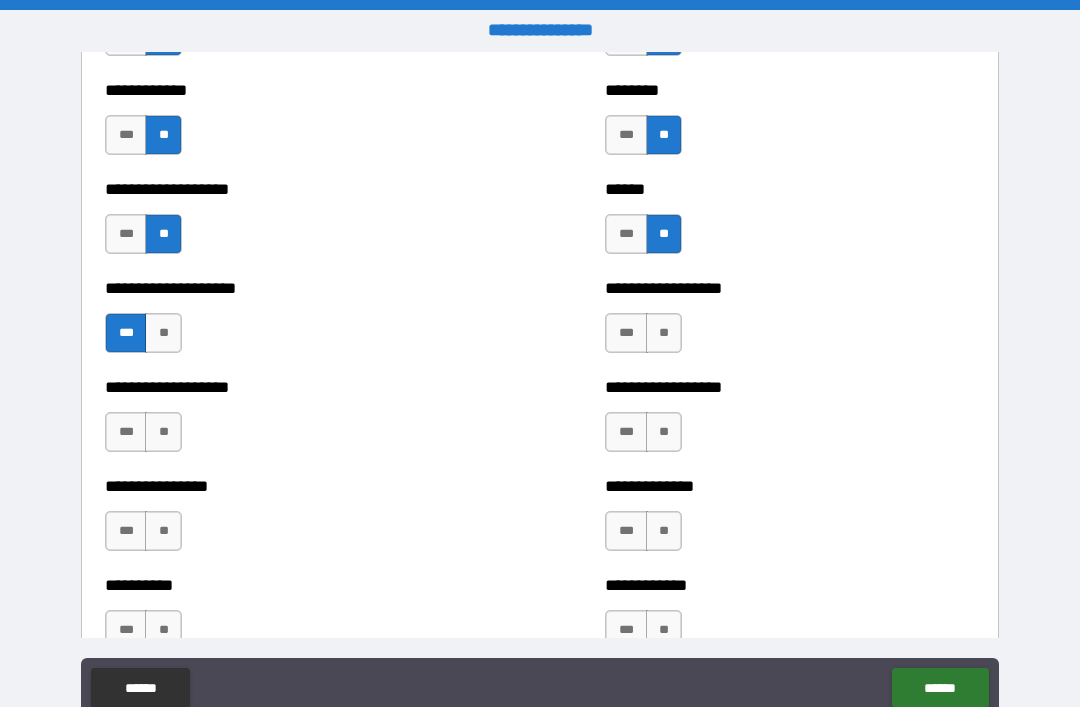 click on "**" at bounding box center [163, 333] 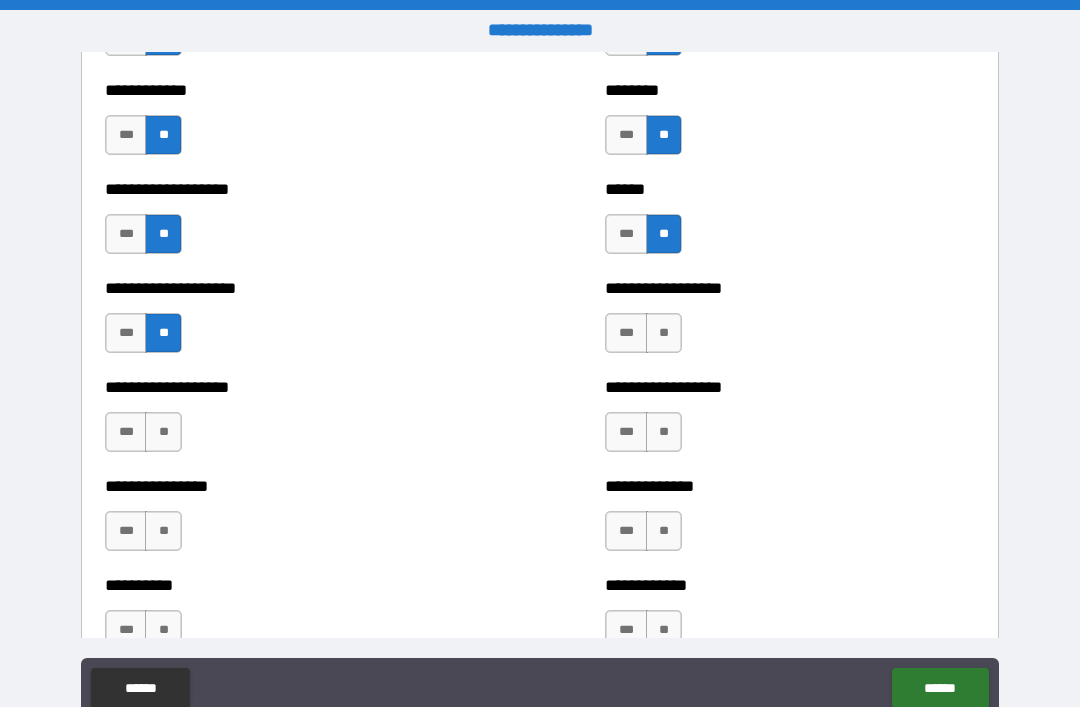 click on "**" at bounding box center (163, 333) 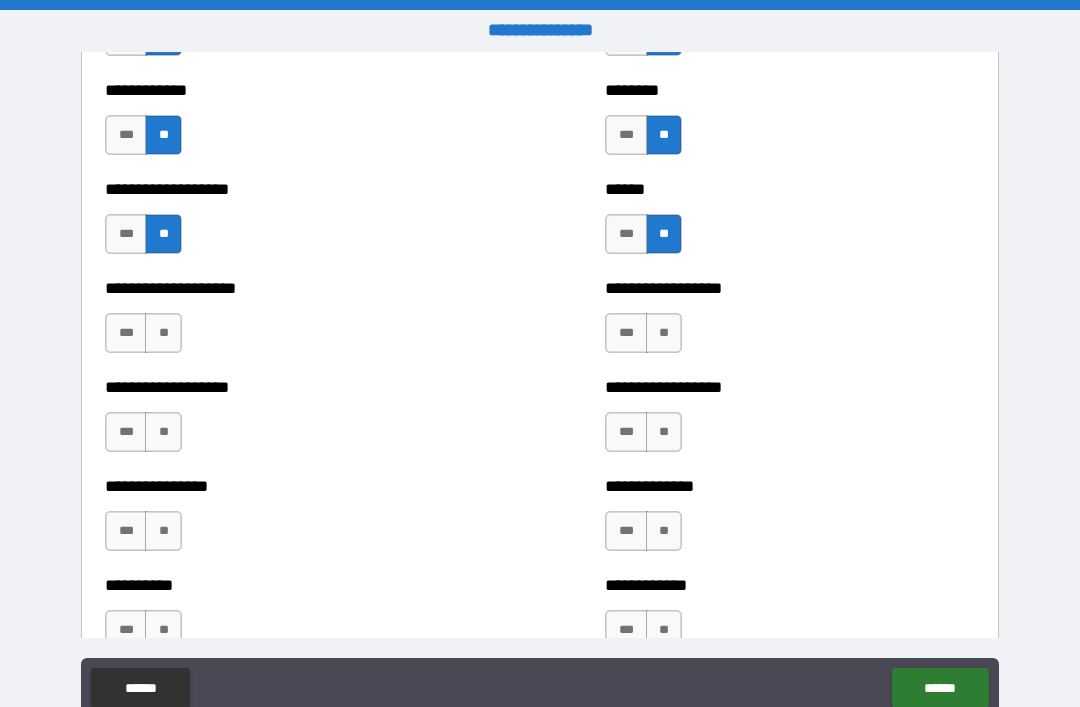 click on "***" at bounding box center (126, 333) 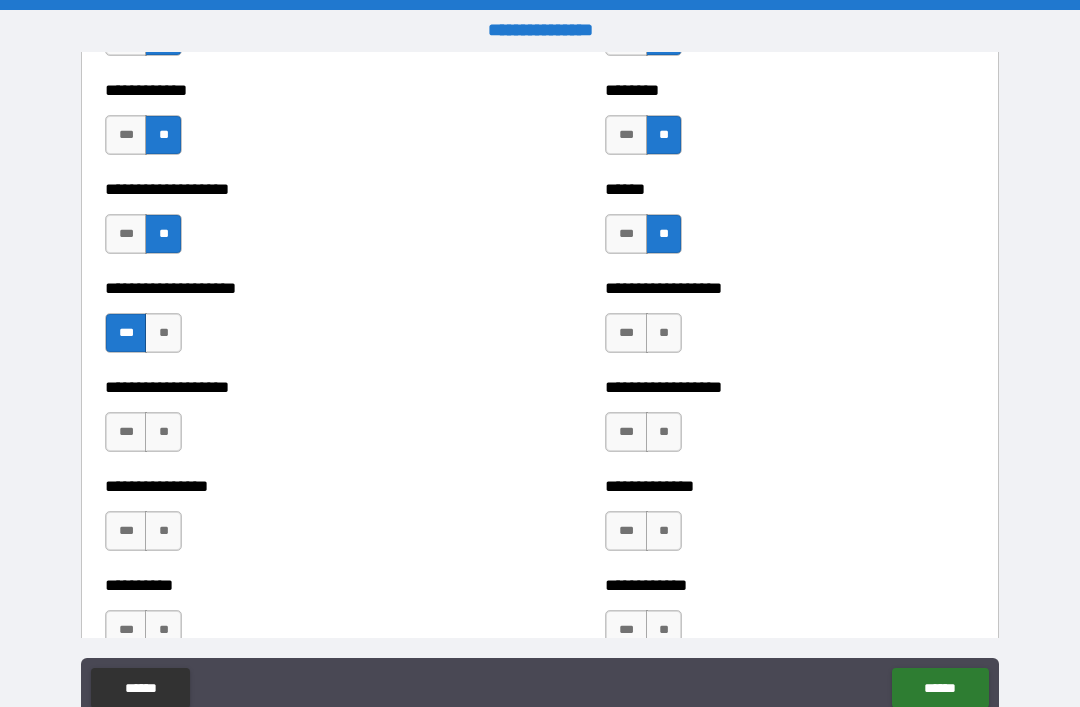 click on "**" at bounding box center (163, 333) 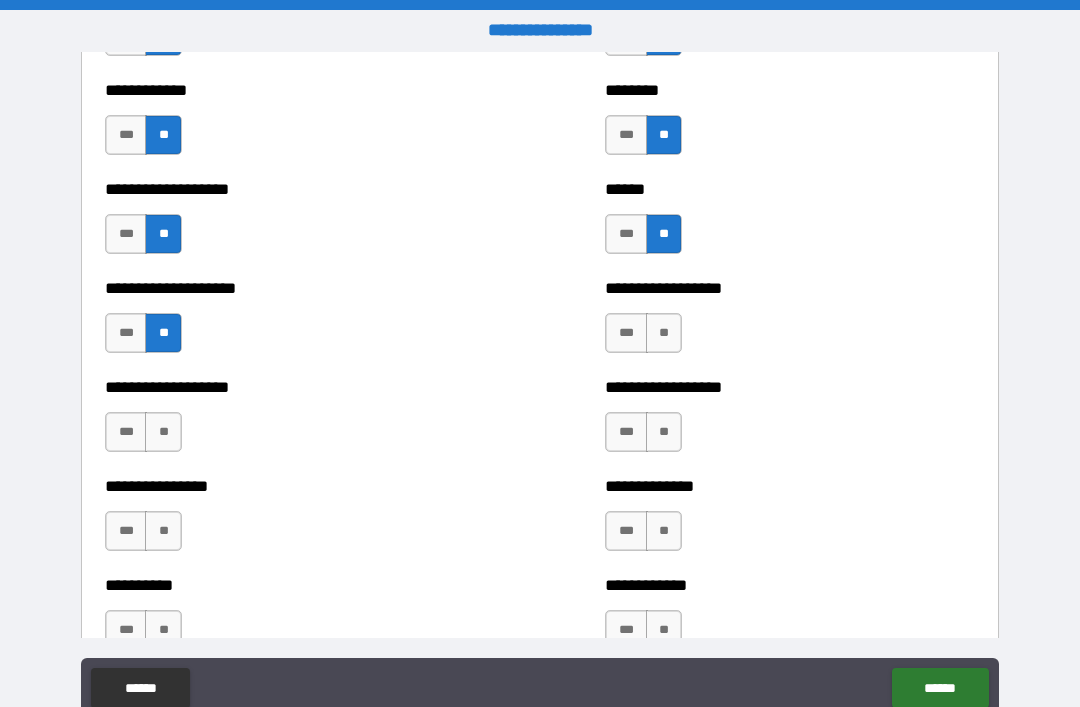 click on "**" at bounding box center (664, 333) 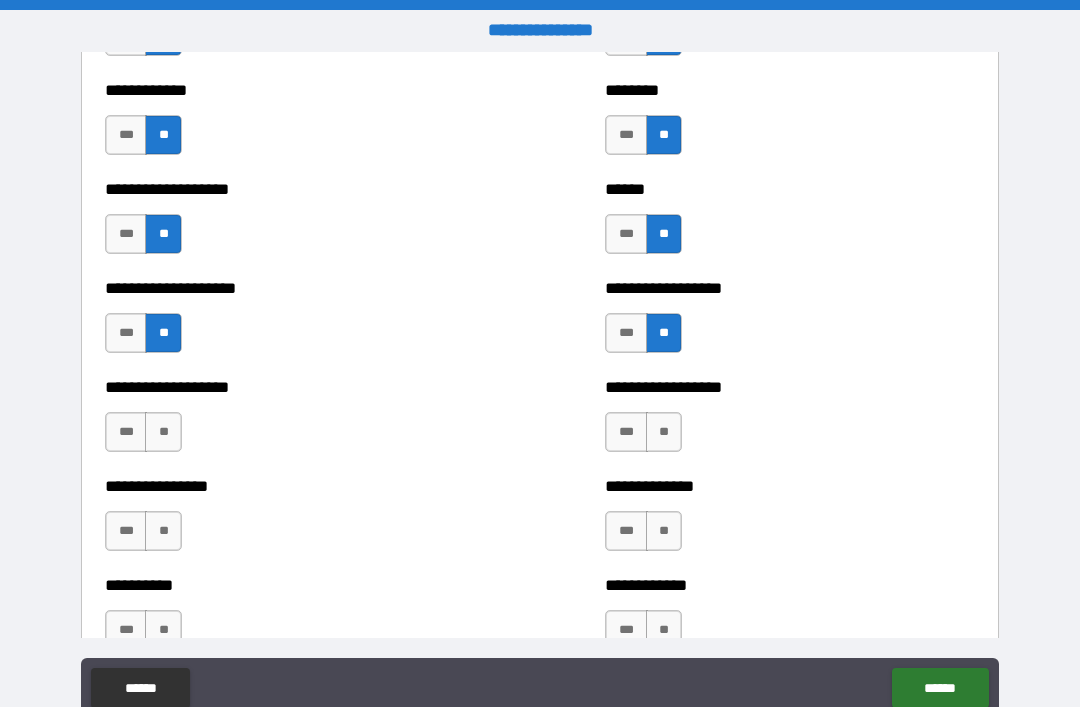 click on "**" at bounding box center (664, 432) 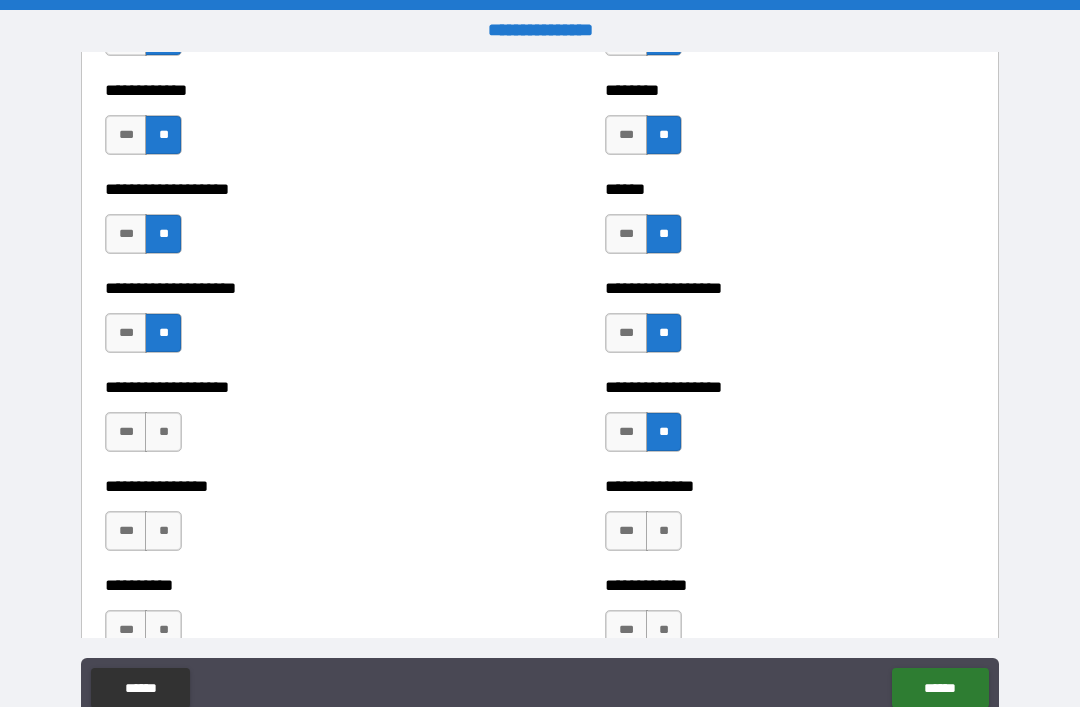 click on "**" at bounding box center (664, 531) 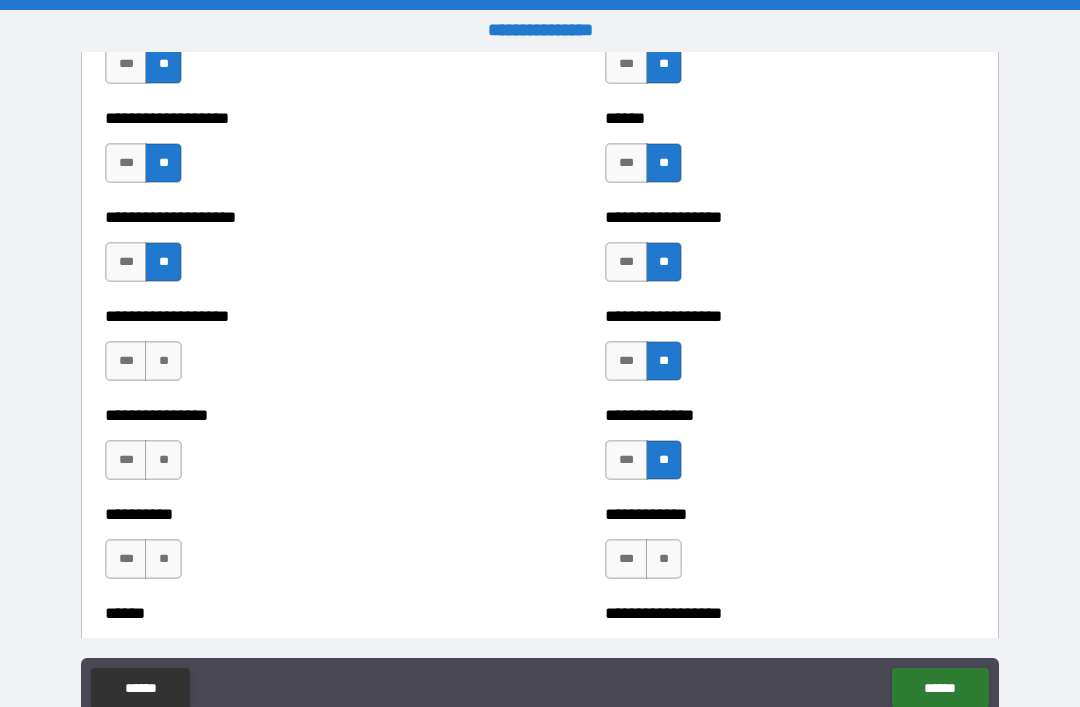 scroll, scrollTop: 1633, scrollLeft: 0, axis: vertical 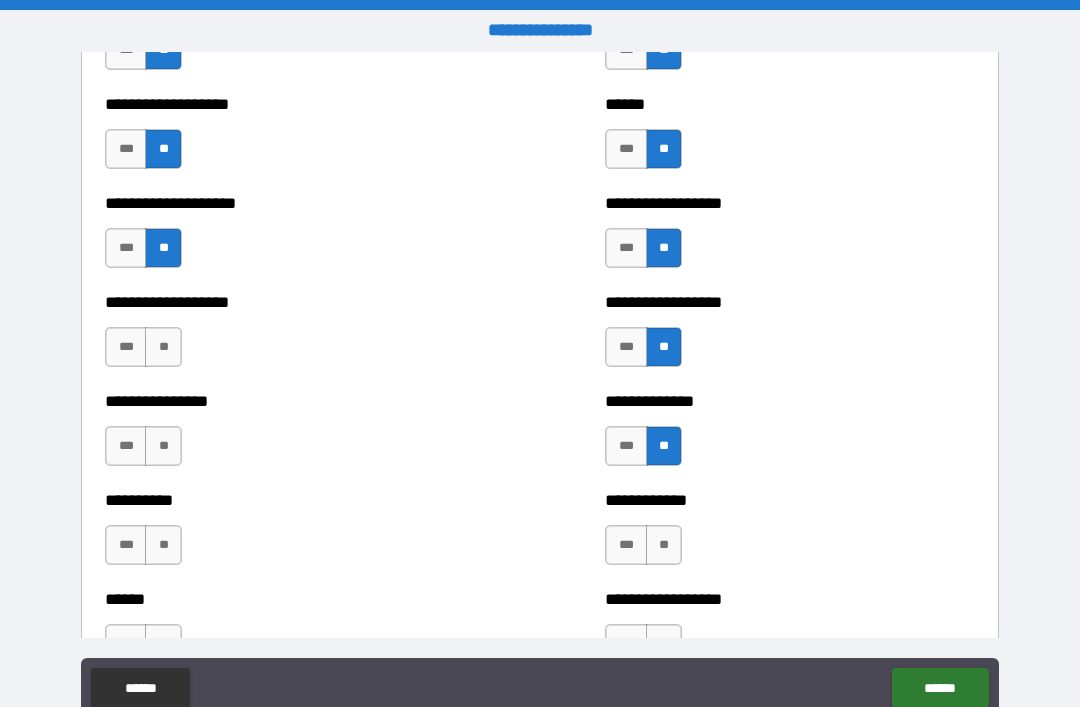 click on "**" at bounding box center [163, 347] 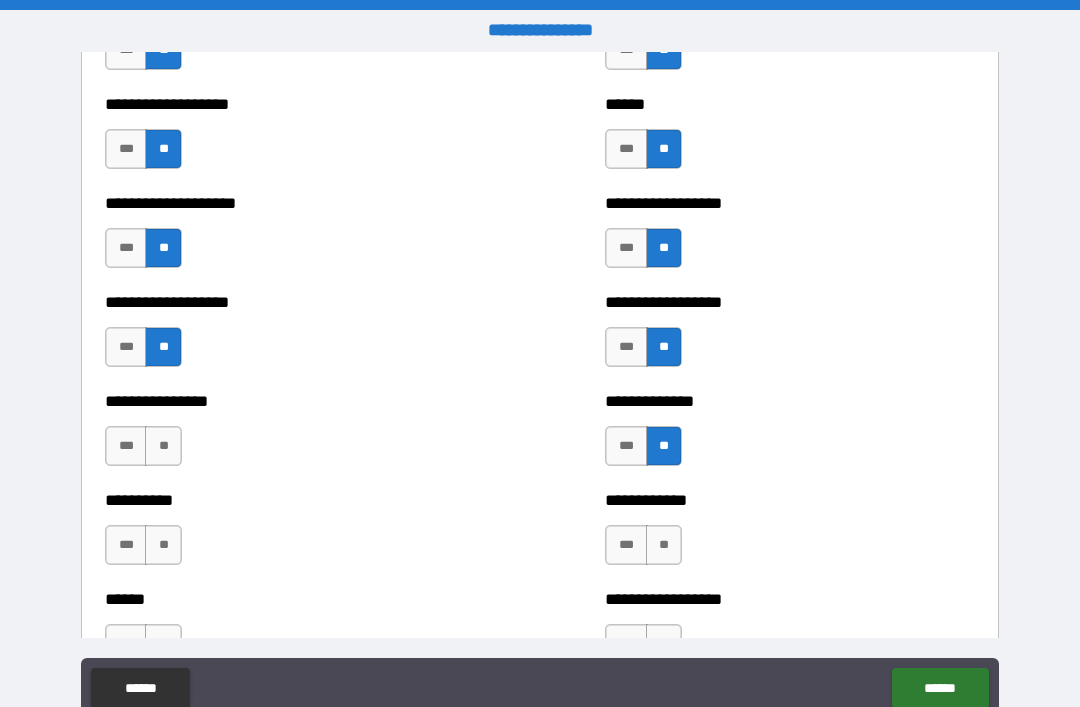 click on "**" at bounding box center [163, 446] 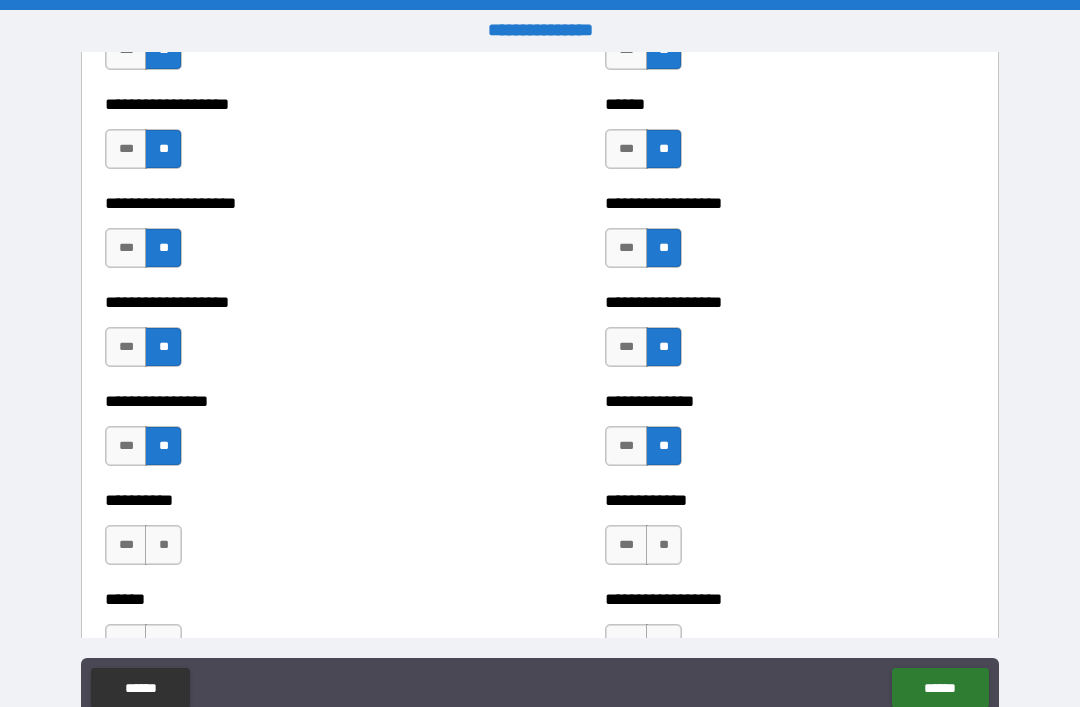 click on "**" at bounding box center (664, 545) 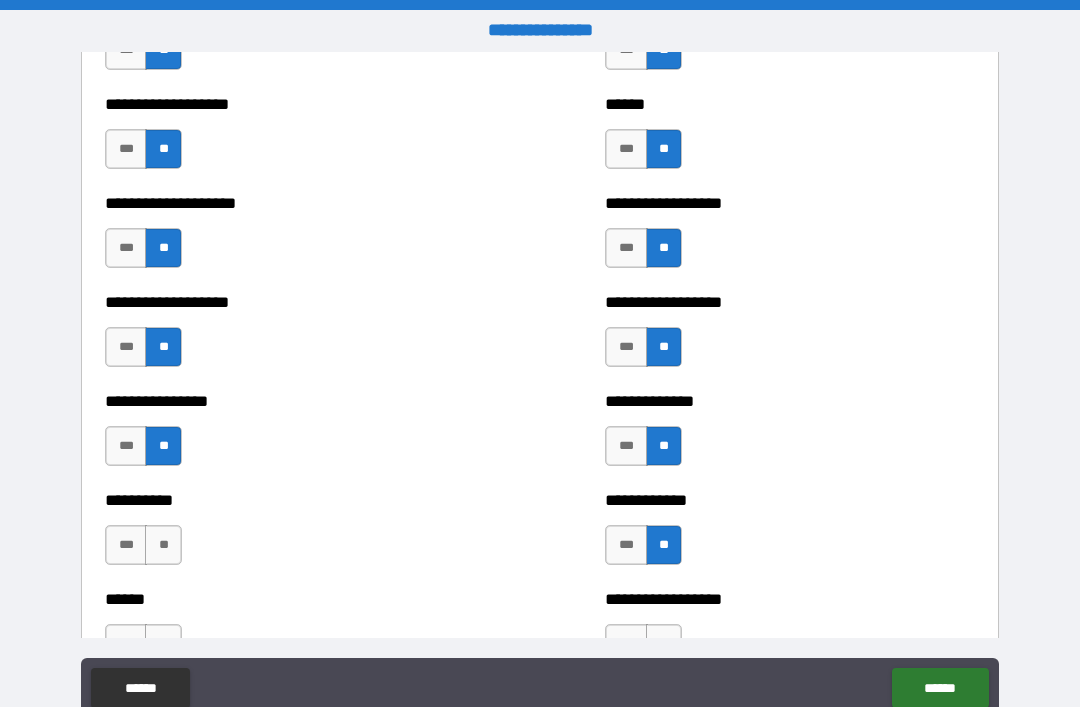 click on "**" at bounding box center (163, 545) 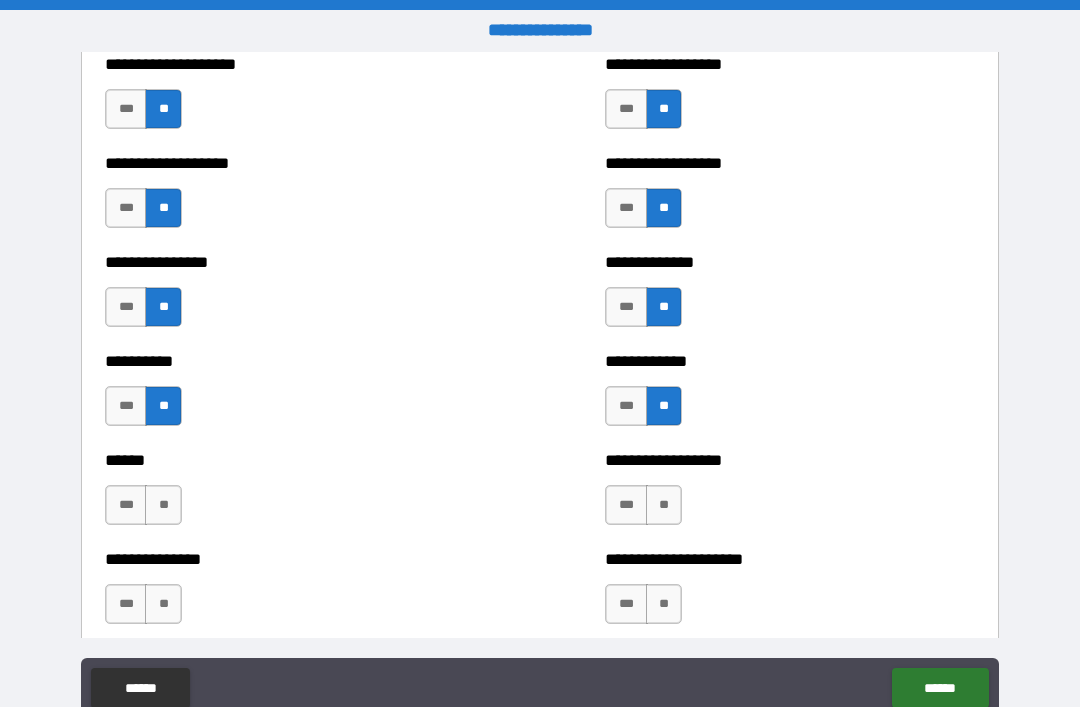 scroll, scrollTop: 1775, scrollLeft: 0, axis: vertical 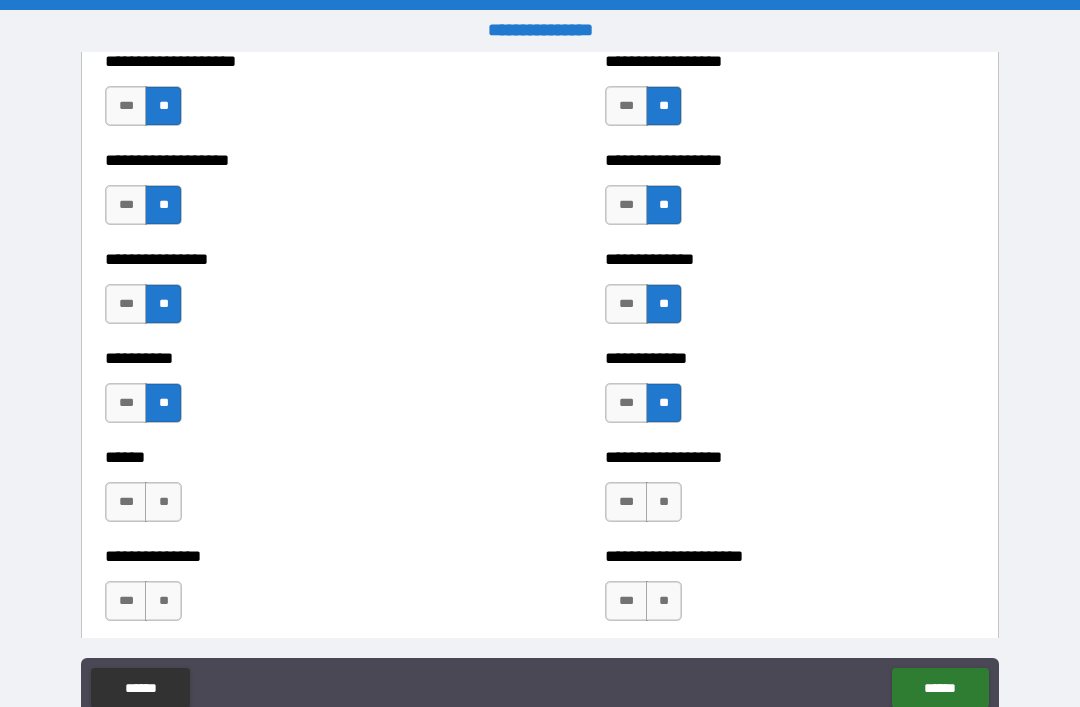 click on "**" at bounding box center [664, 502] 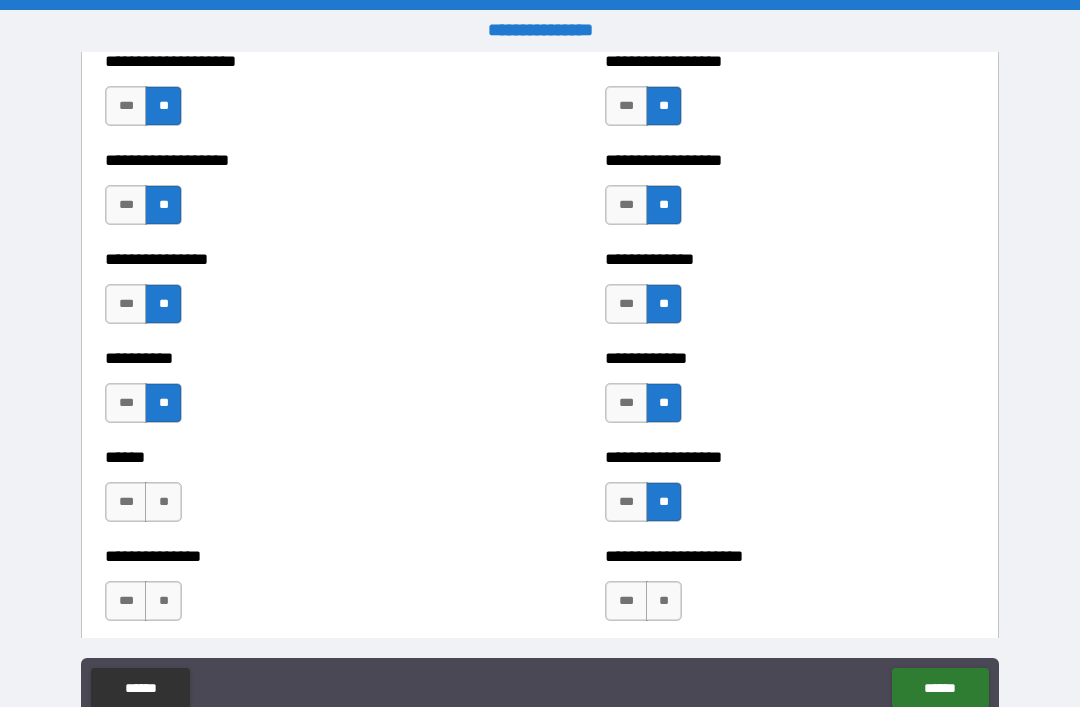 click on "**" at bounding box center [664, 601] 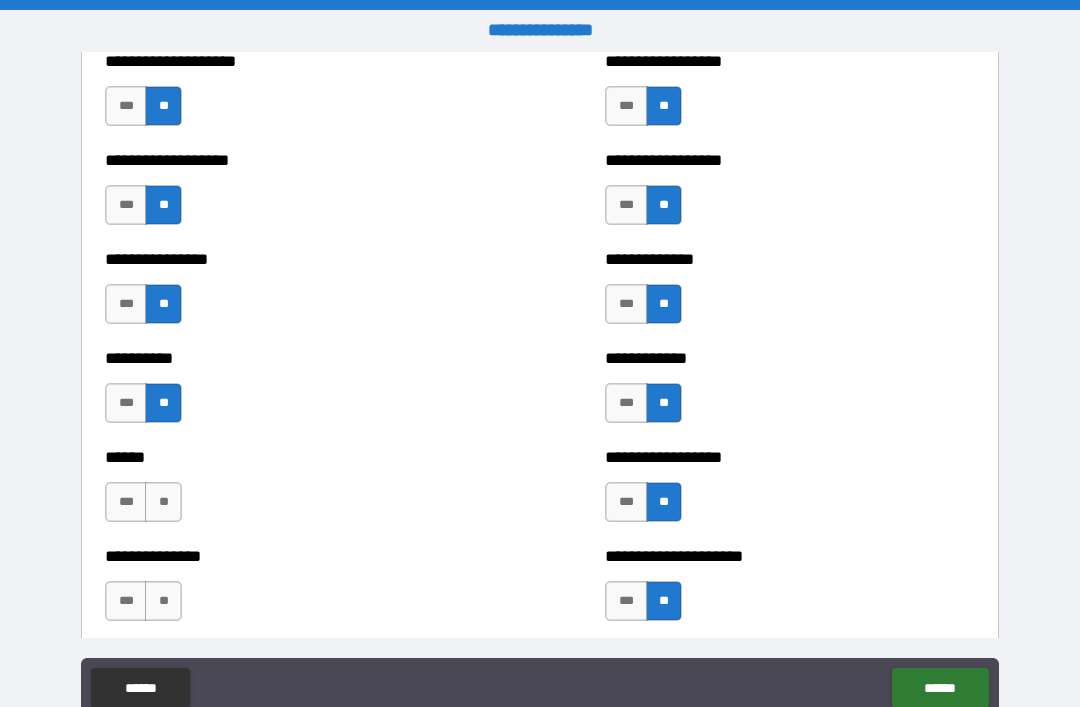 click on "**" at bounding box center [163, 601] 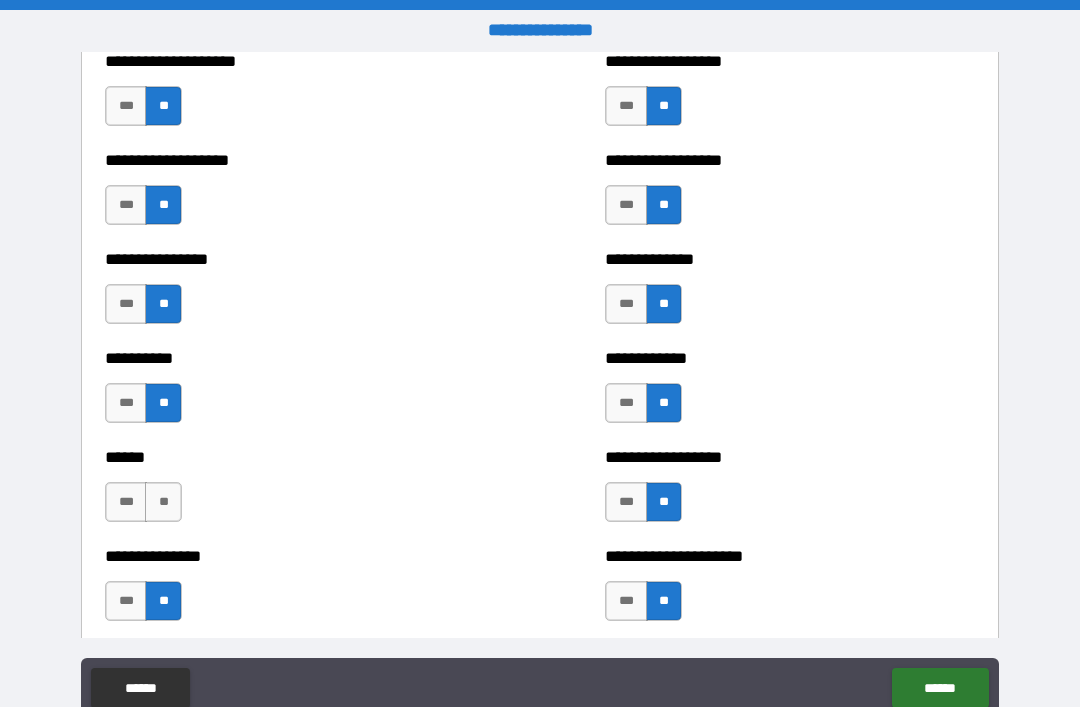 click on "**" at bounding box center (163, 502) 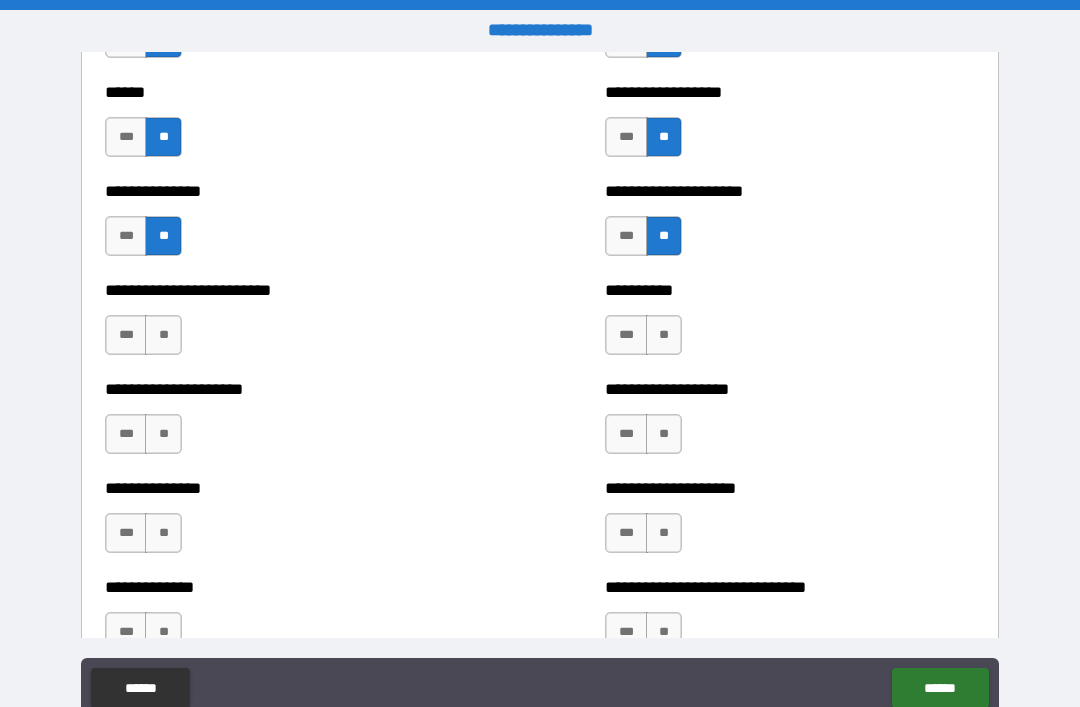 scroll, scrollTop: 2141, scrollLeft: 0, axis: vertical 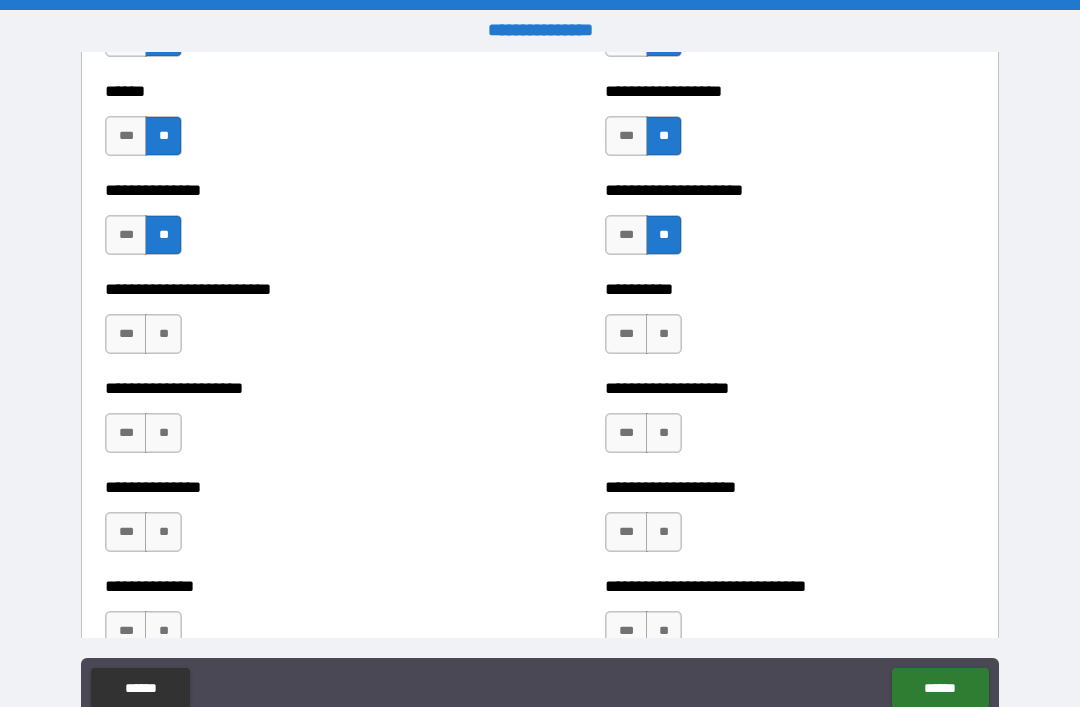 click on "**" at bounding box center (163, 334) 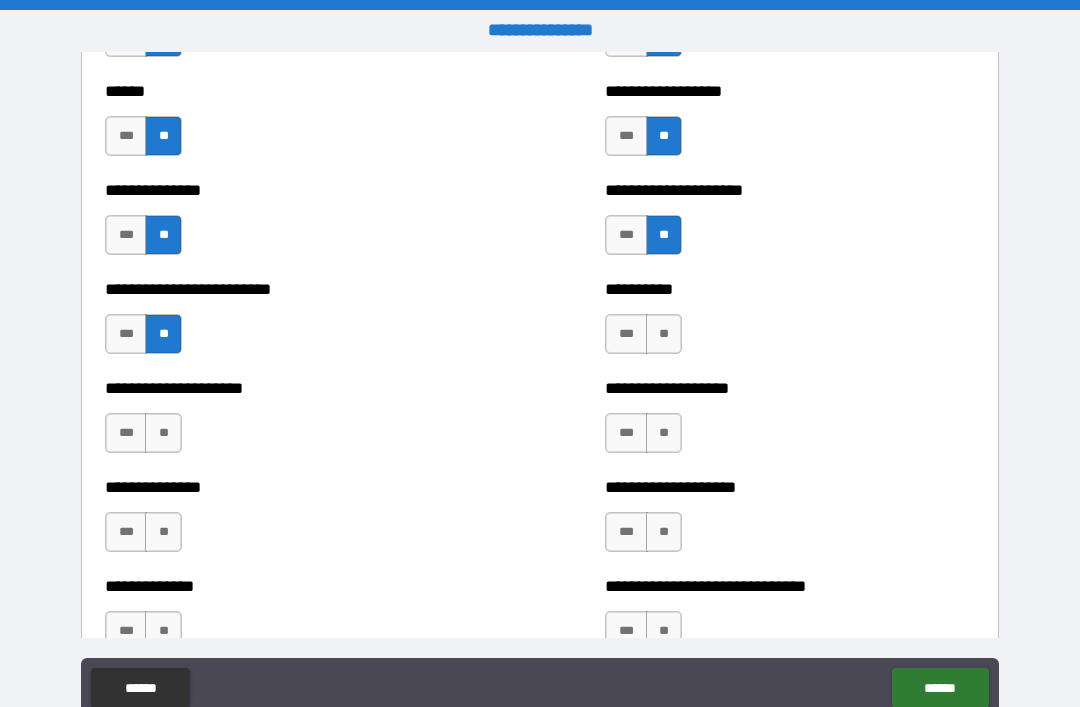 click on "**" at bounding box center (163, 334) 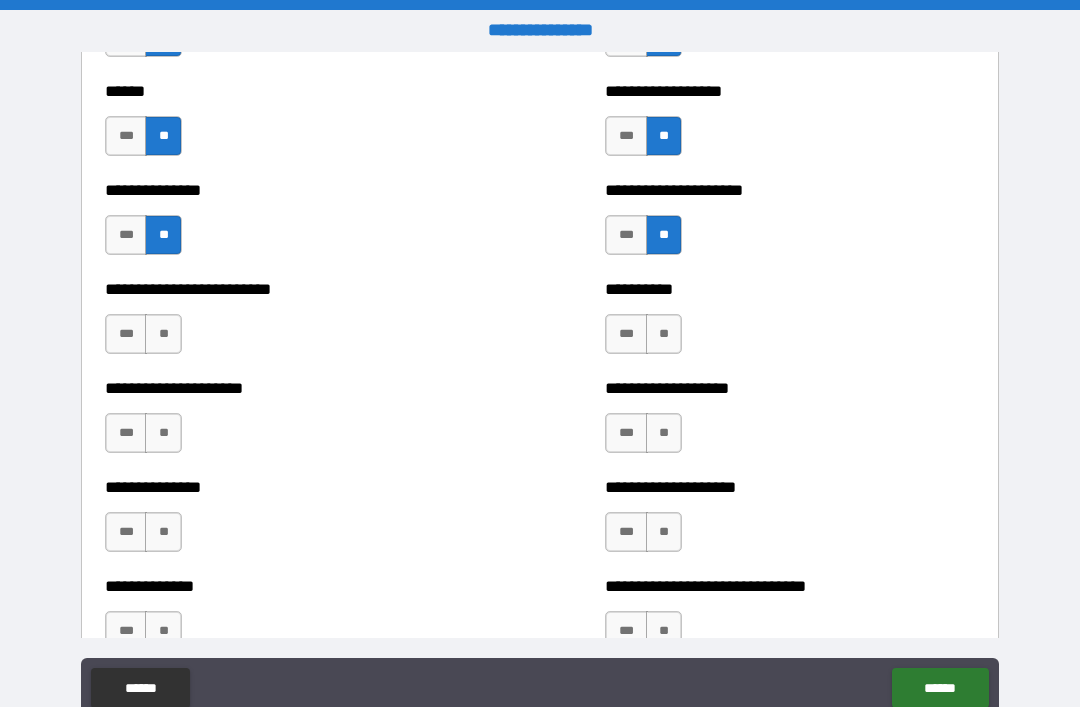 click on "**********" at bounding box center (790, 324) 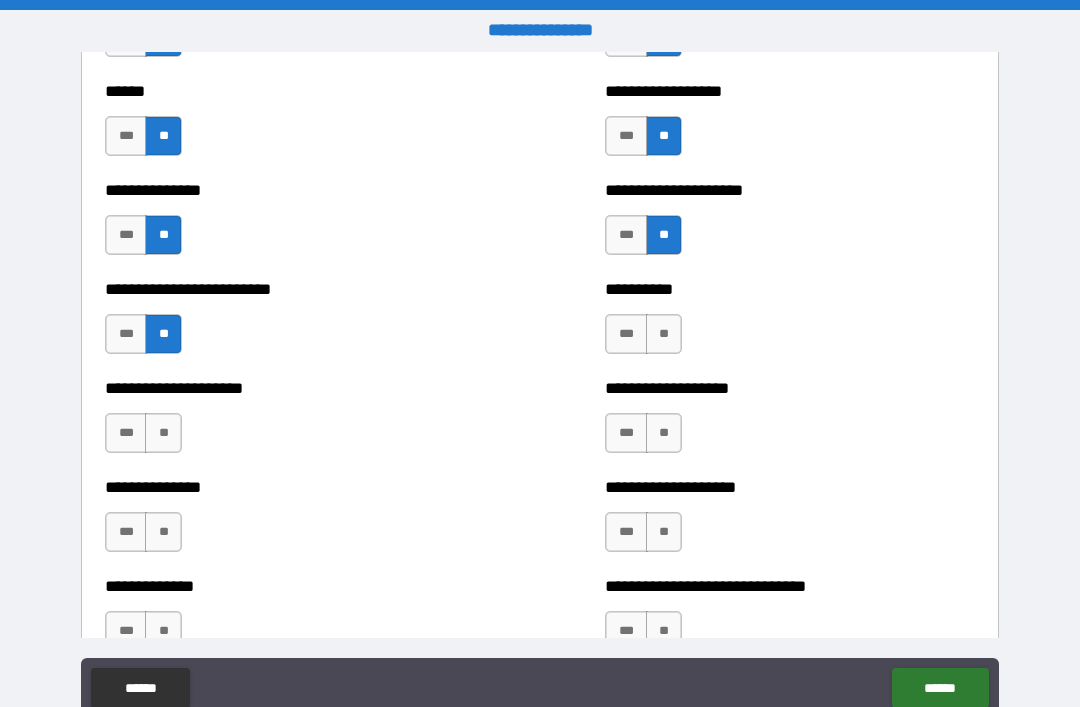 click on "**" at bounding box center (664, 334) 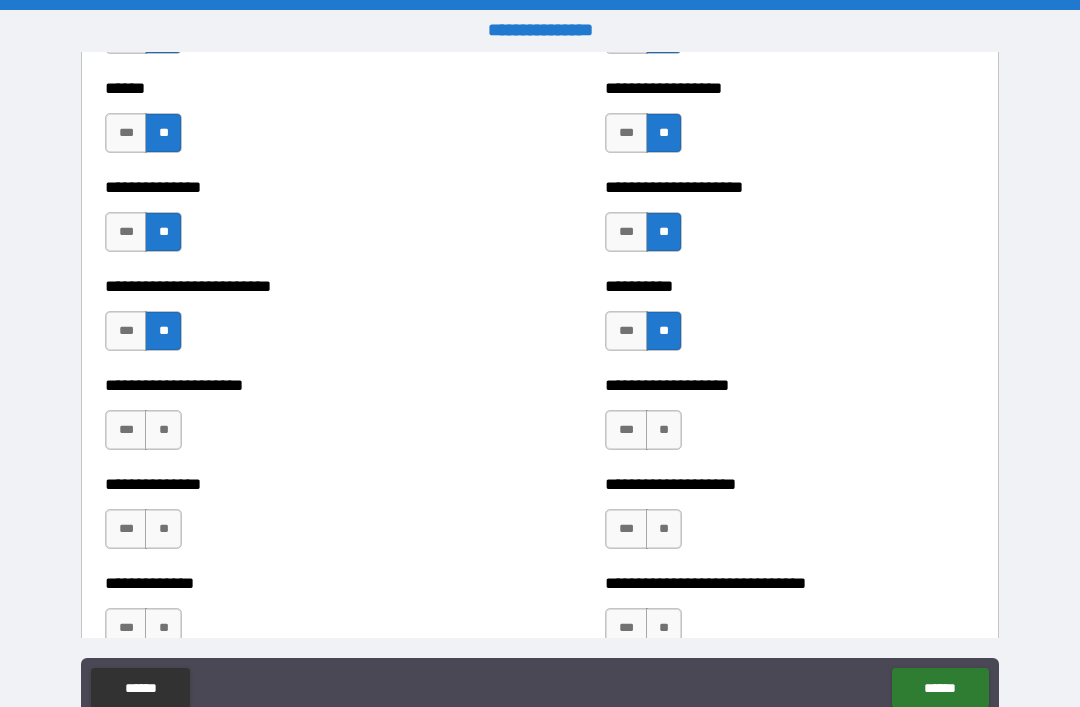 scroll, scrollTop: 2146, scrollLeft: 0, axis: vertical 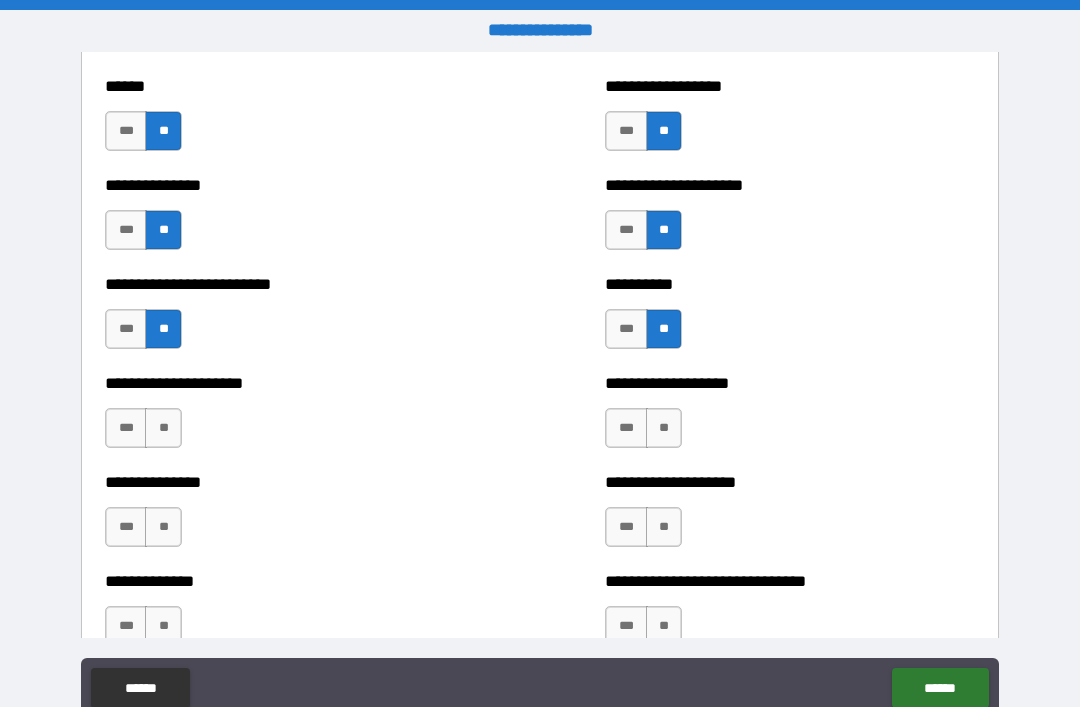 click on "**" at bounding box center [163, 428] 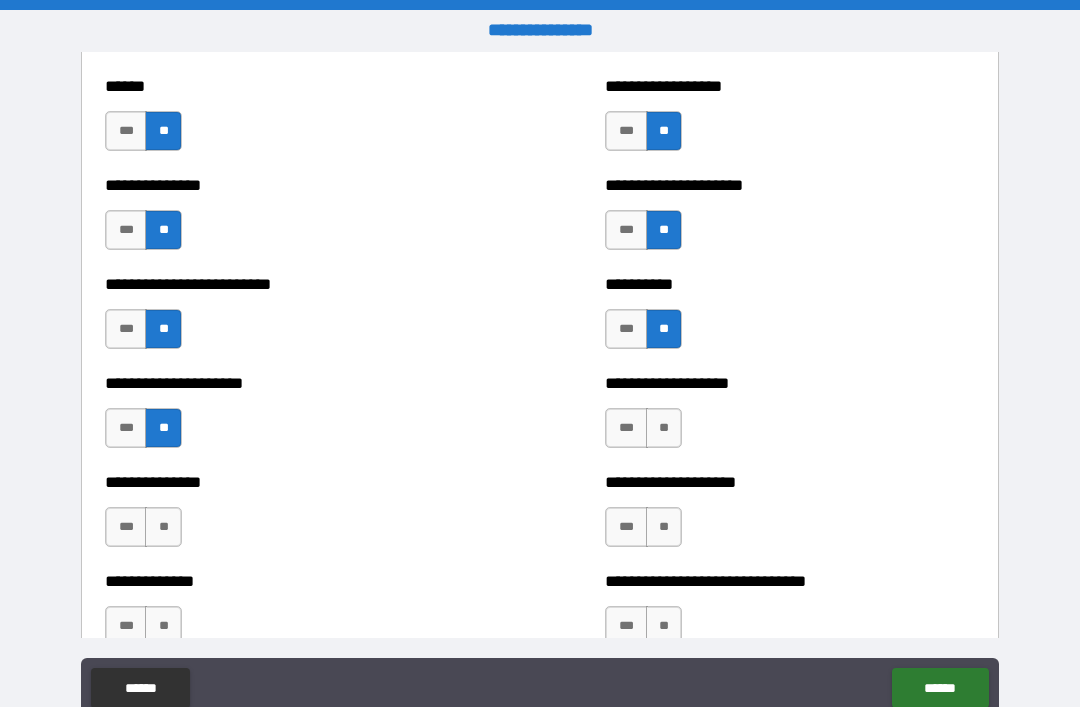 click on "**" at bounding box center (664, 428) 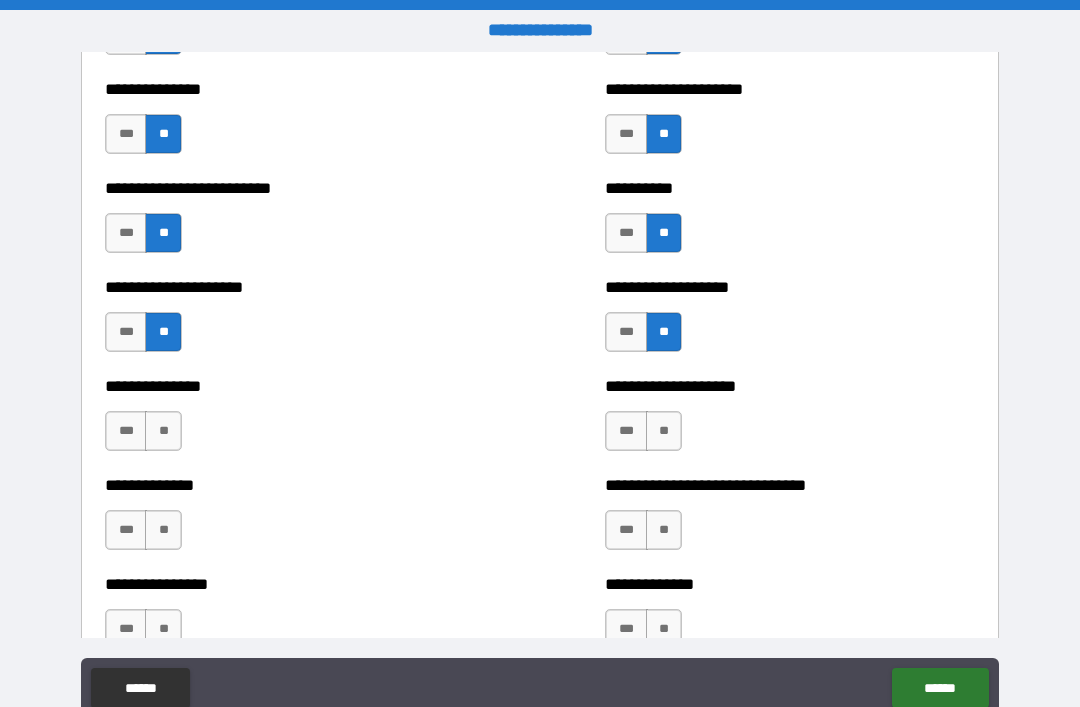 scroll, scrollTop: 2244, scrollLeft: 0, axis: vertical 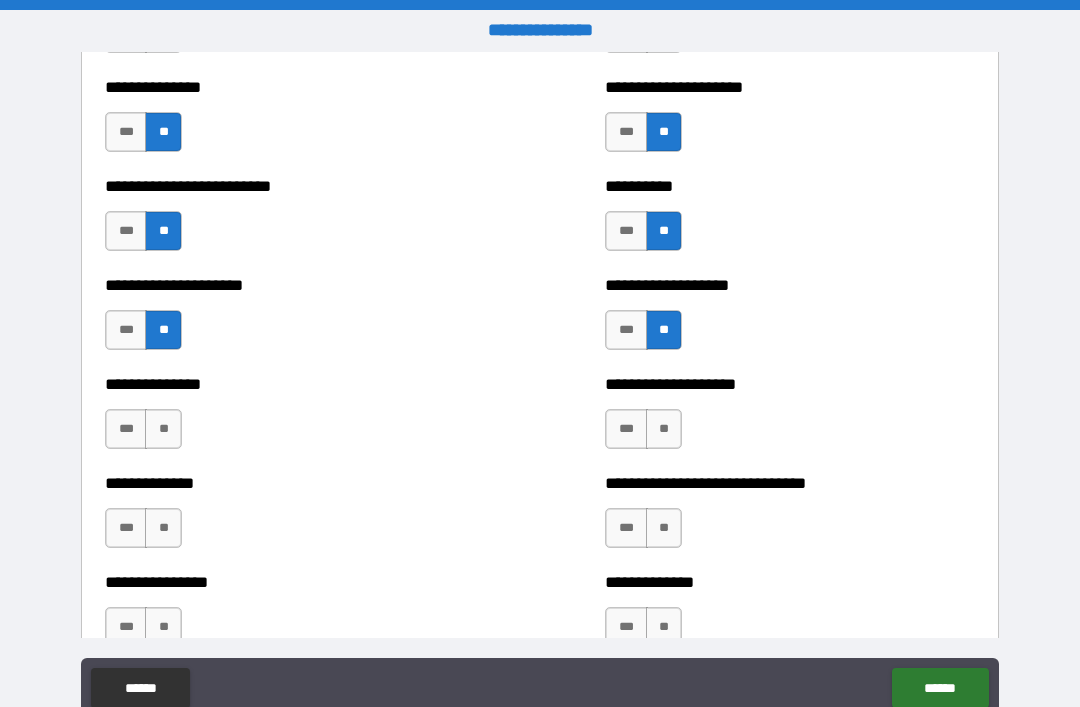 click on "**" at bounding box center [664, 429] 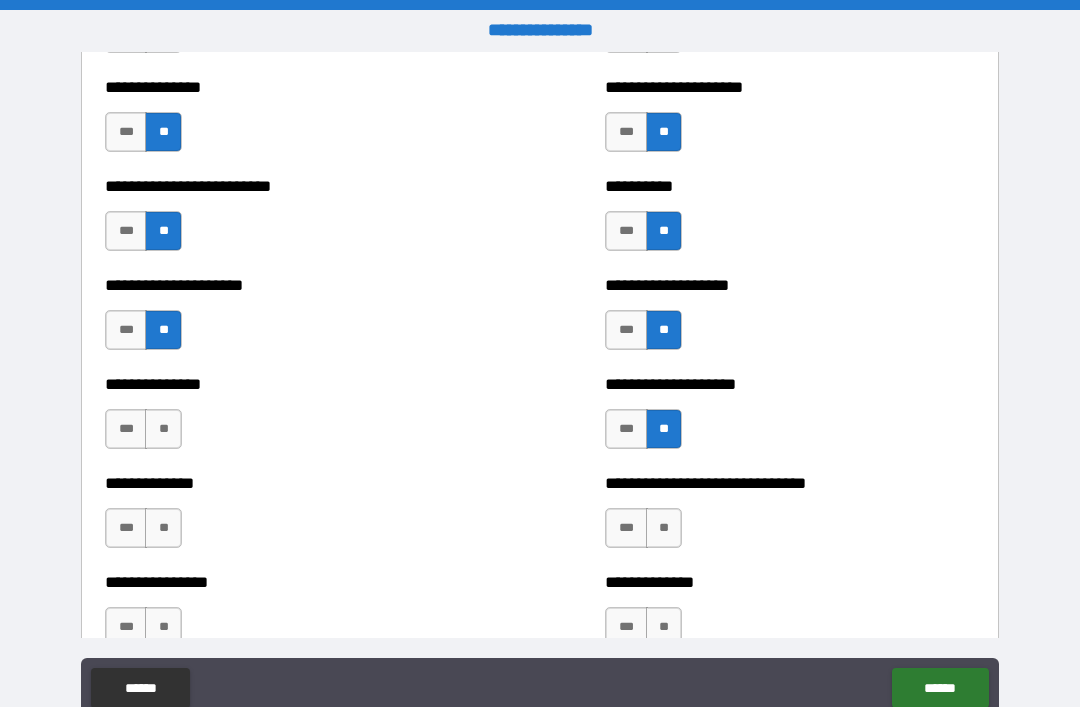 click on "**" at bounding box center [163, 429] 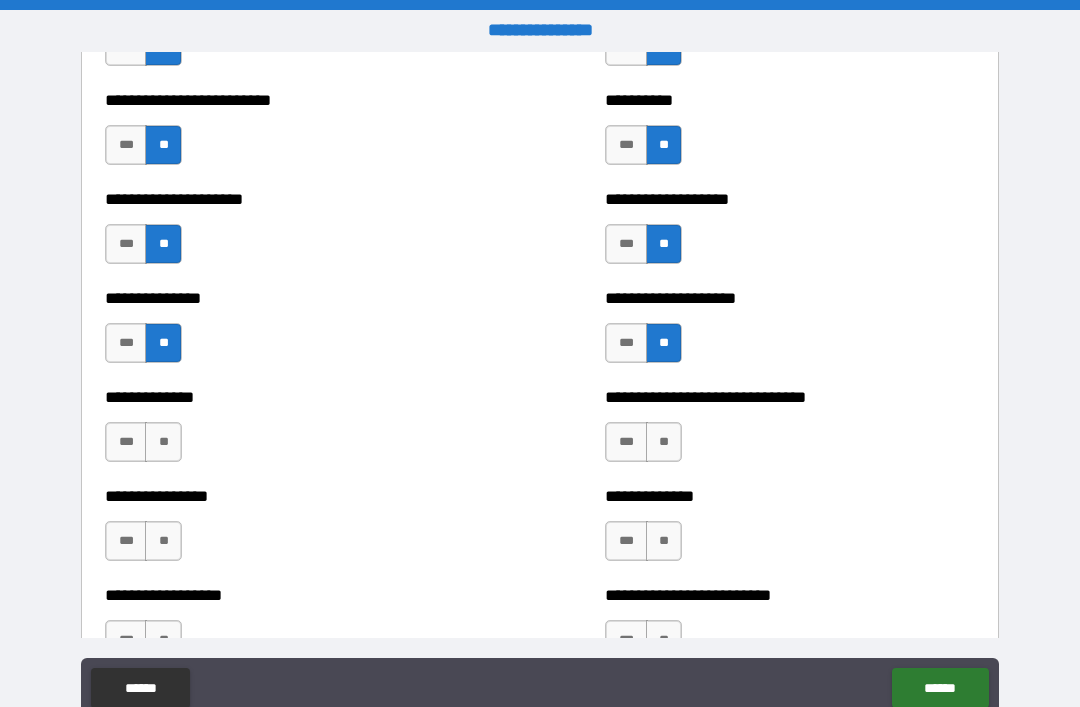 scroll, scrollTop: 2331, scrollLeft: 0, axis: vertical 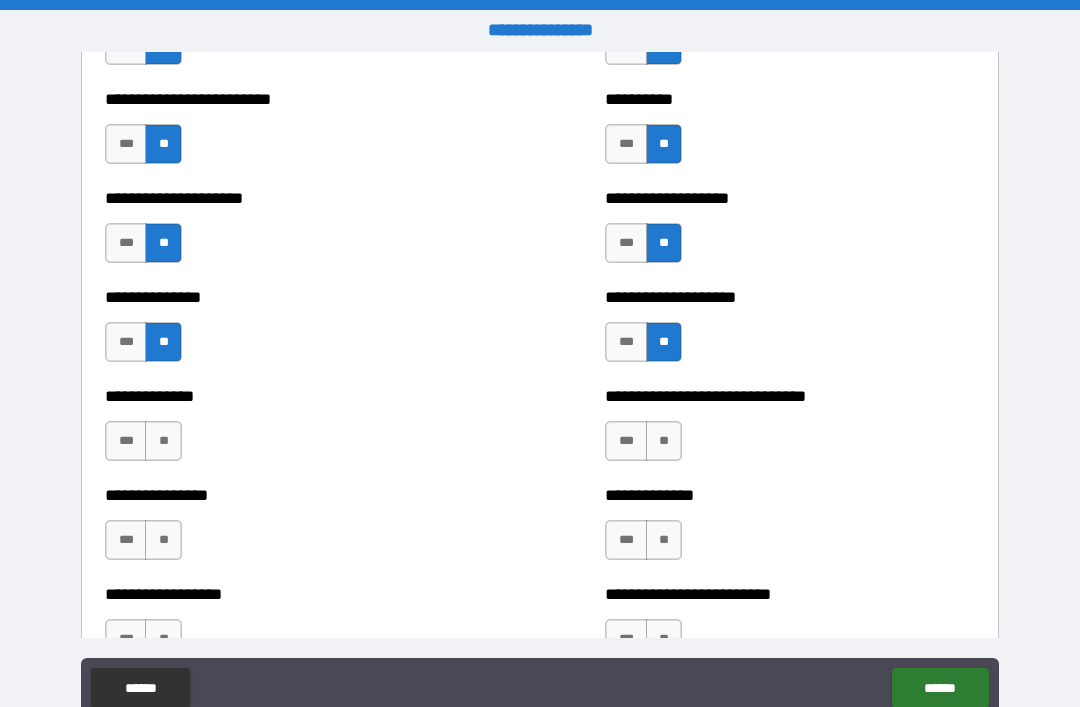 click on "**" at bounding box center (664, 441) 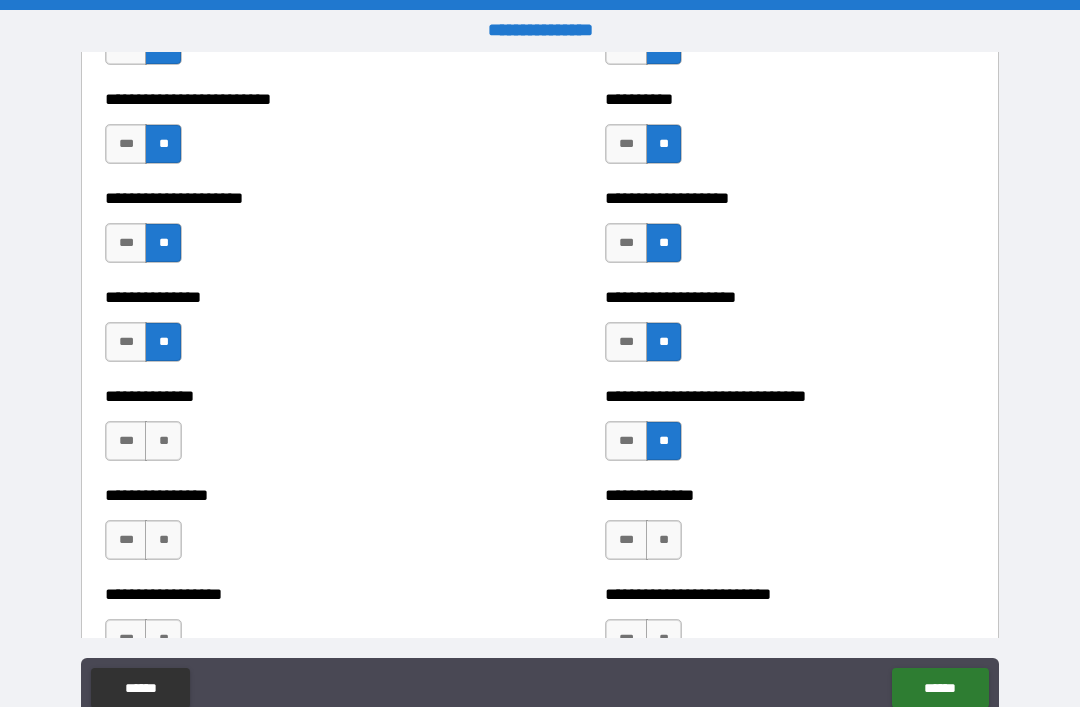 click on "**" at bounding box center [163, 441] 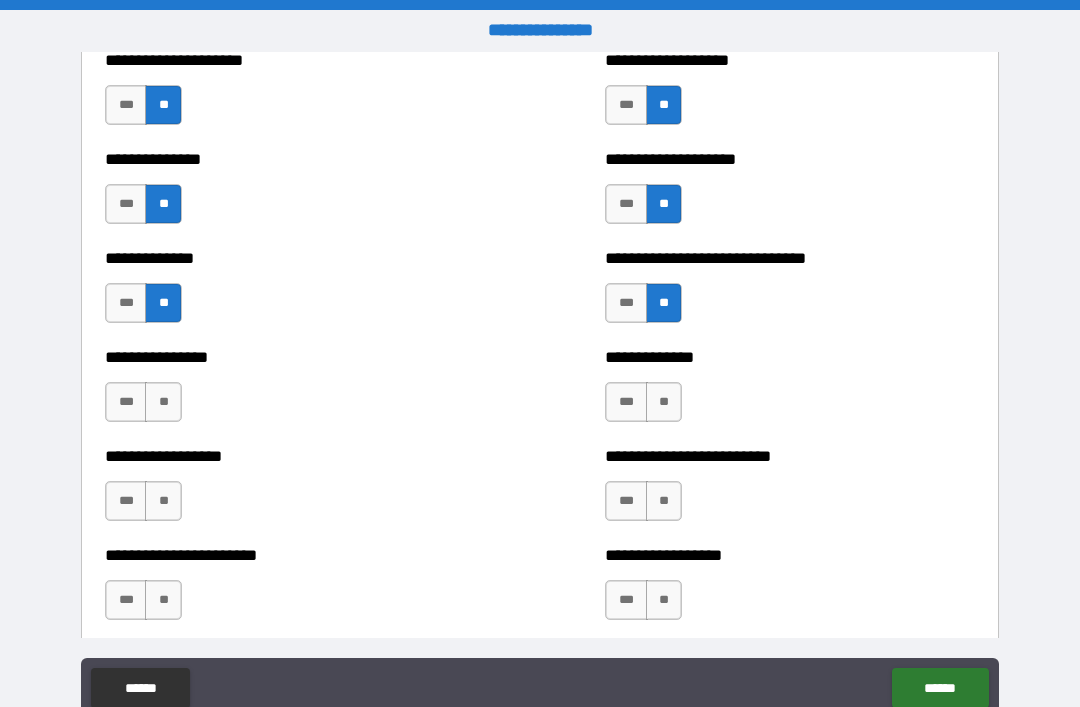 scroll, scrollTop: 2470, scrollLeft: 0, axis: vertical 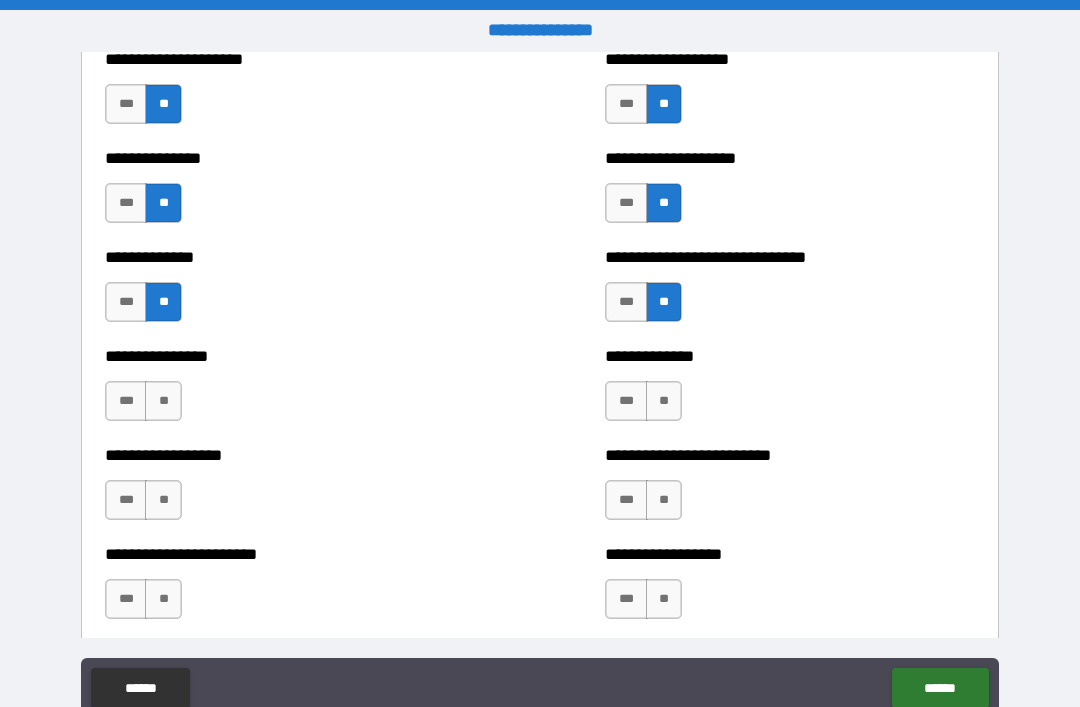 click on "**" at bounding box center (664, 401) 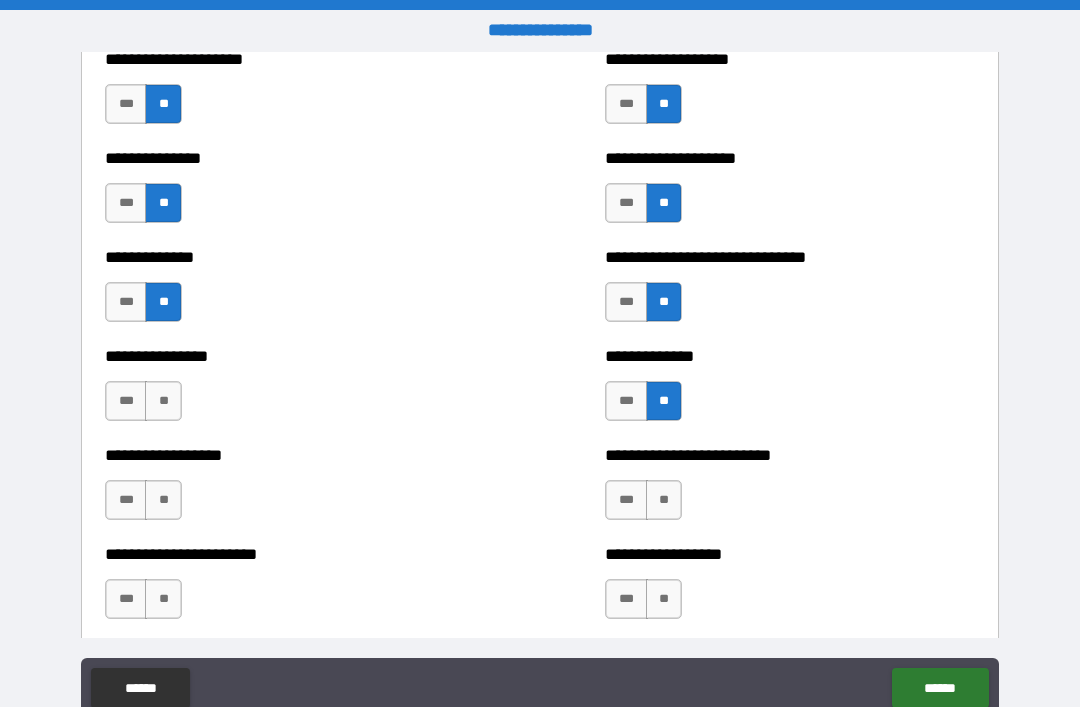 click on "**" at bounding box center (163, 401) 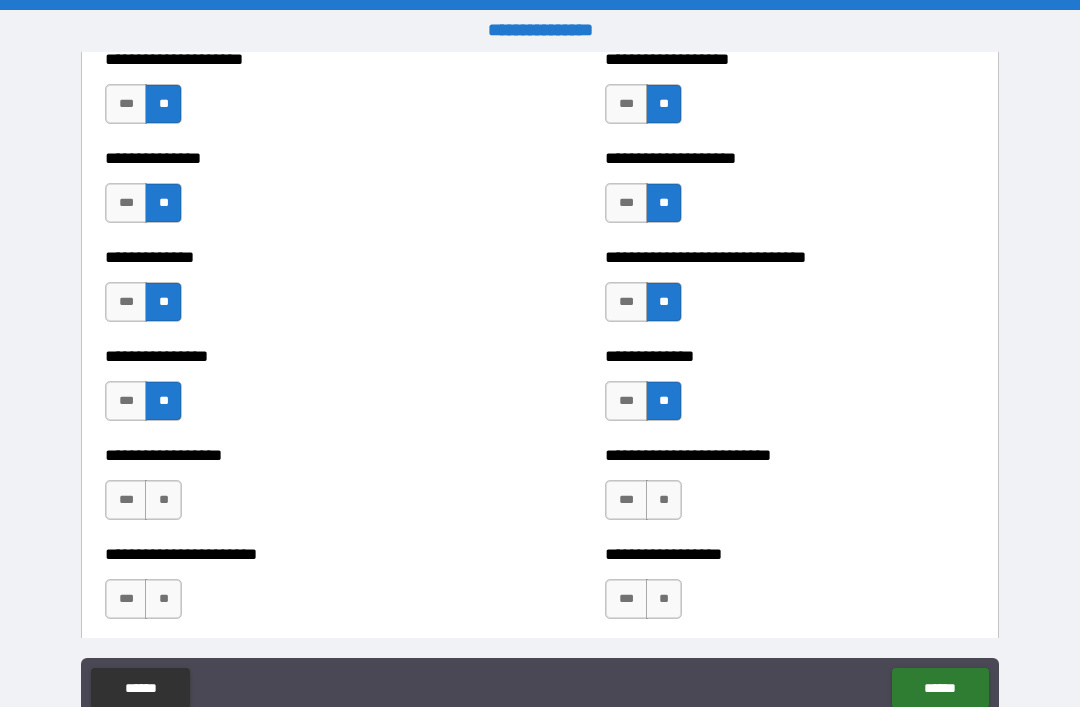 click on "**" at bounding box center (664, 500) 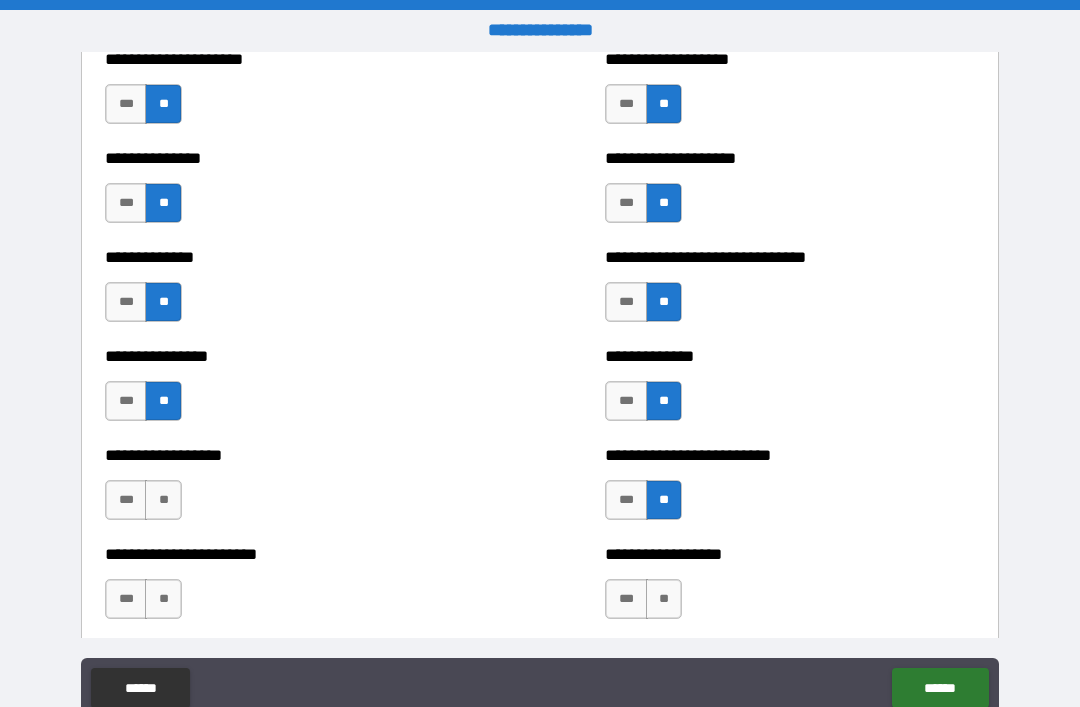 click on "**" at bounding box center [163, 500] 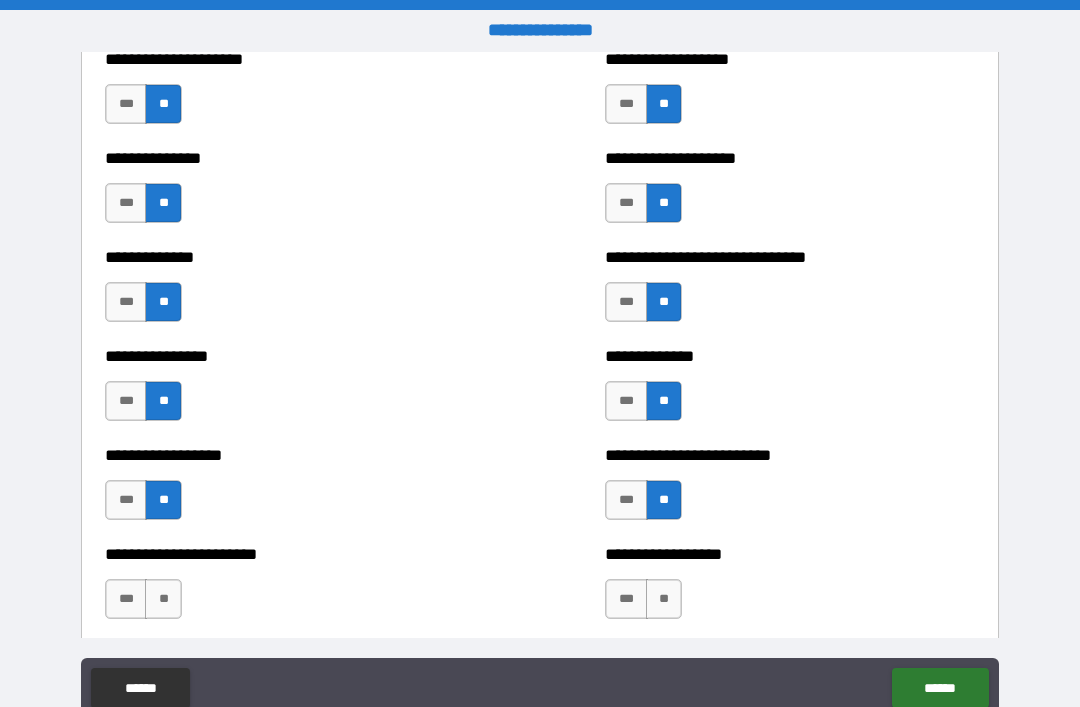 click on "**" at bounding box center (163, 599) 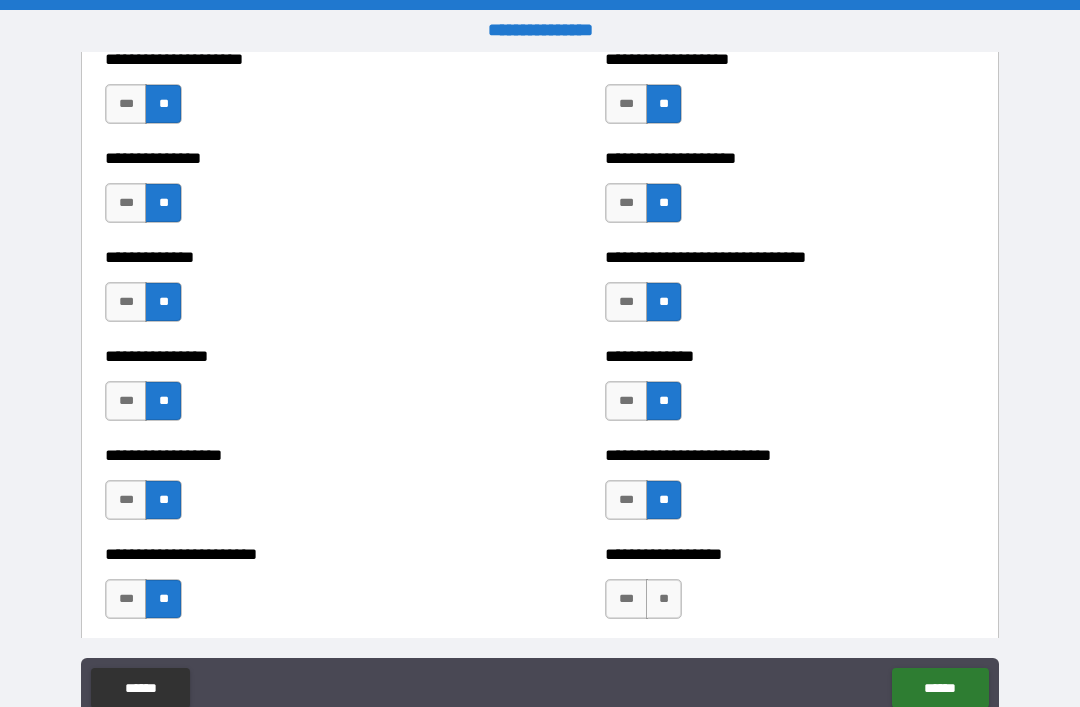click on "**" at bounding box center [664, 599] 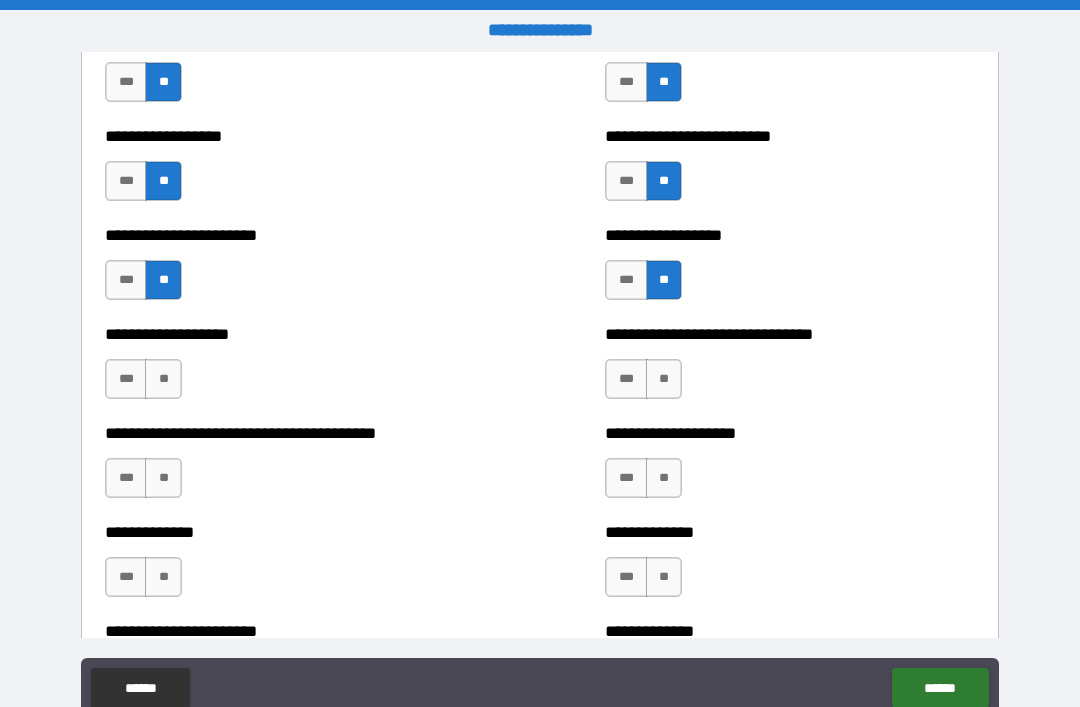 scroll, scrollTop: 2790, scrollLeft: 0, axis: vertical 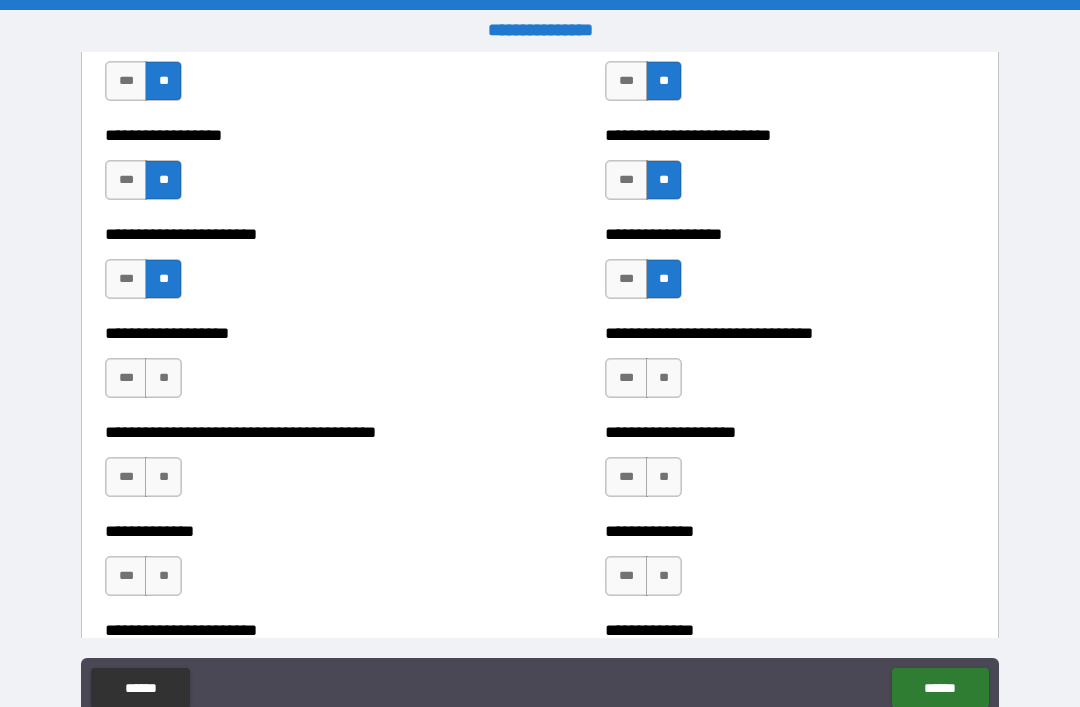 click on "**" at bounding box center [163, 378] 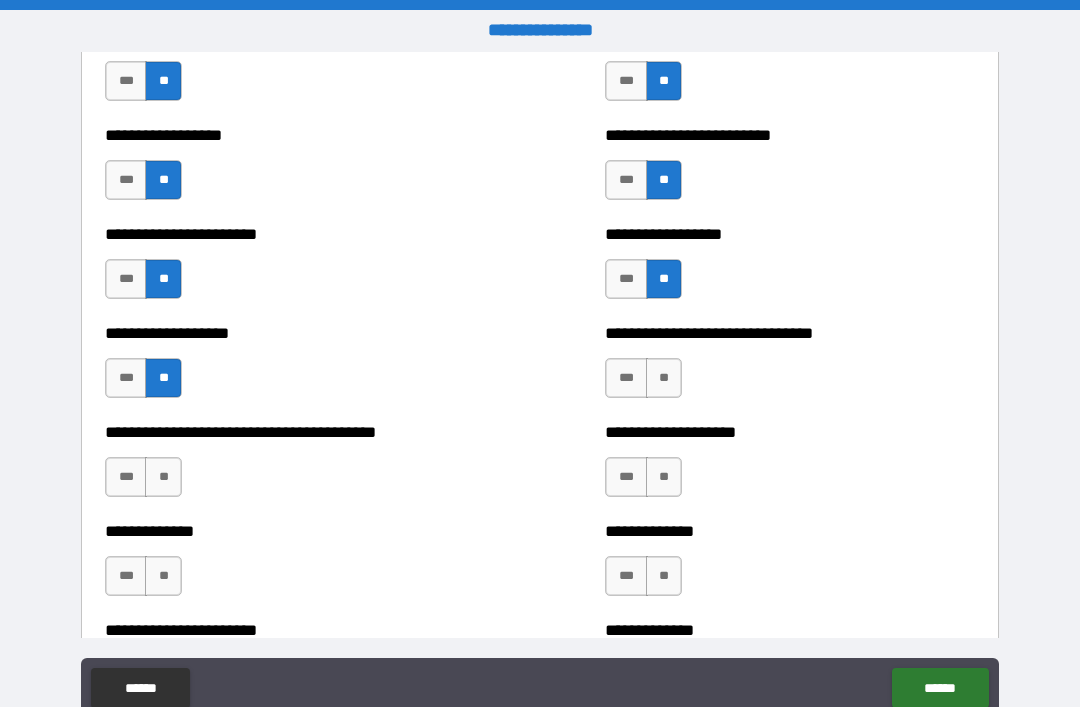 click on "**" at bounding box center [664, 378] 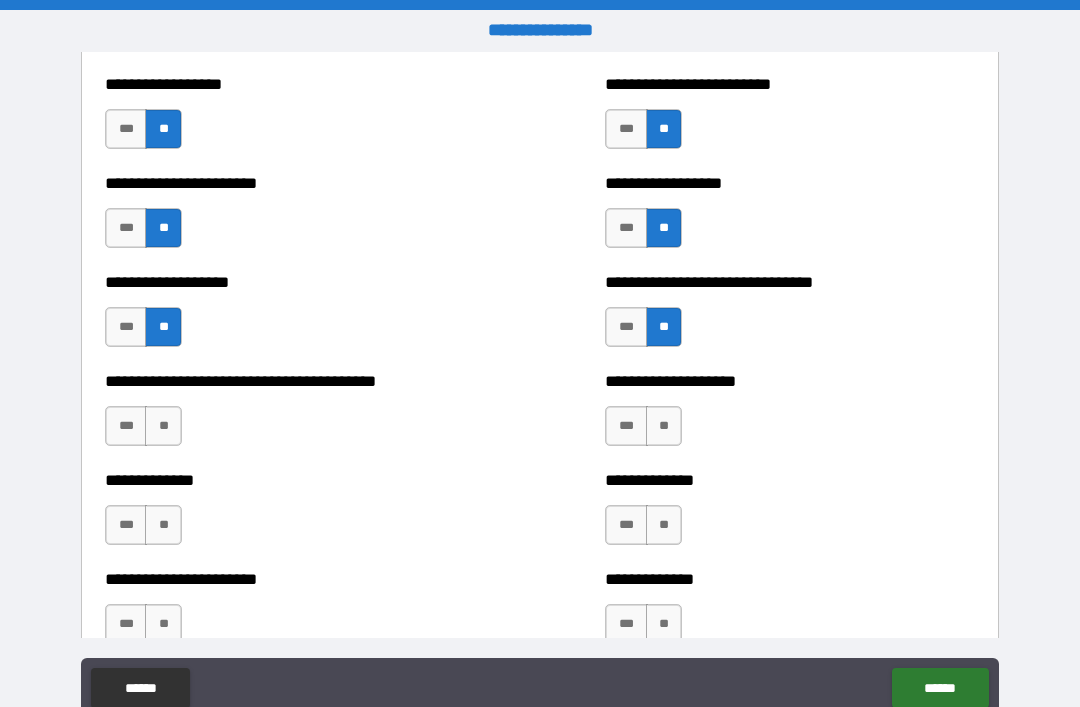 scroll, scrollTop: 2865, scrollLeft: 0, axis: vertical 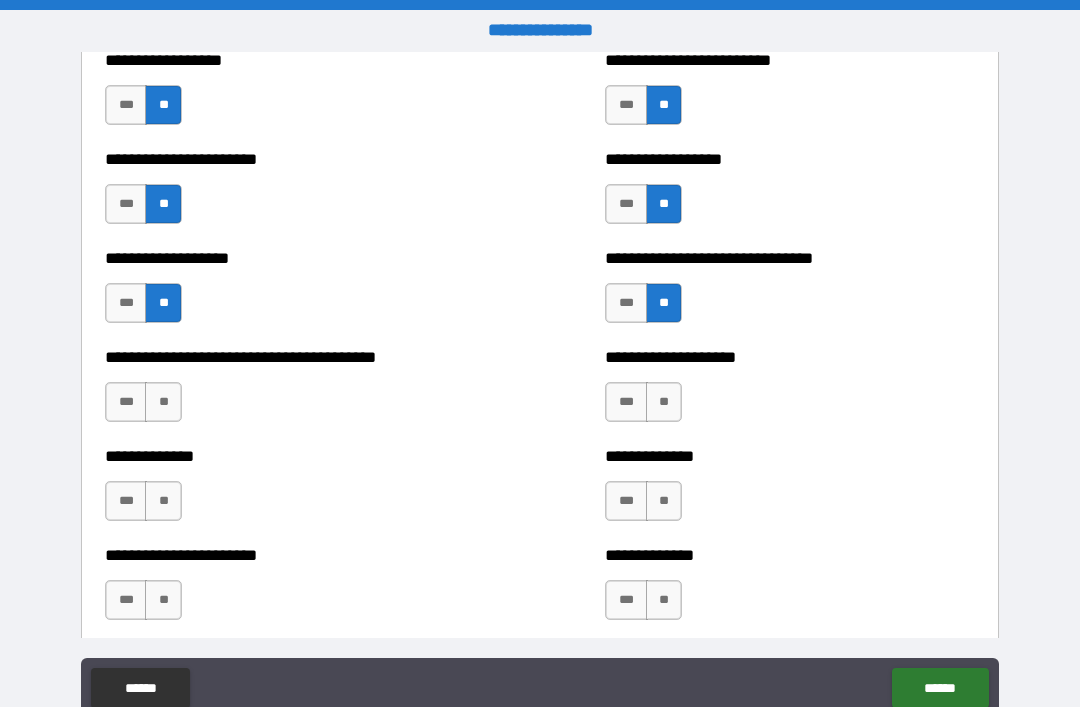 click on "**********" at bounding box center [540, 388] 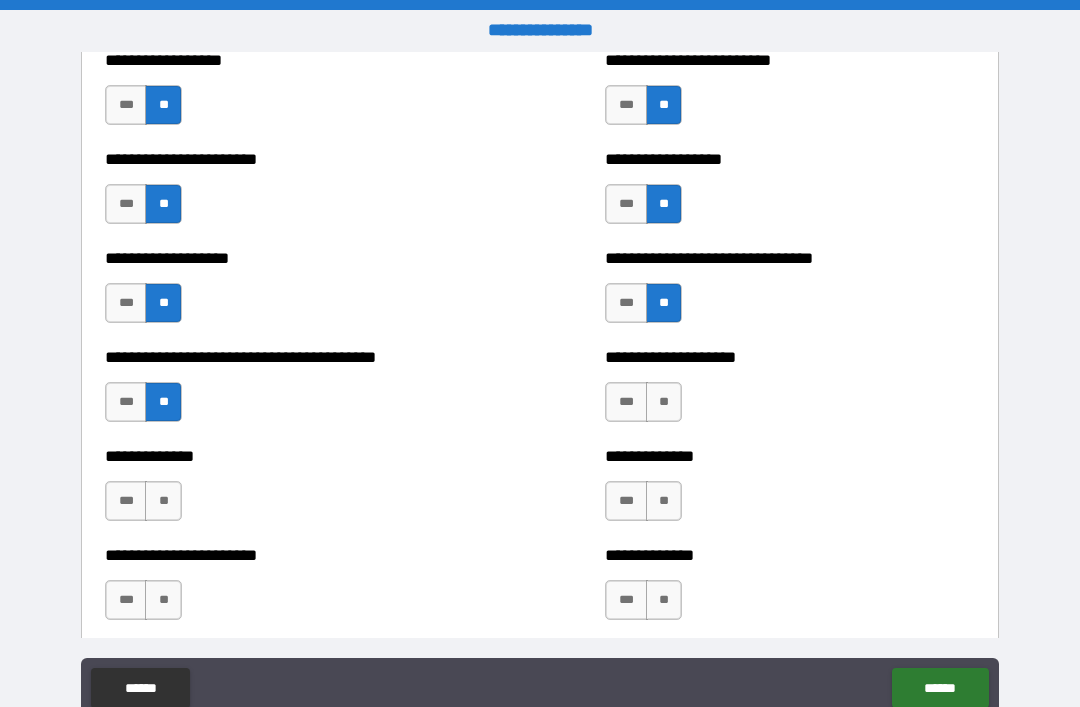 click on "**" at bounding box center [664, 402] 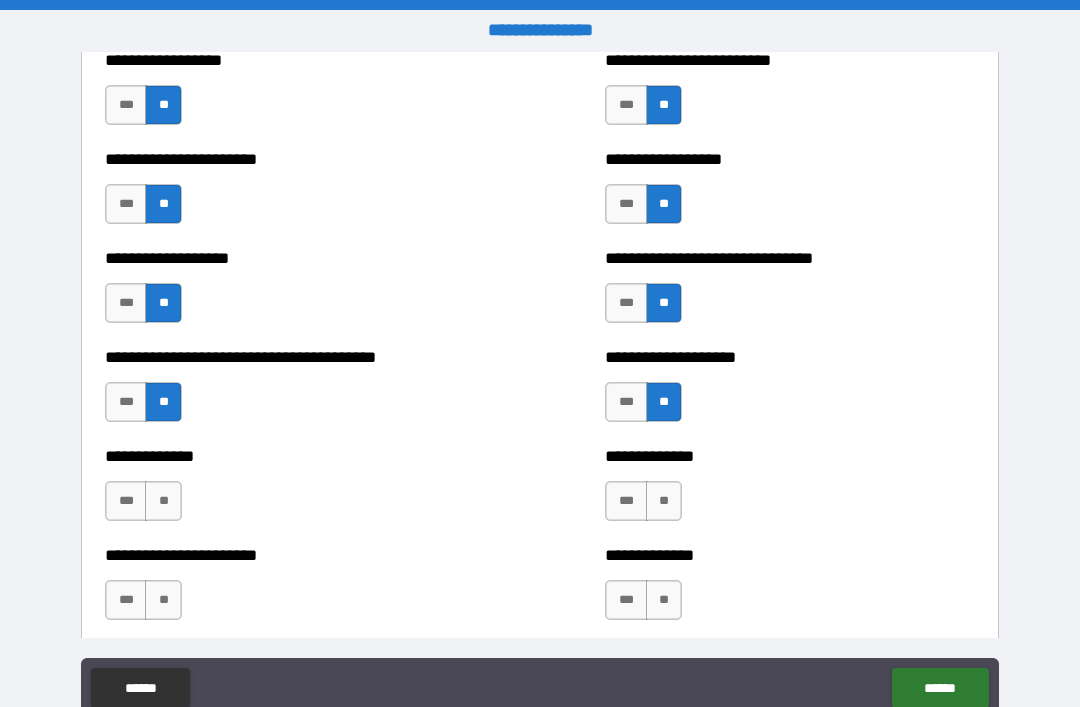 click on "**" at bounding box center [163, 501] 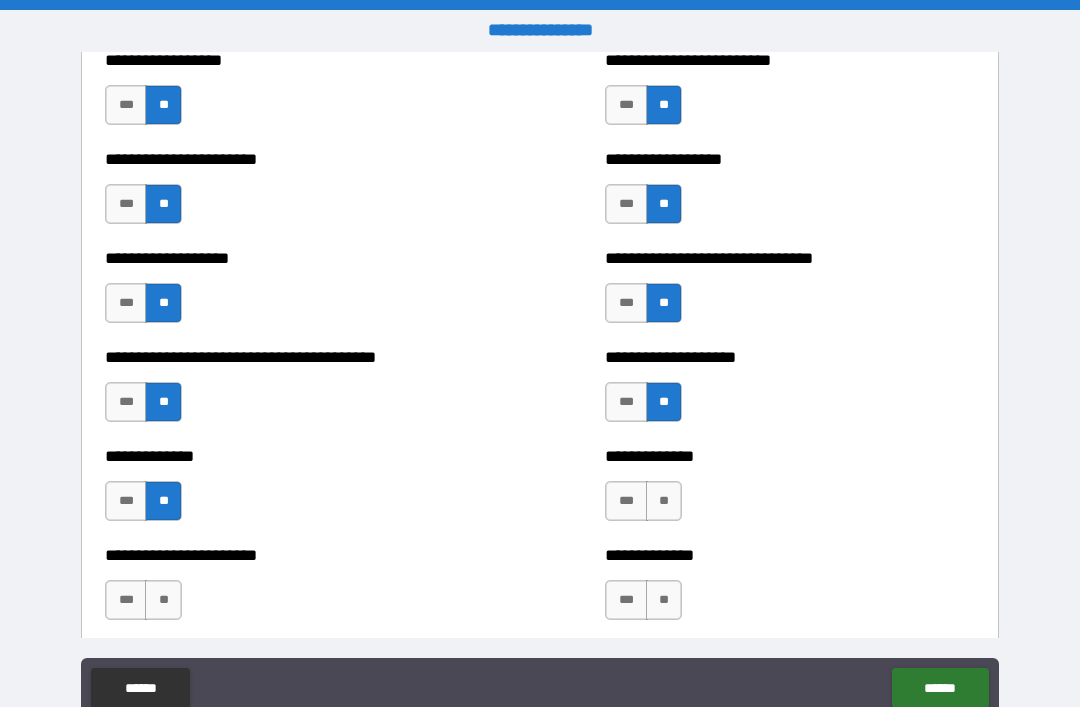 click on "**" at bounding box center (664, 501) 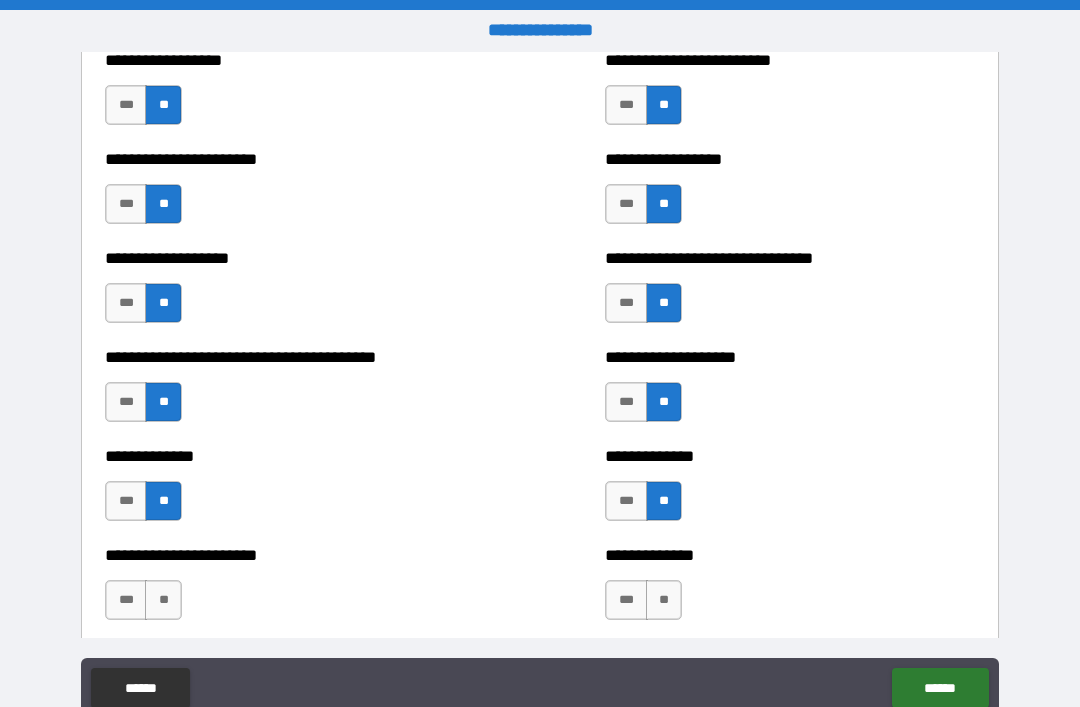 click on "**" at bounding box center [664, 600] 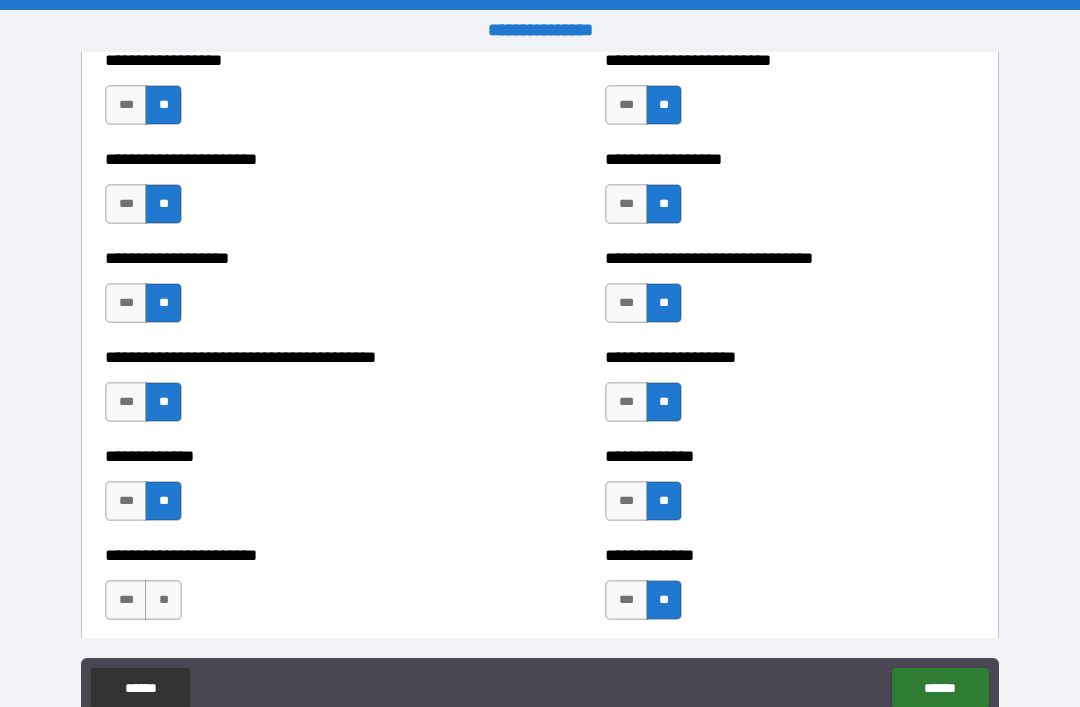 click on "**" at bounding box center [163, 600] 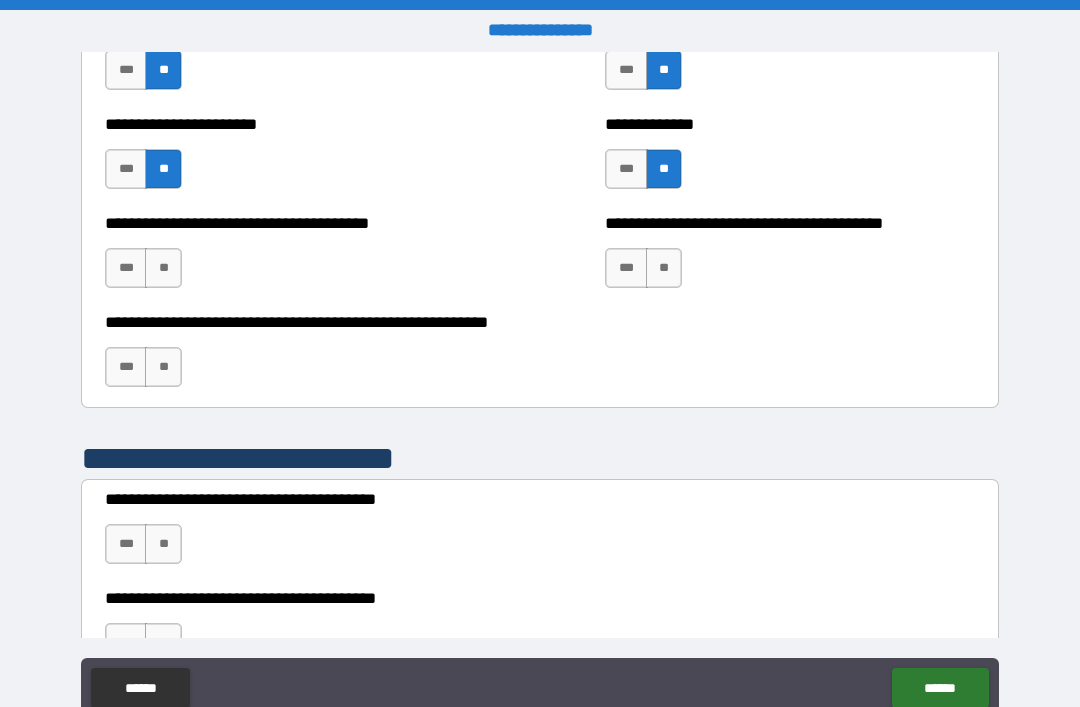 scroll, scrollTop: 3297, scrollLeft: 0, axis: vertical 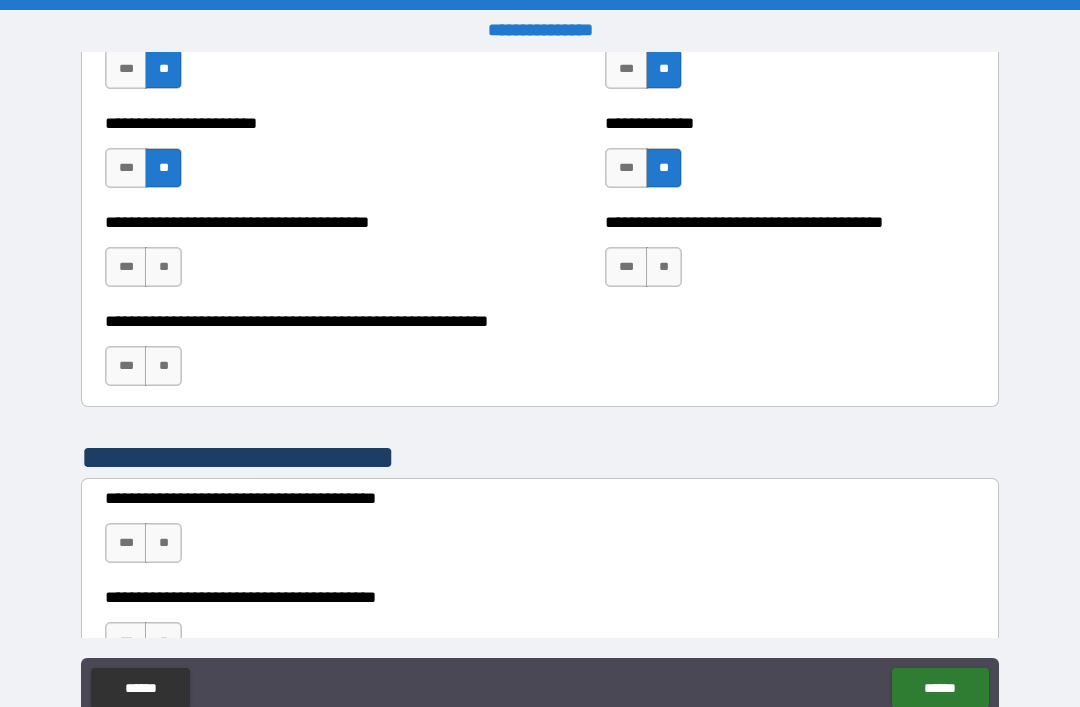 click on "**" at bounding box center [664, 267] 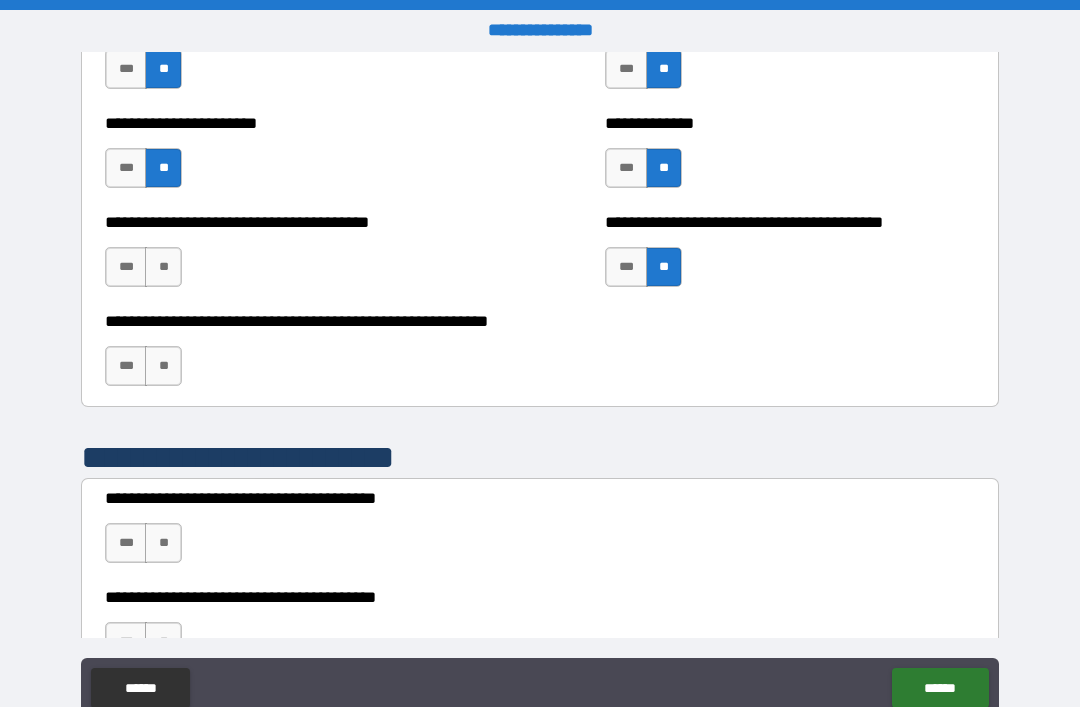 click on "**" at bounding box center [163, 267] 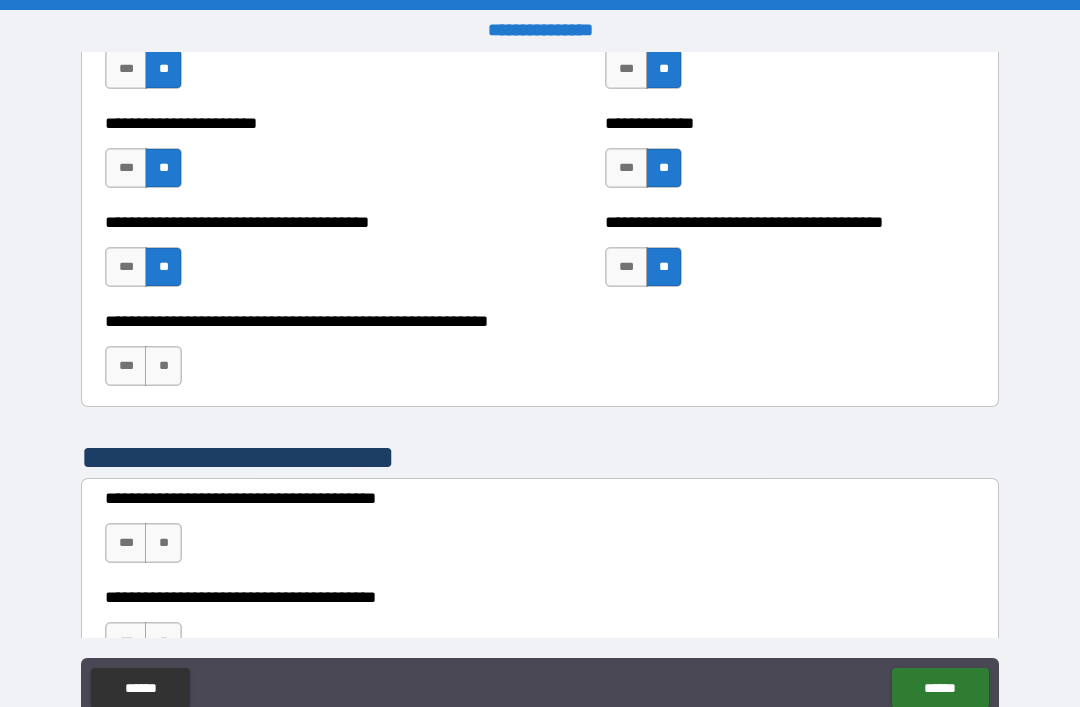 click on "**" at bounding box center [163, 366] 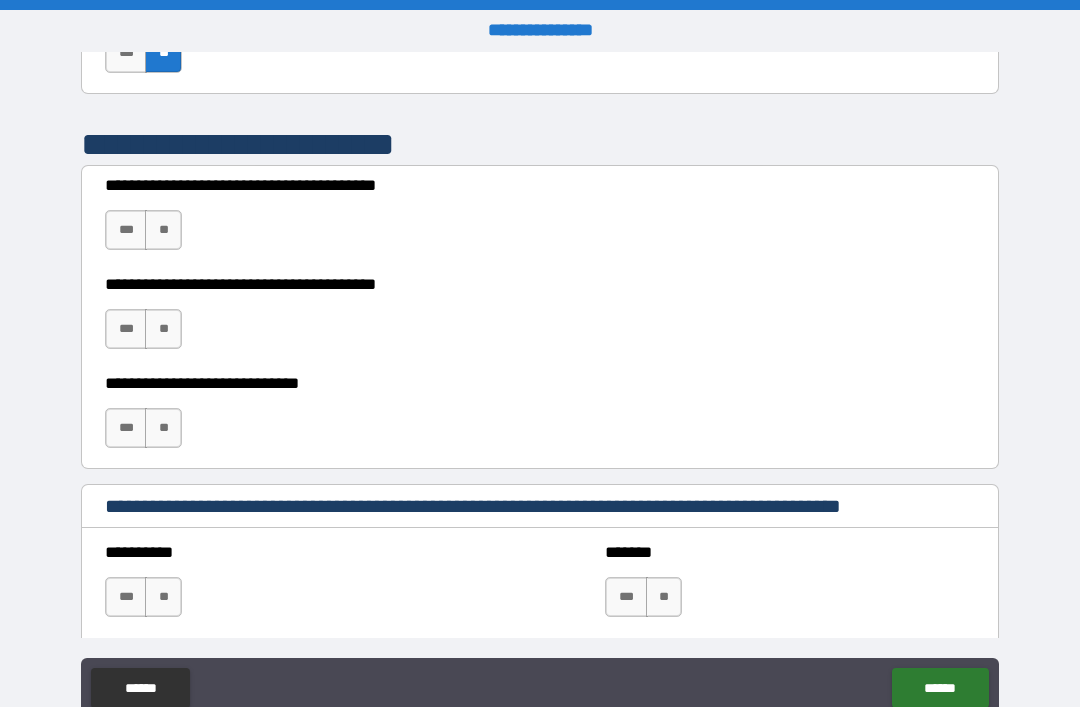scroll, scrollTop: 3610, scrollLeft: 0, axis: vertical 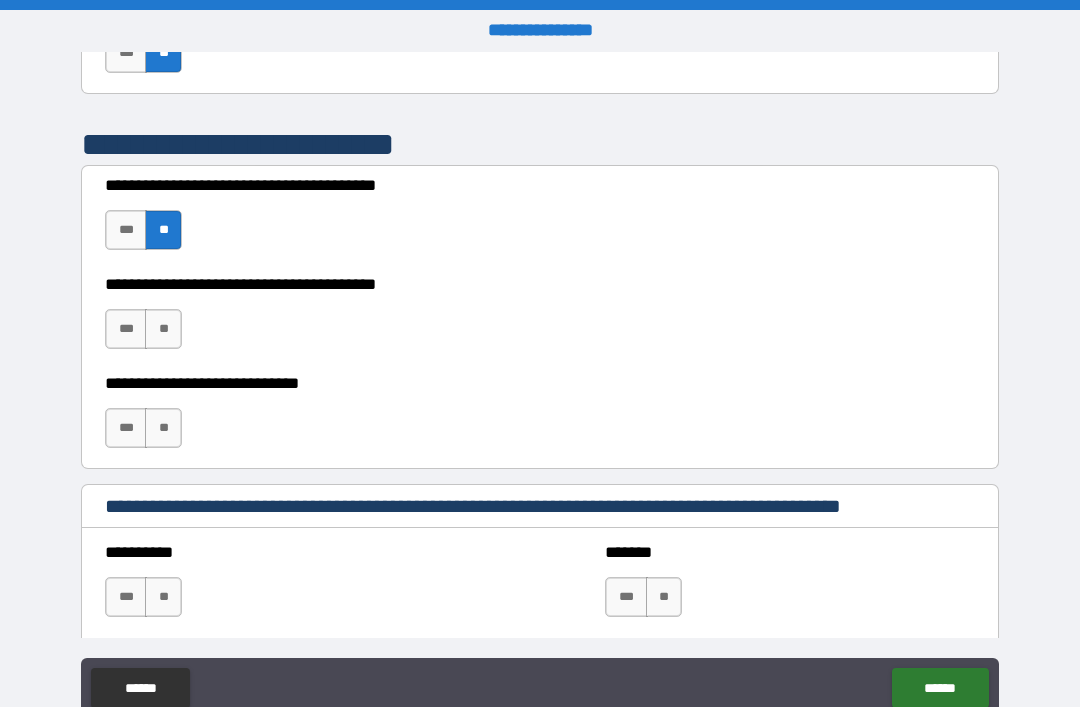 click on "**********" at bounding box center [540, 319] 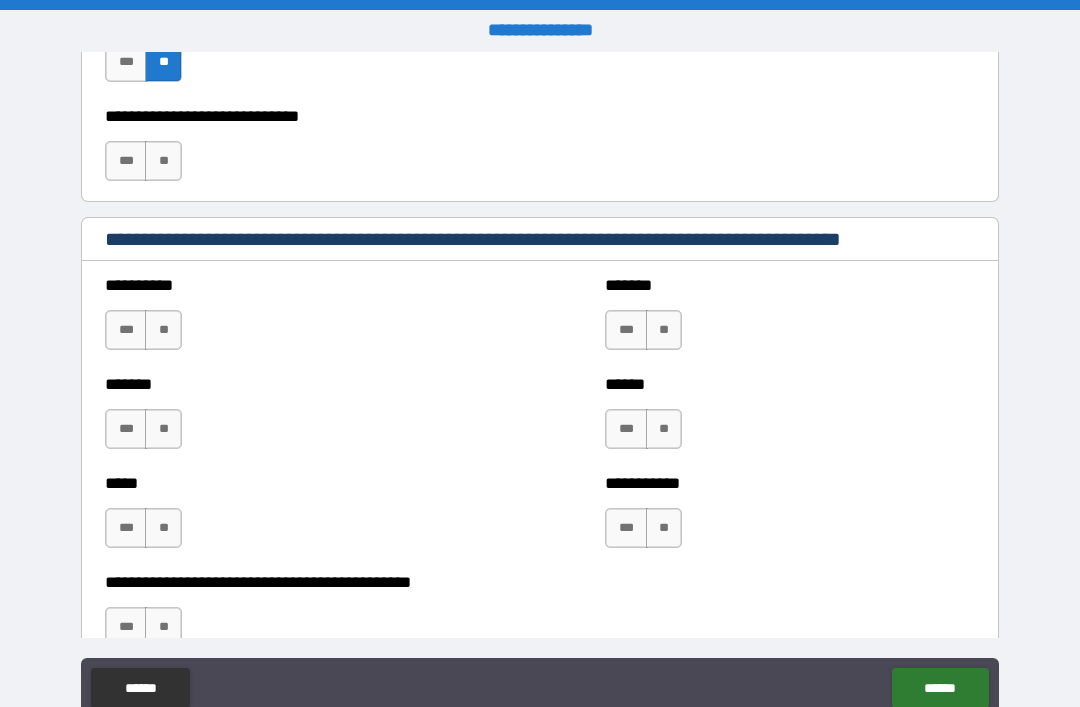 scroll, scrollTop: 3879, scrollLeft: 0, axis: vertical 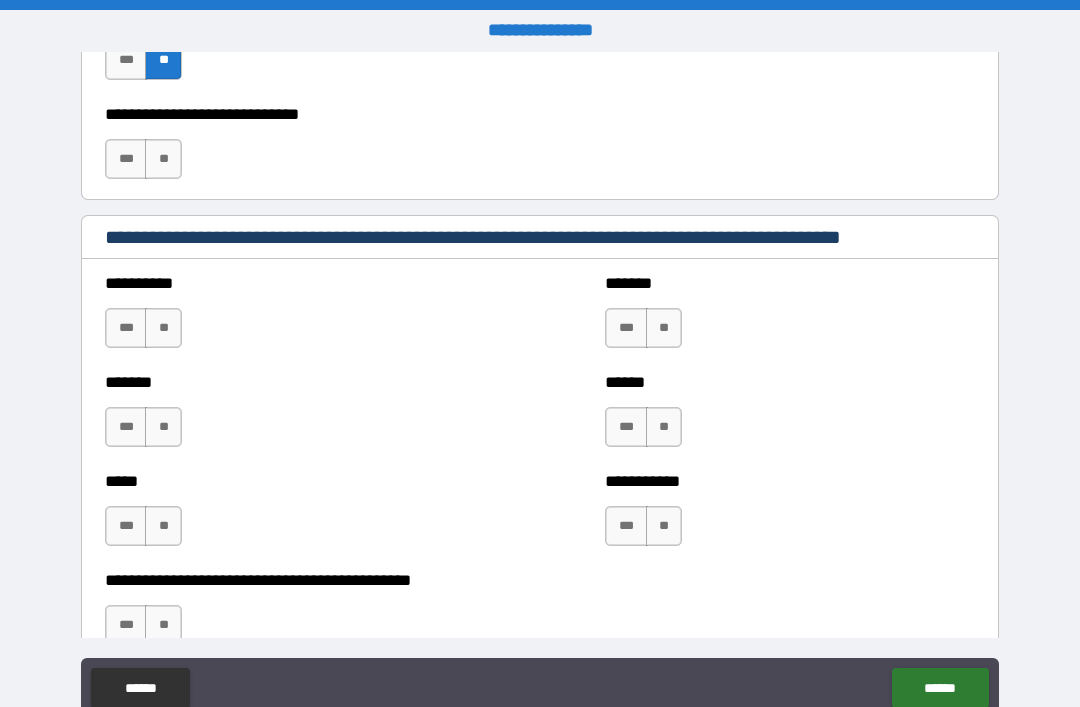 click on "**" at bounding box center [163, 159] 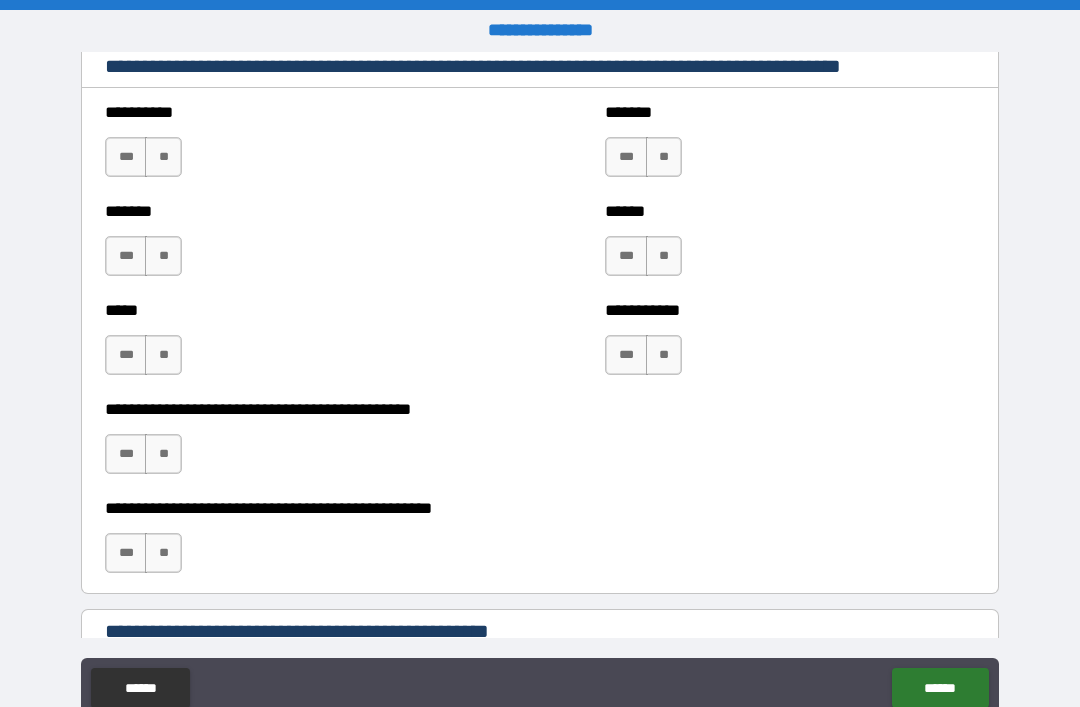 scroll, scrollTop: 4048, scrollLeft: 0, axis: vertical 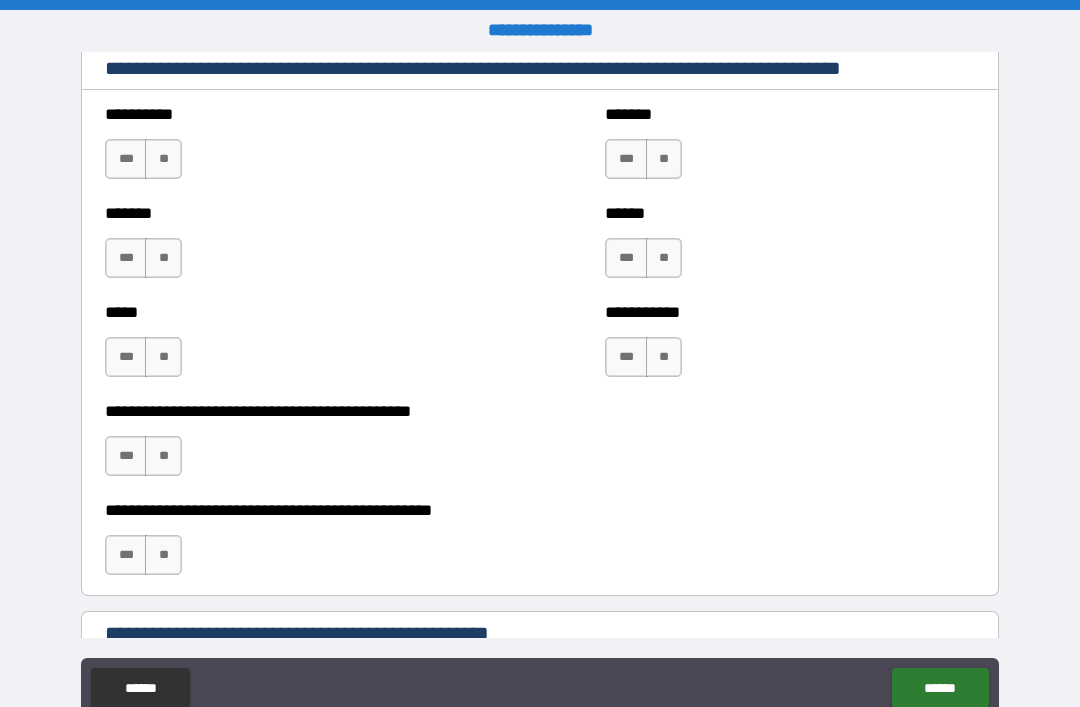 click on "**" at bounding box center [163, 159] 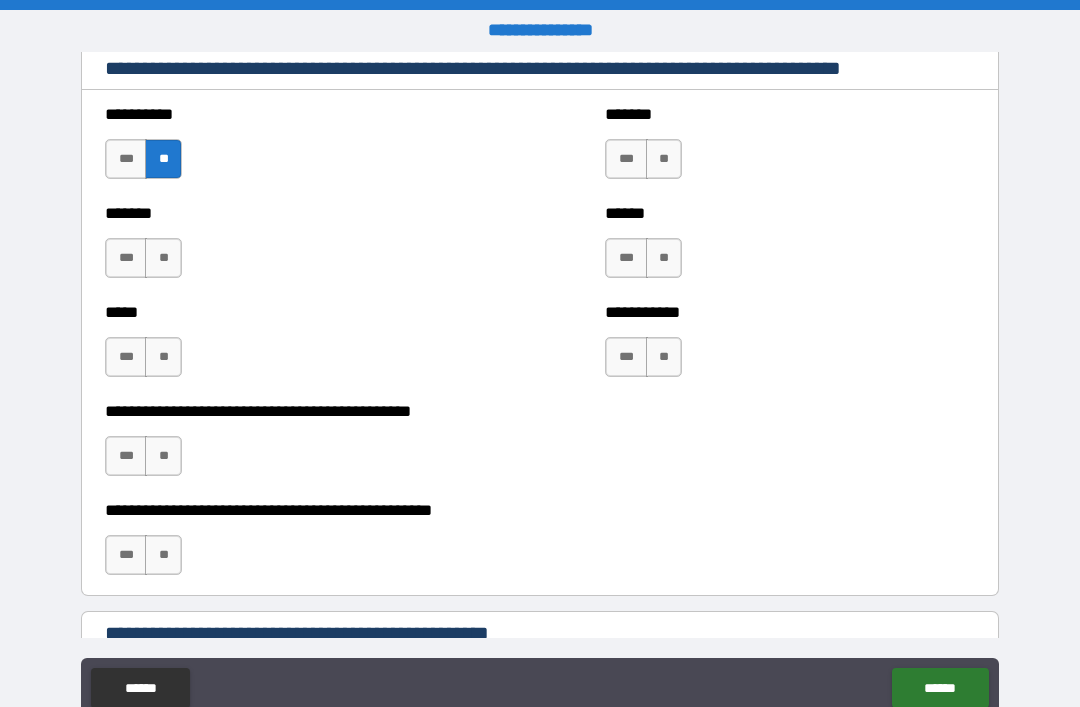 click on "**" at bounding box center [163, 258] 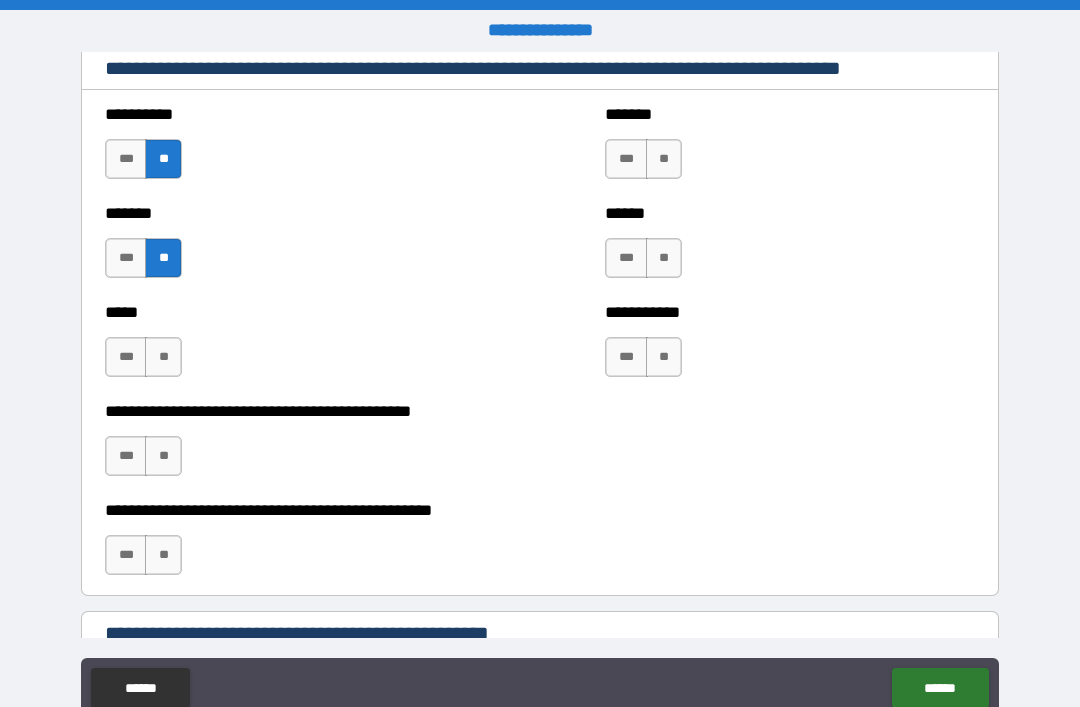 click on "**" at bounding box center (163, 357) 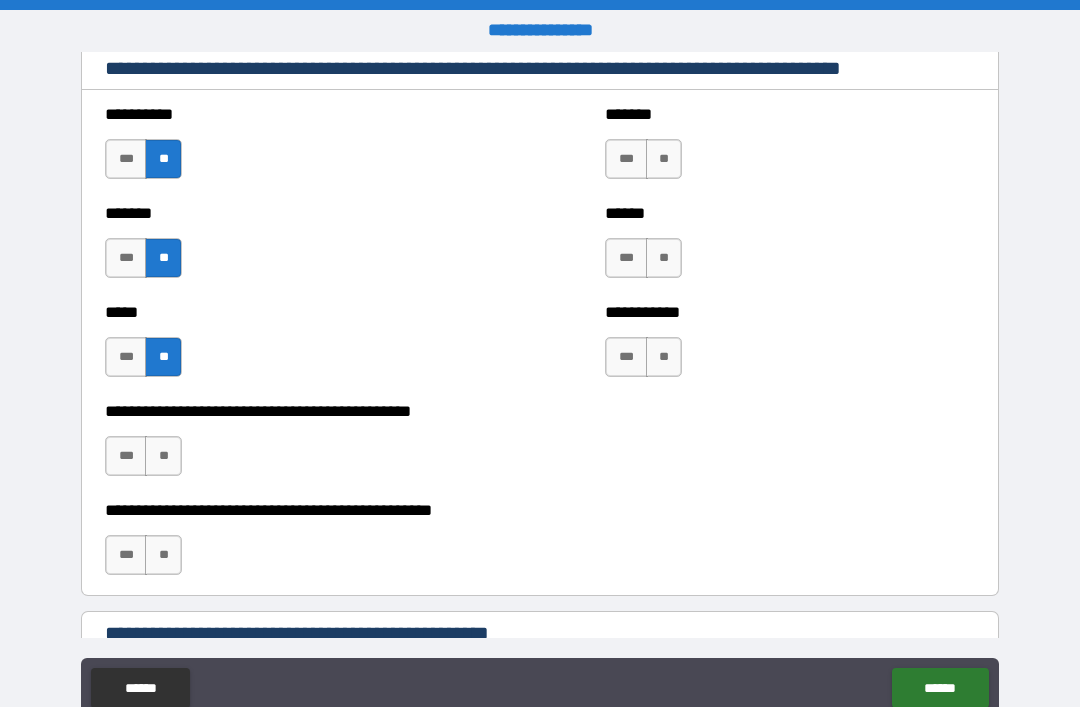click on "**" at bounding box center [163, 456] 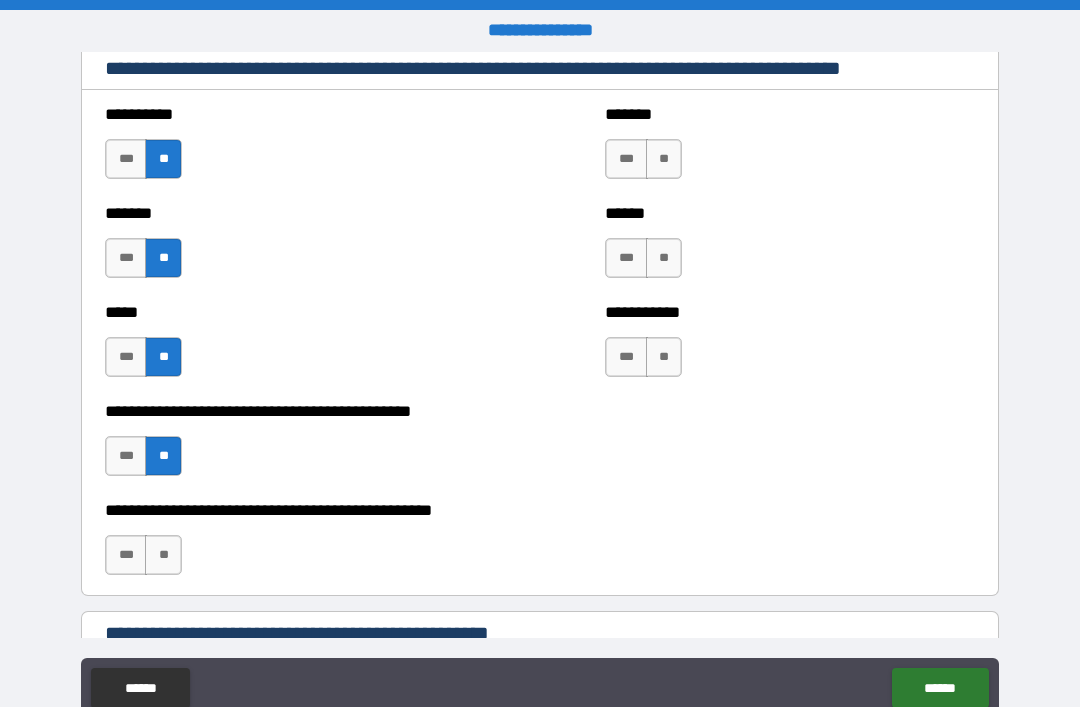 click on "**" at bounding box center [163, 555] 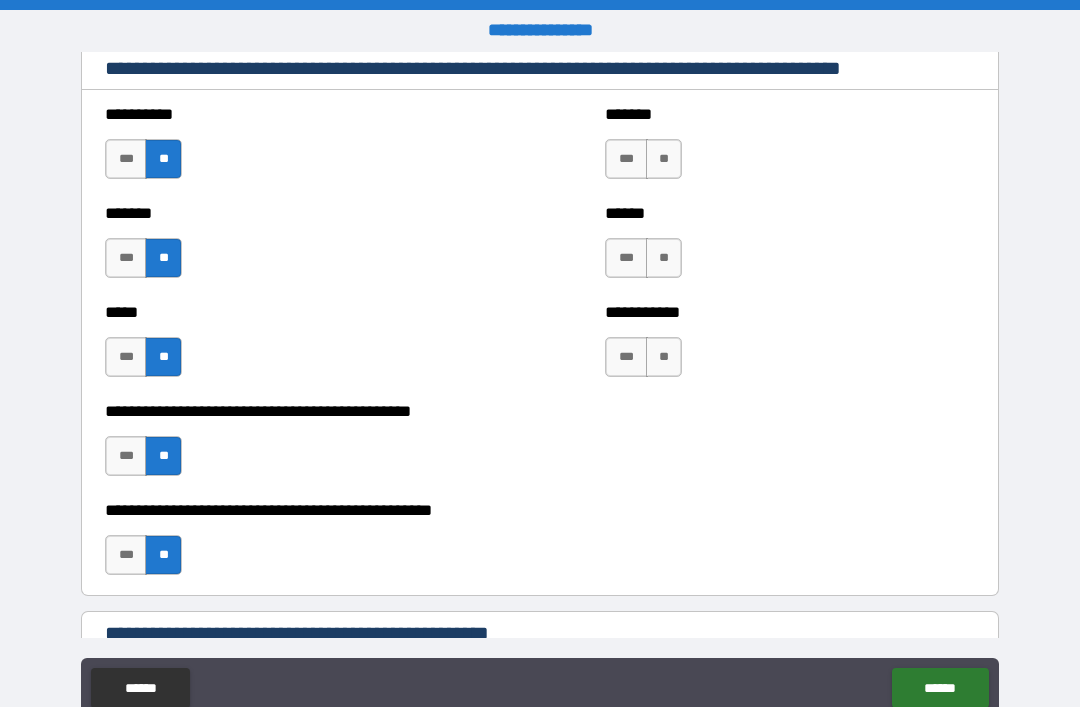 click on "**" at bounding box center [664, 357] 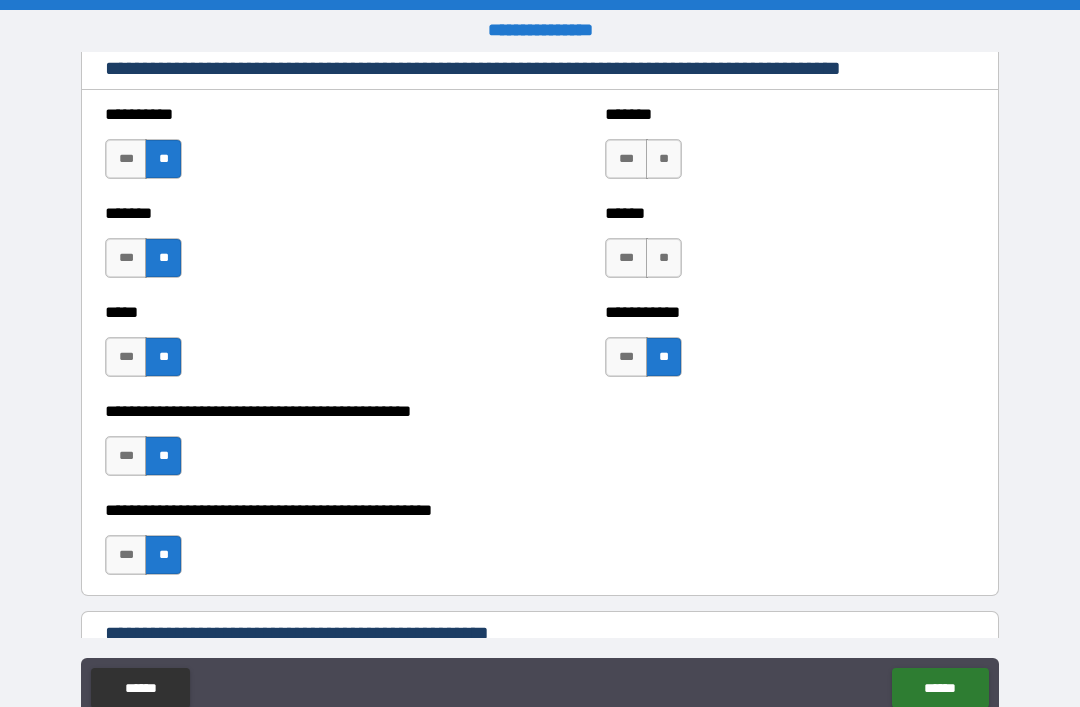 click on "**" at bounding box center (664, 258) 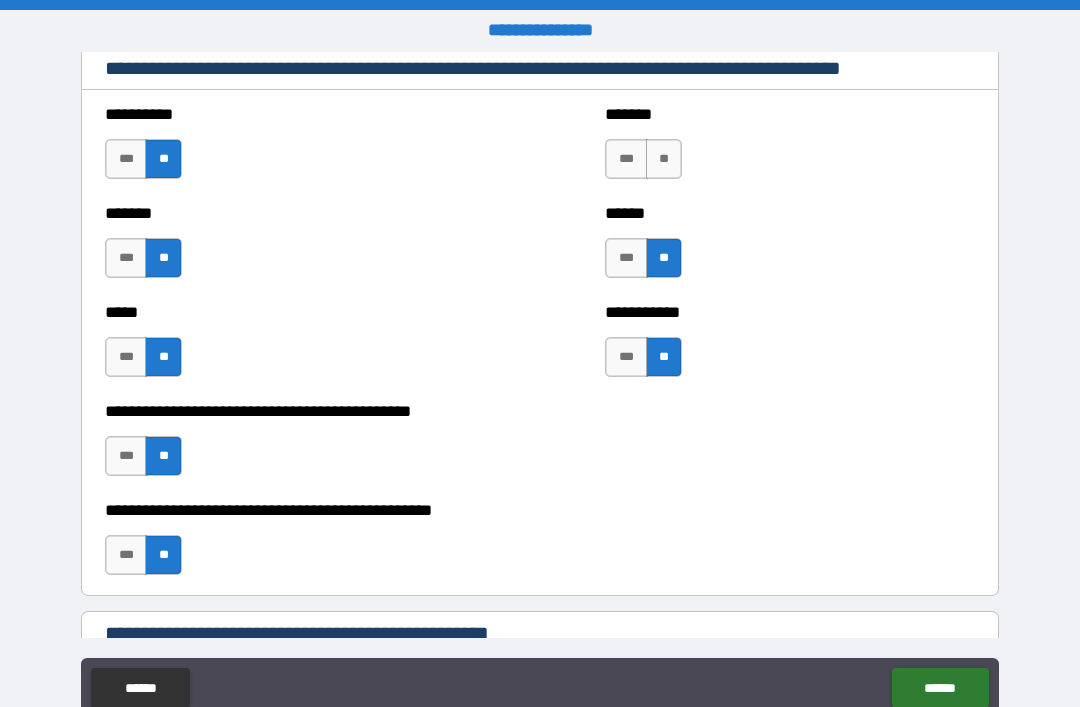 click on "**" at bounding box center (664, 159) 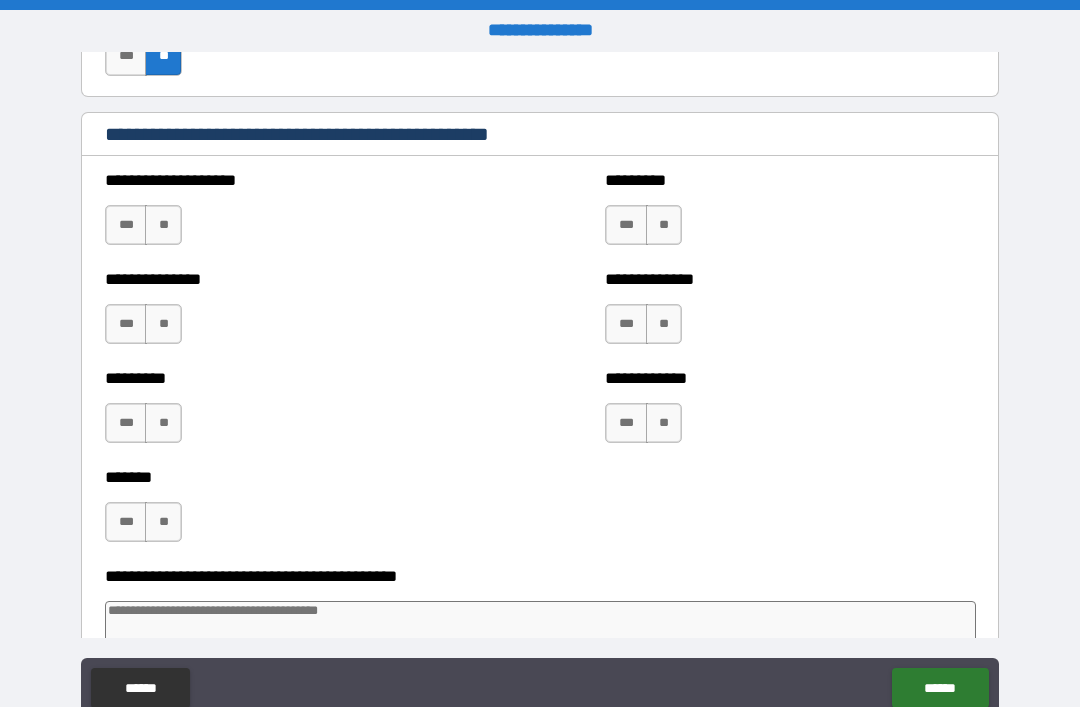 scroll, scrollTop: 4545, scrollLeft: 0, axis: vertical 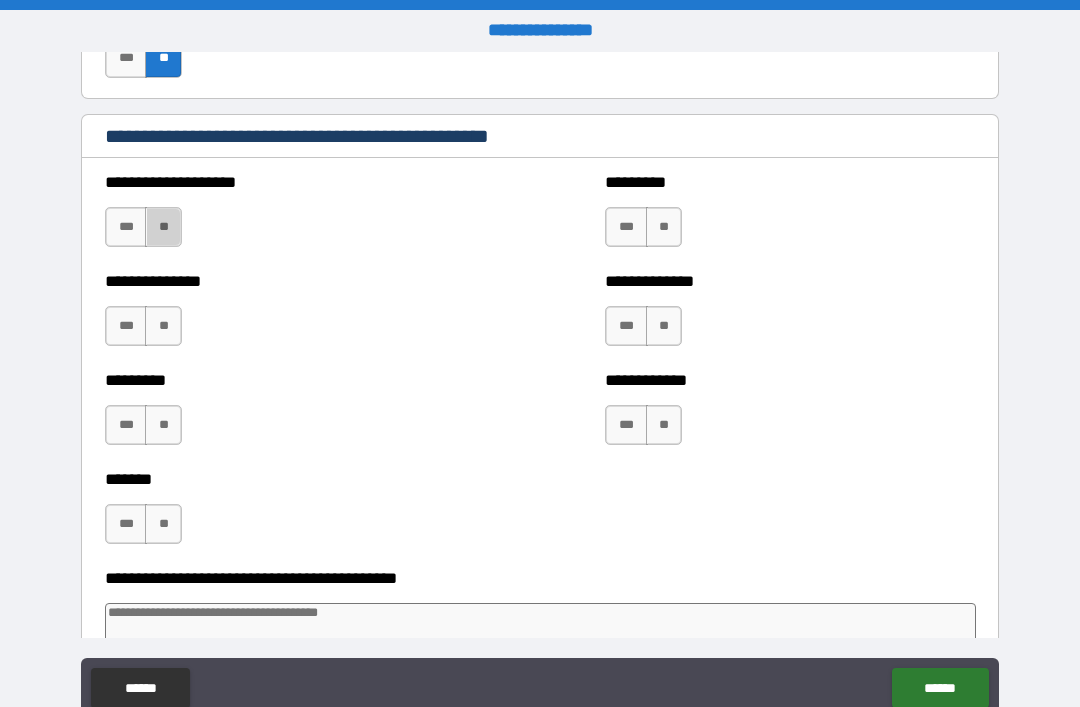 click on "**" at bounding box center (163, 227) 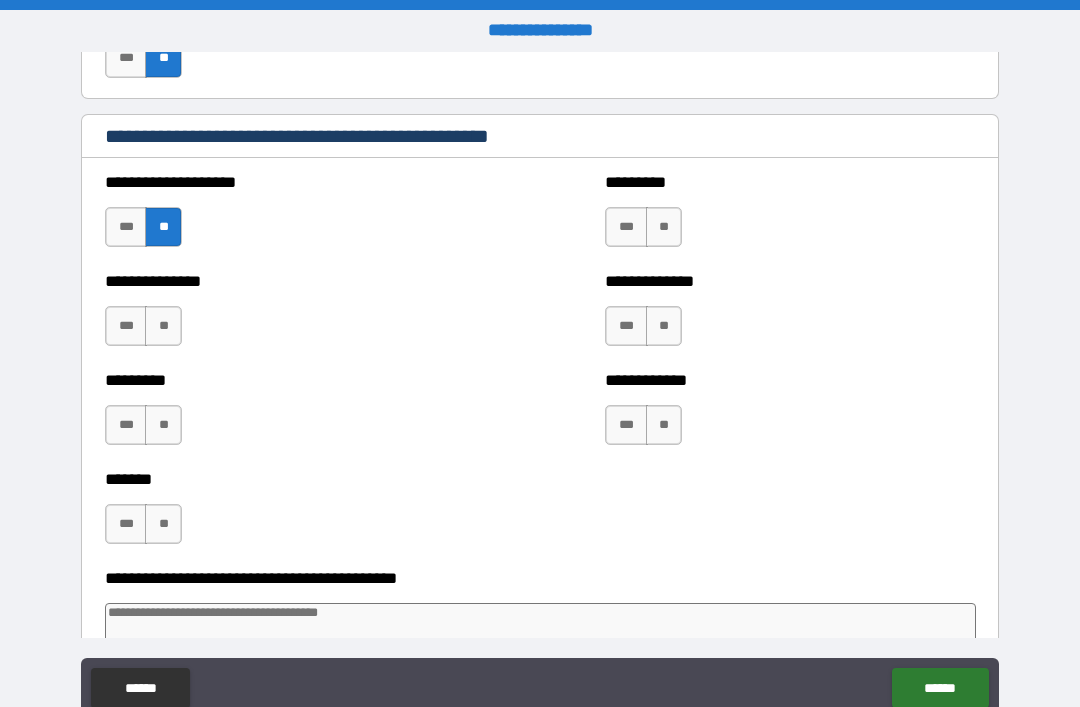 click on "**" at bounding box center [163, 326] 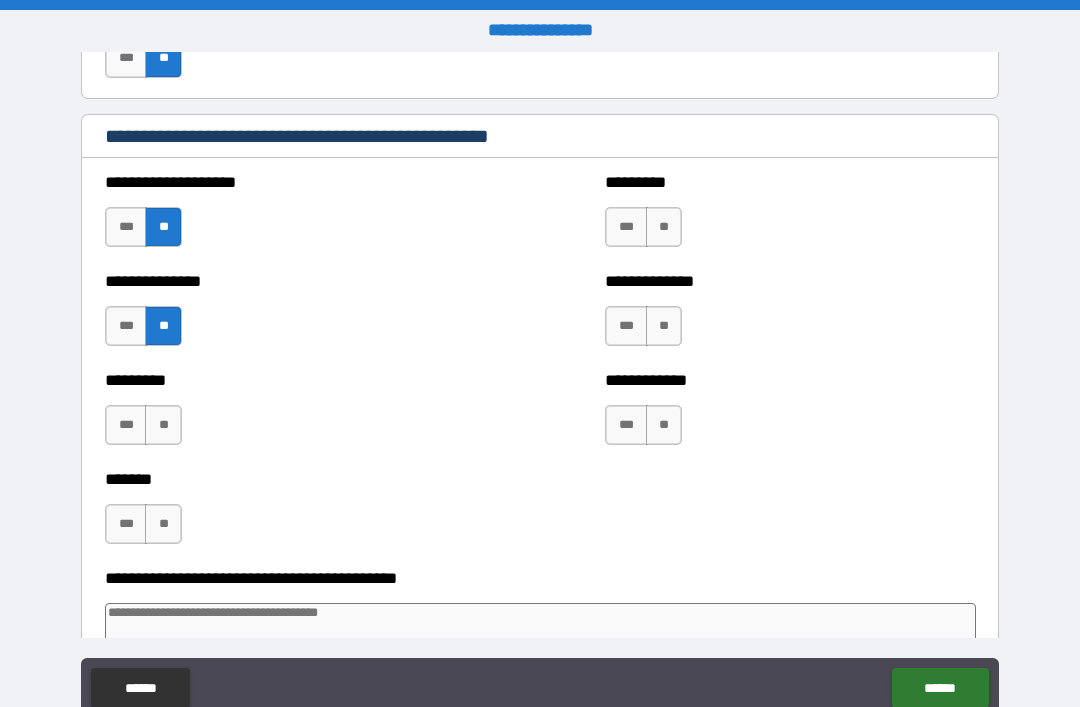 click on "**" at bounding box center (163, 425) 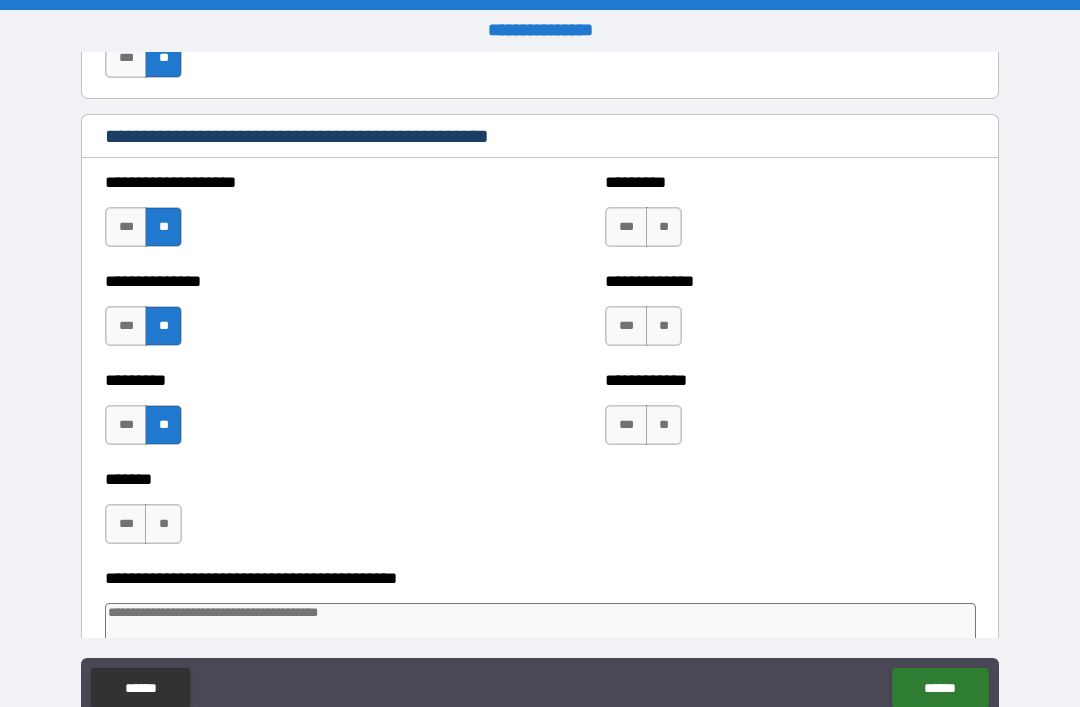 click on "**" at bounding box center [664, 326] 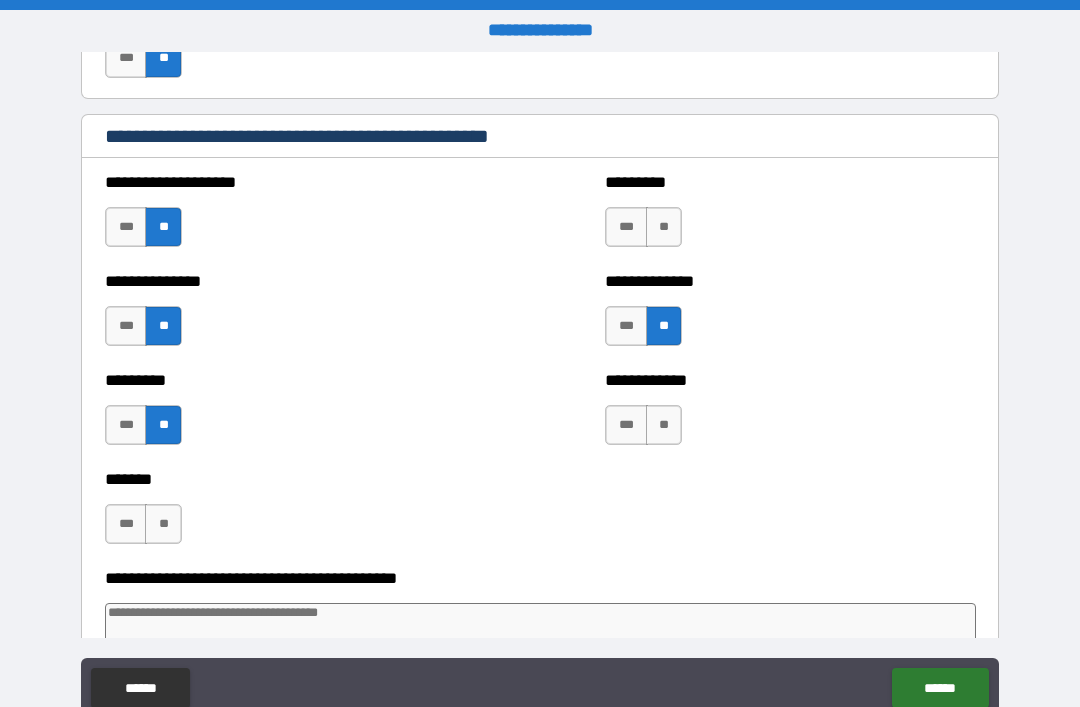 click on "**" at bounding box center [664, 425] 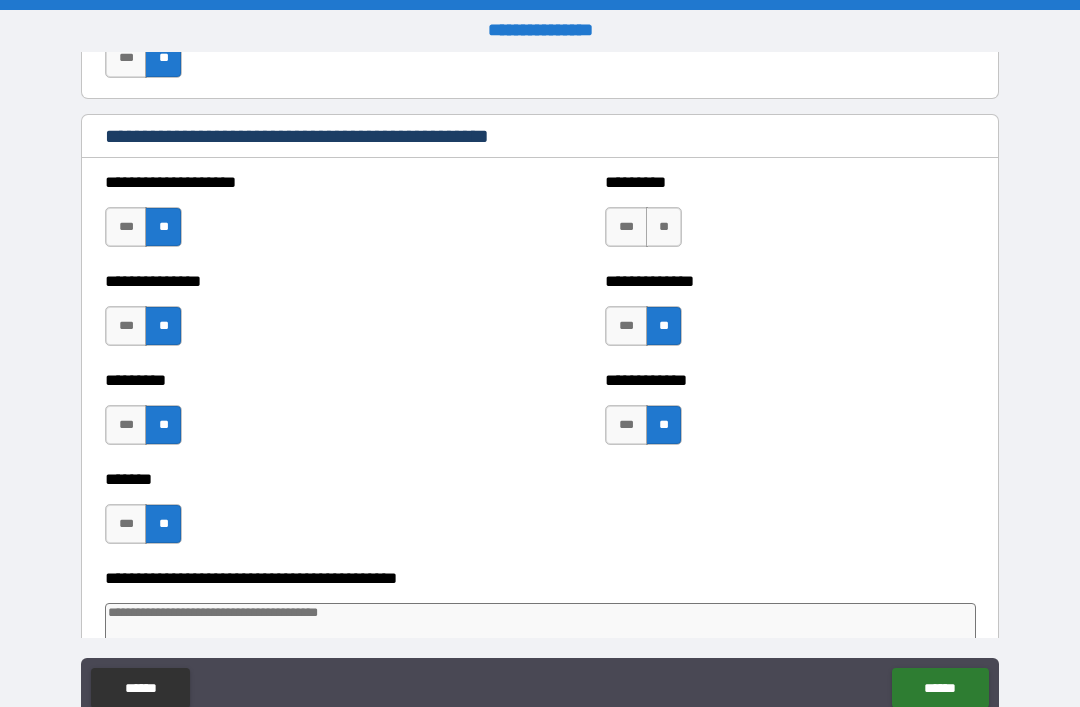 click on "**" at bounding box center (664, 227) 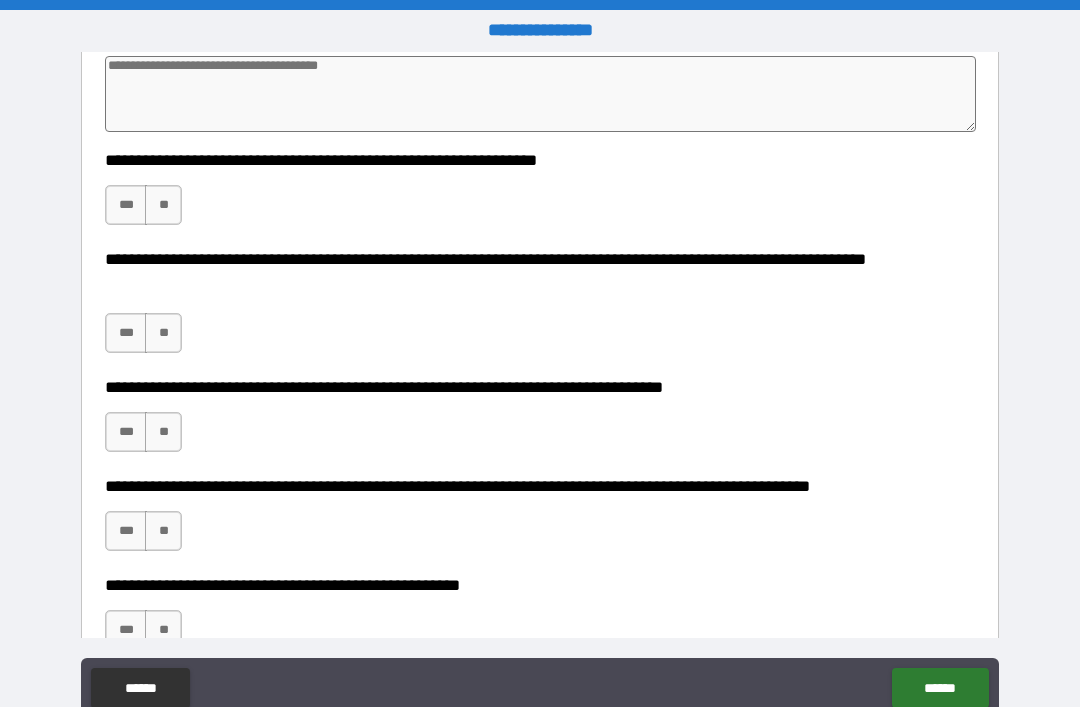 scroll, scrollTop: 5091, scrollLeft: 0, axis: vertical 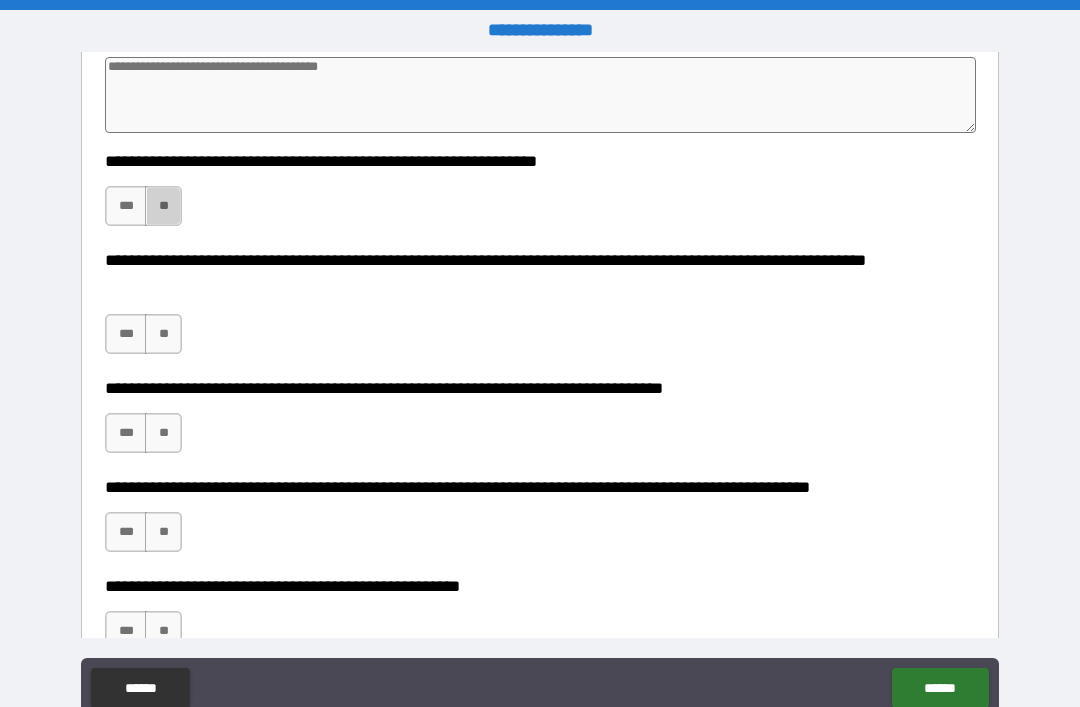click on "**" at bounding box center (163, 206) 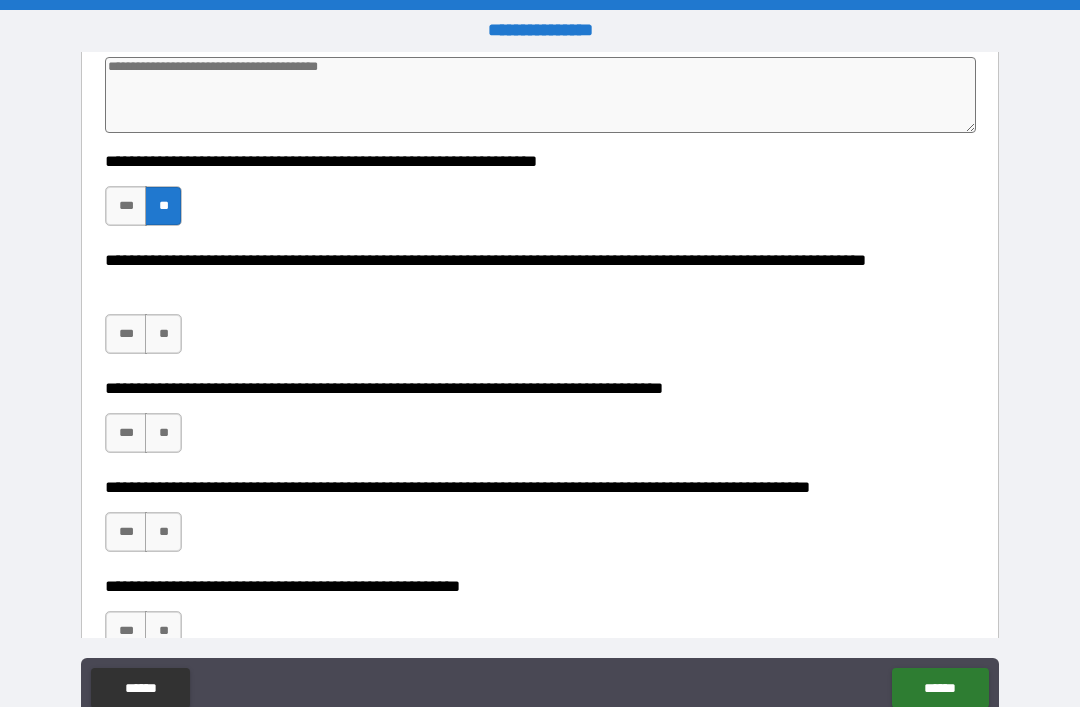 click on "**" at bounding box center [163, 334] 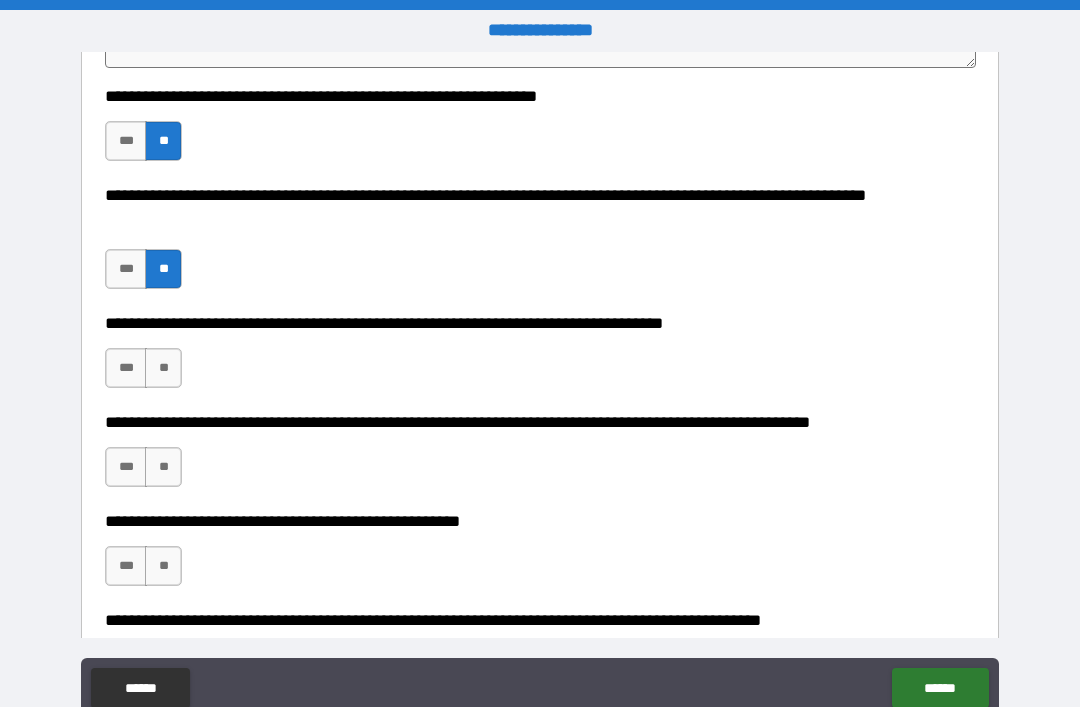 scroll, scrollTop: 5157, scrollLeft: 0, axis: vertical 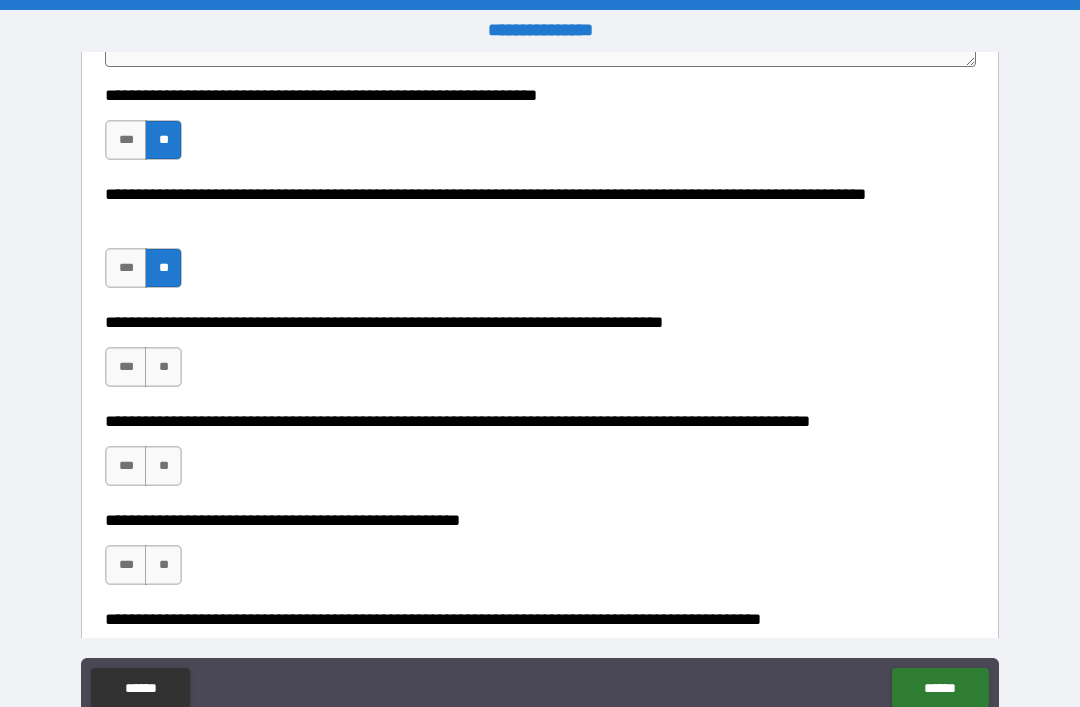 click on "**" at bounding box center [163, 367] 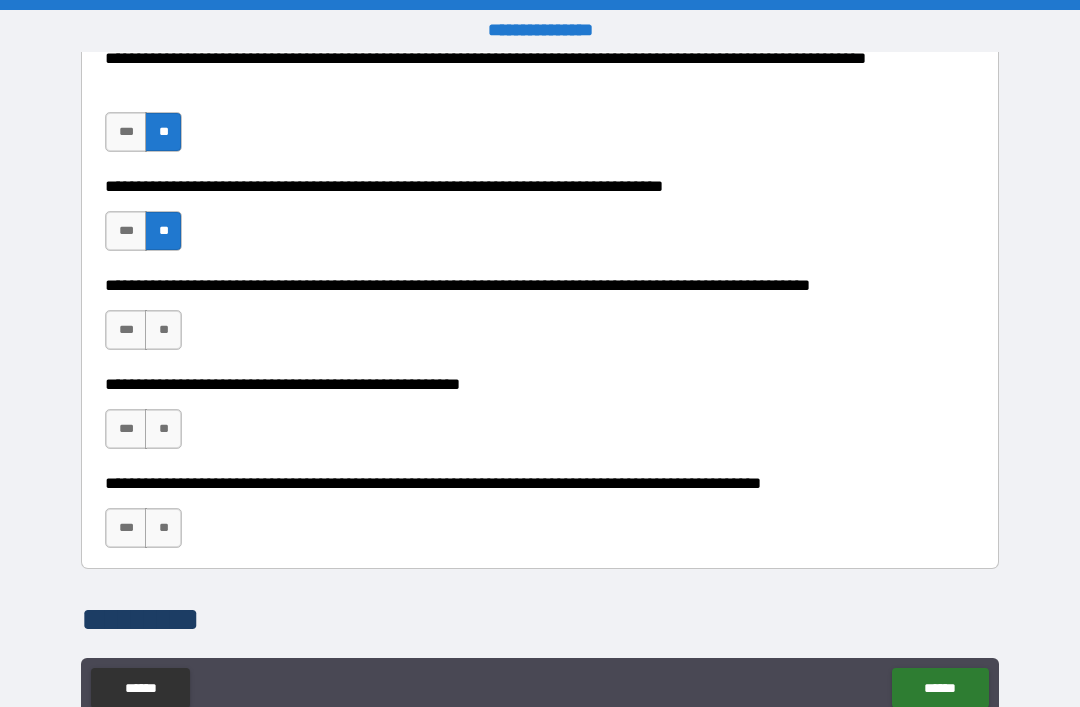 scroll, scrollTop: 5294, scrollLeft: 0, axis: vertical 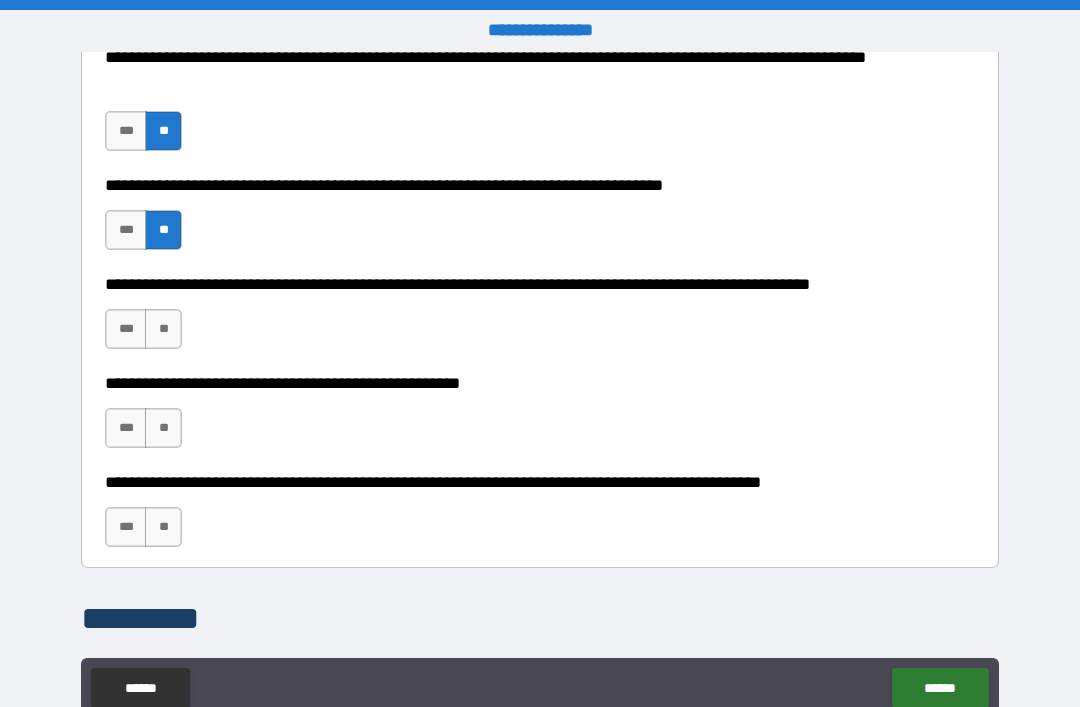 click on "**" at bounding box center (163, 329) 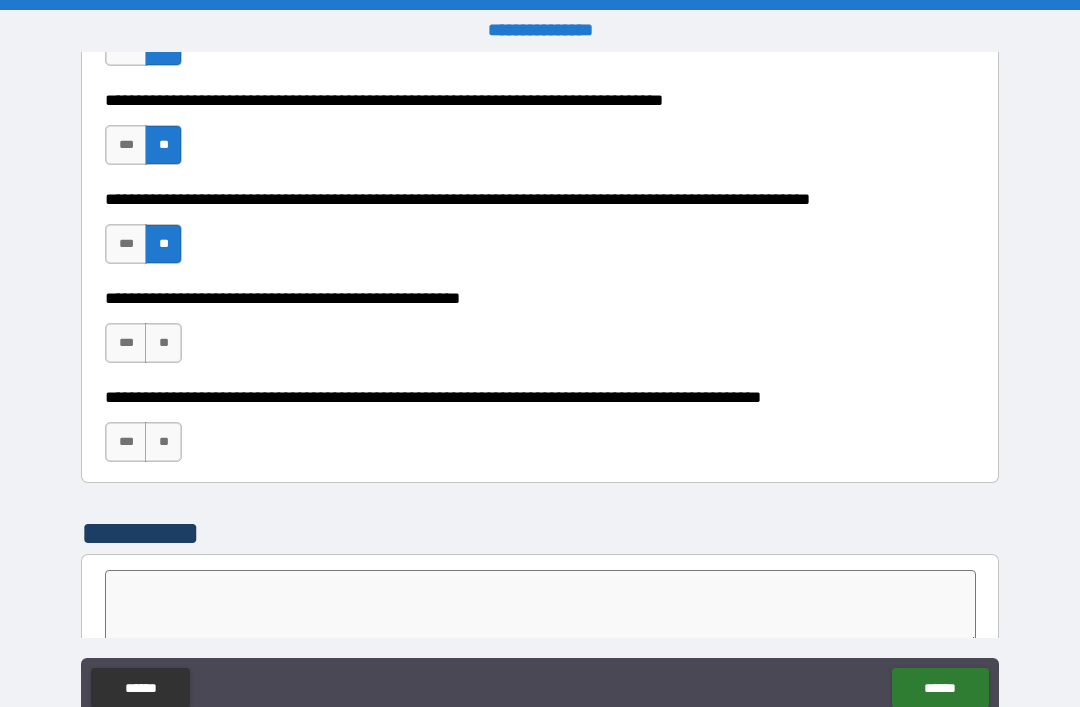 scroll, scrollTop: 5384, scrollLeft: 0, axis: vertical 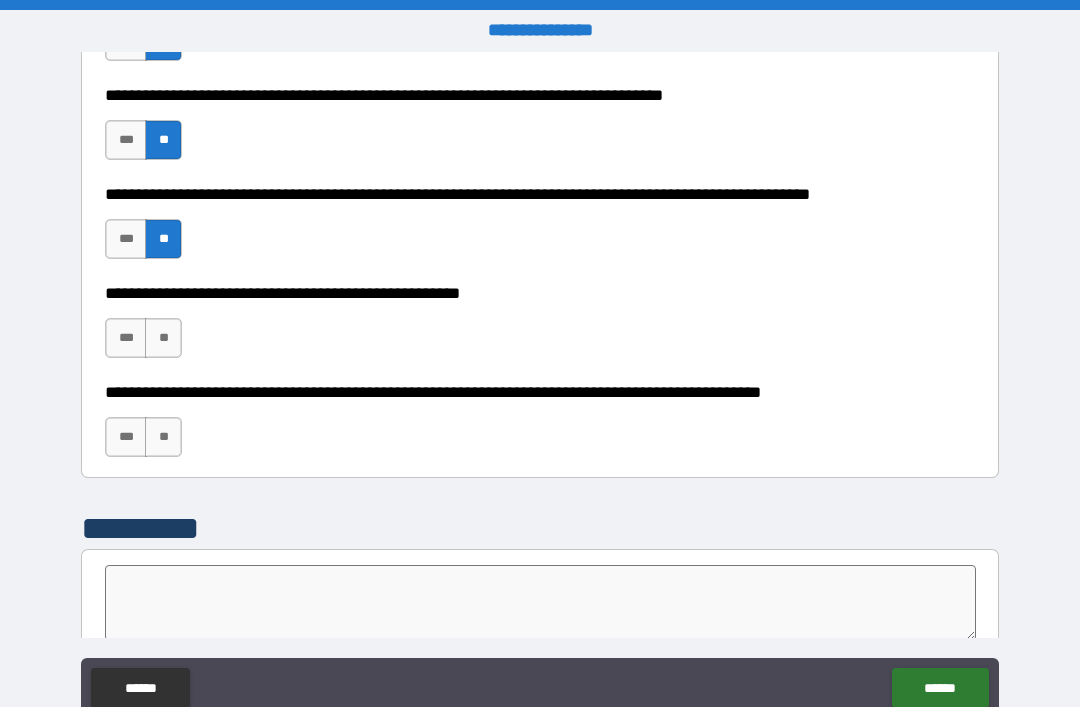 click on "**" at bounding box center [163, 338] 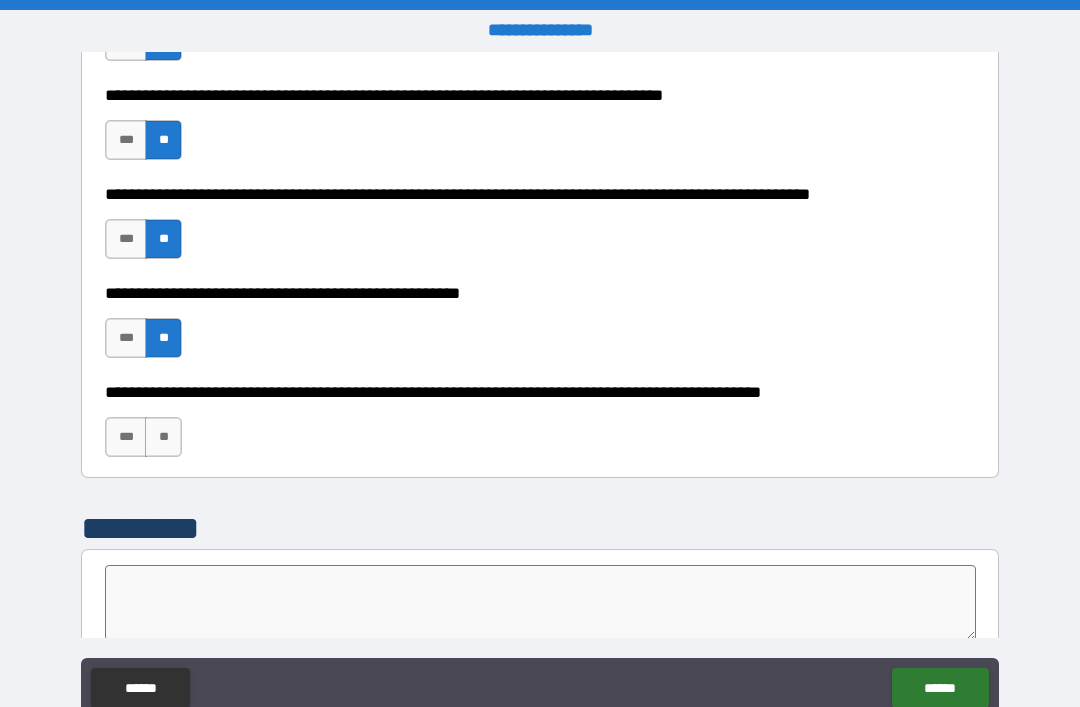 click on "**" at bounding box center (163, 437) 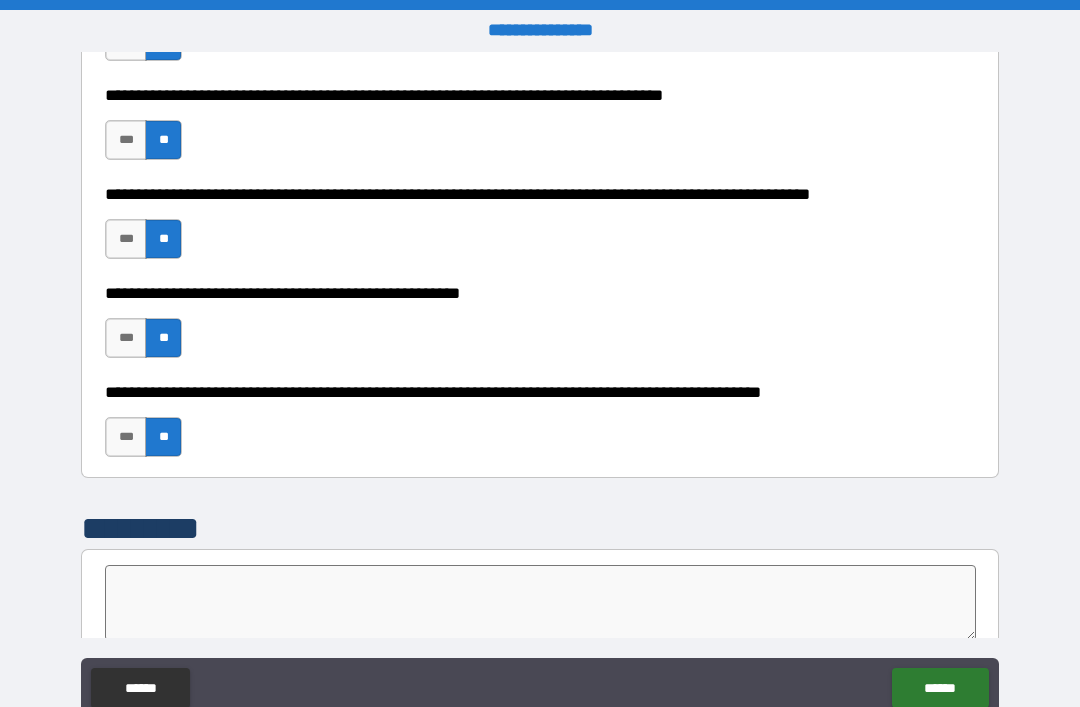 type on "*" 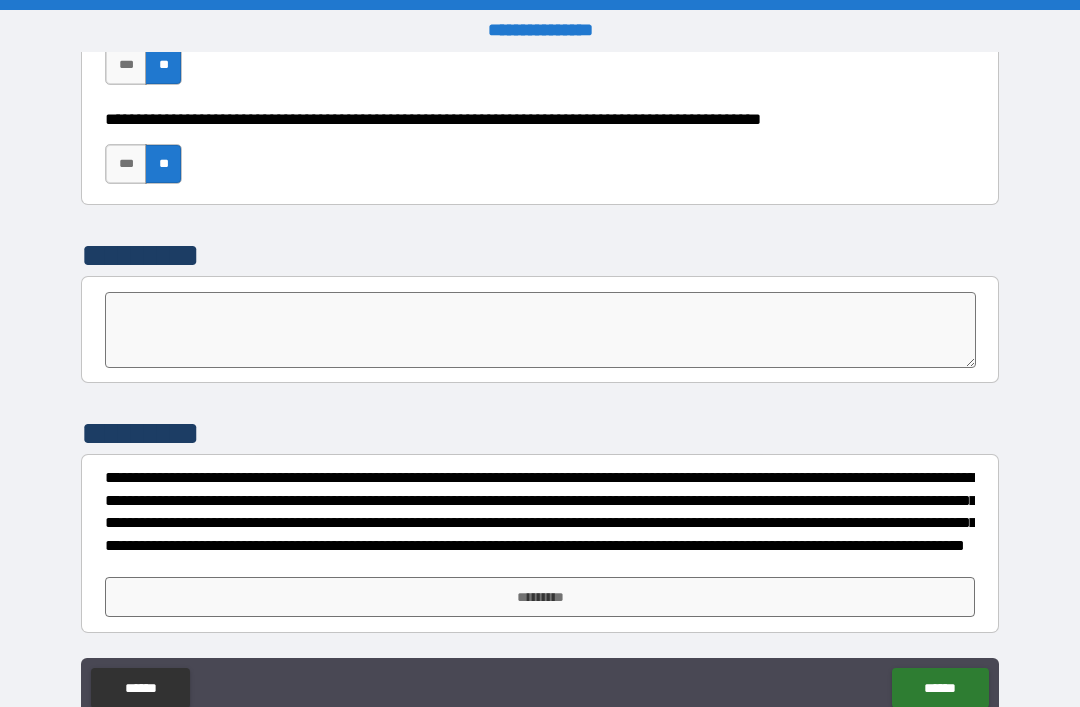 scroll, scrollTop: 5657, scrollLeft: 0, axis: vertical 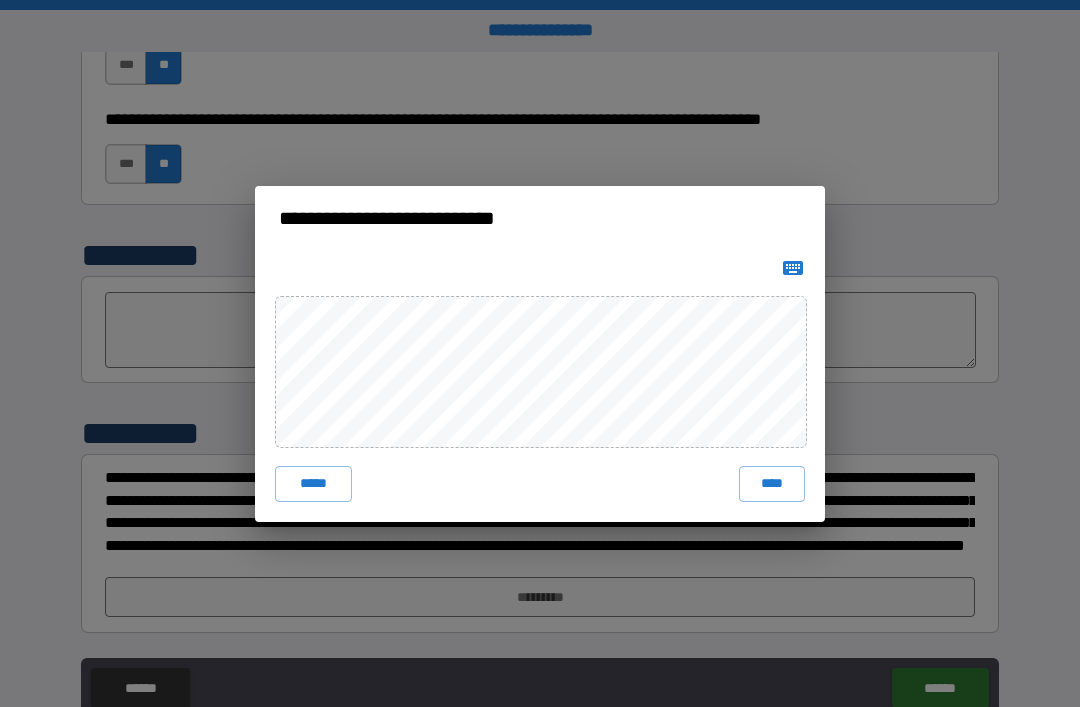 click 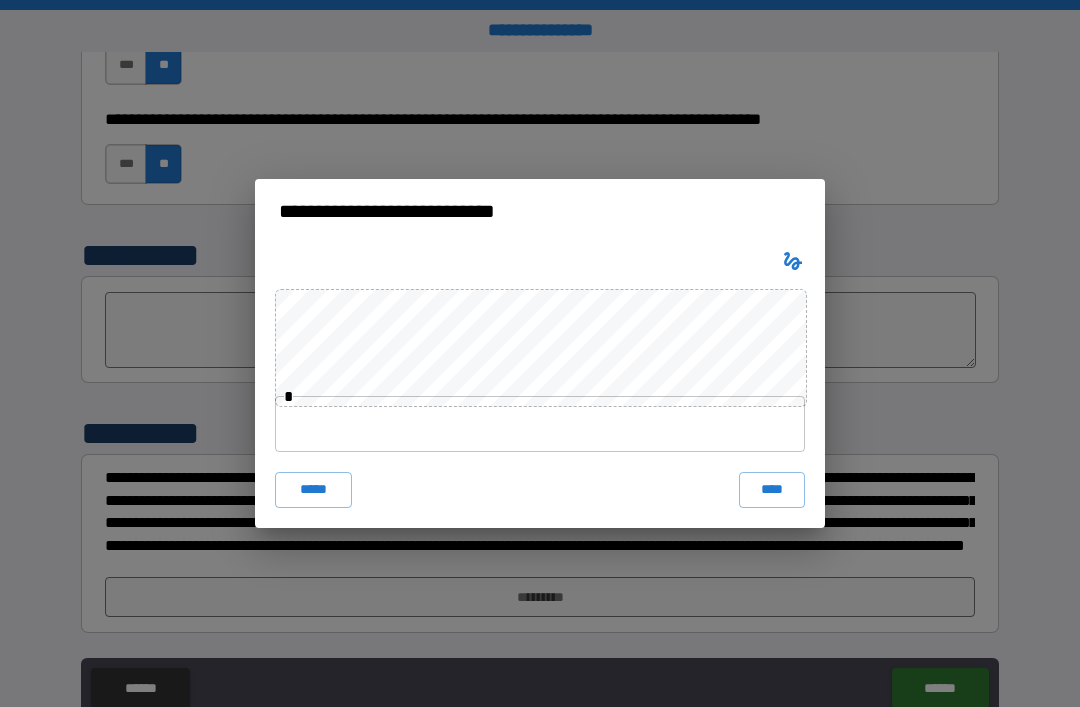 click on "*****" at bounding box center [313, 490] 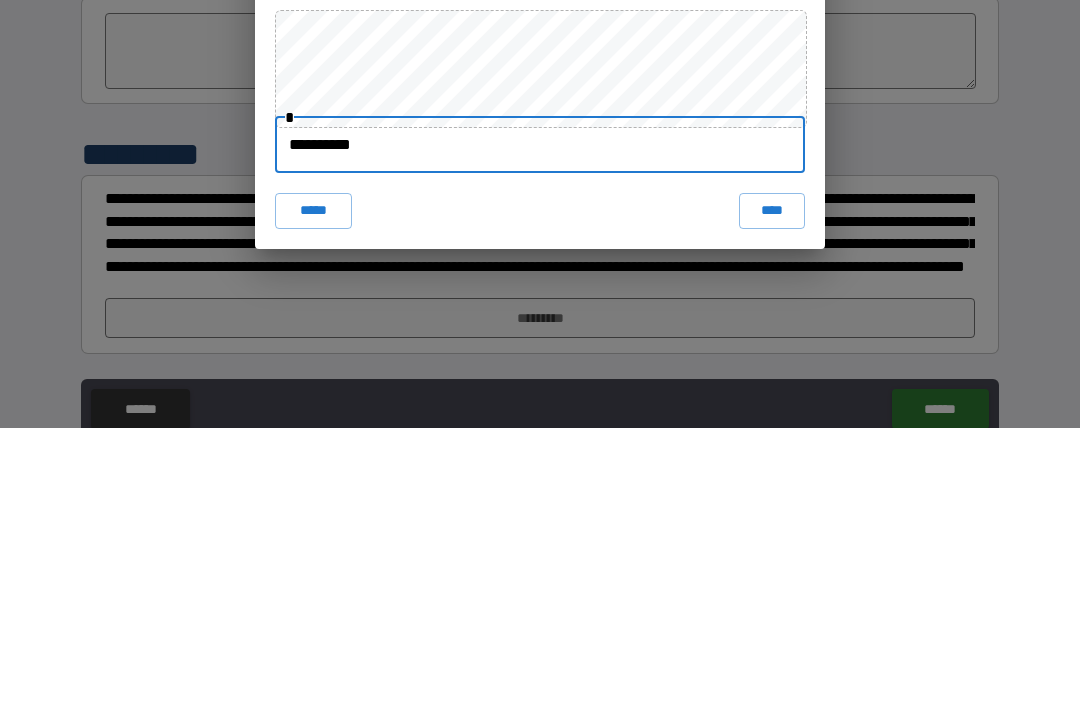 type on "**********" 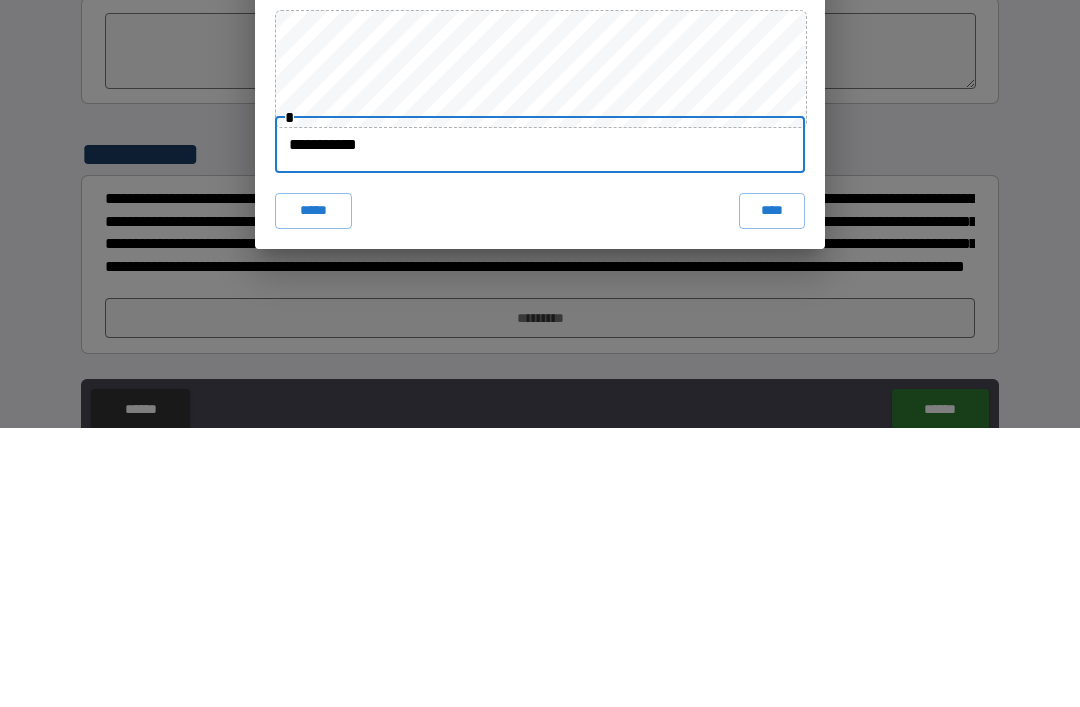 click on "****" at bounding box center [772, 490] 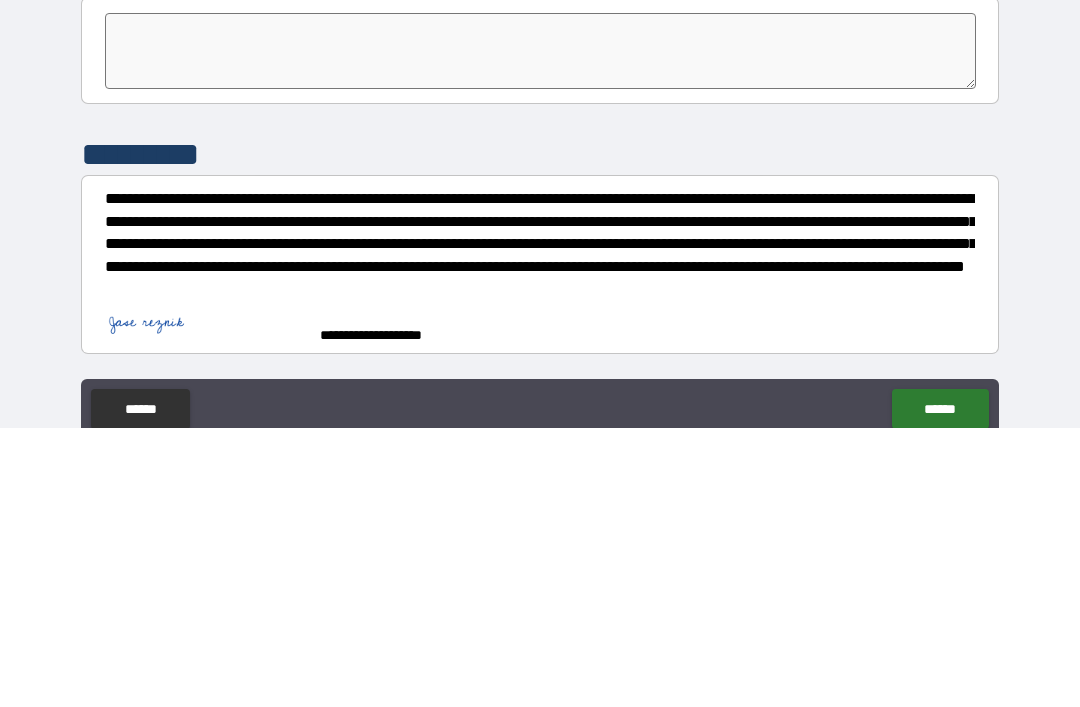 scroll, scrollTop: 64, scrollLeft: 0, axis: vertical 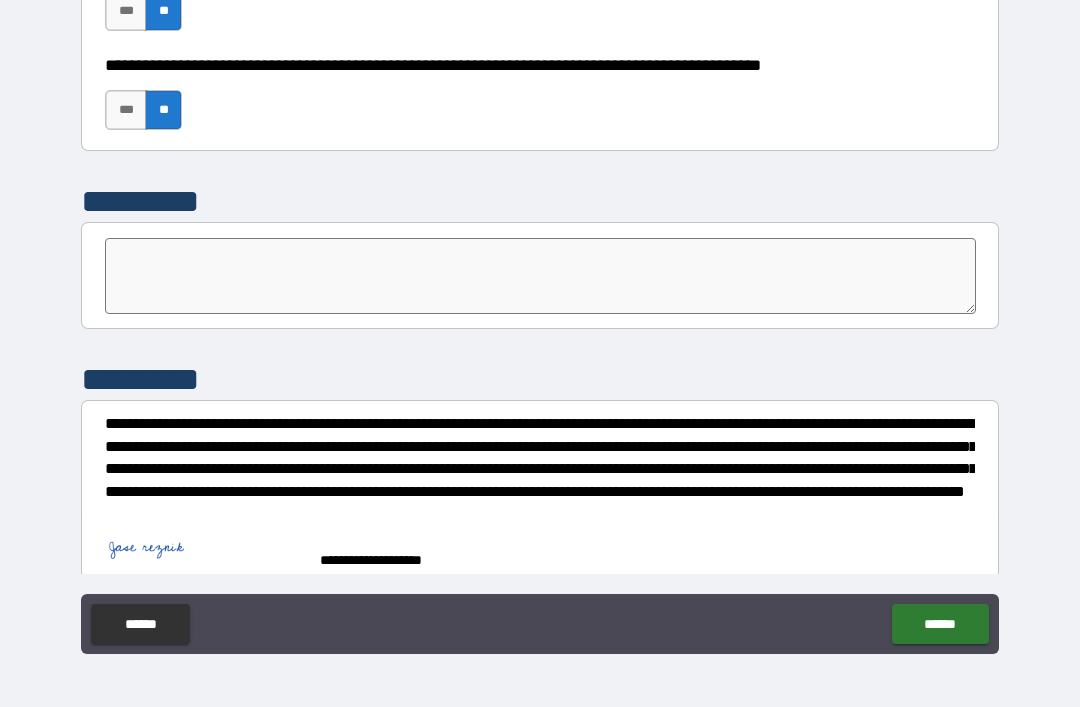 type on "*" 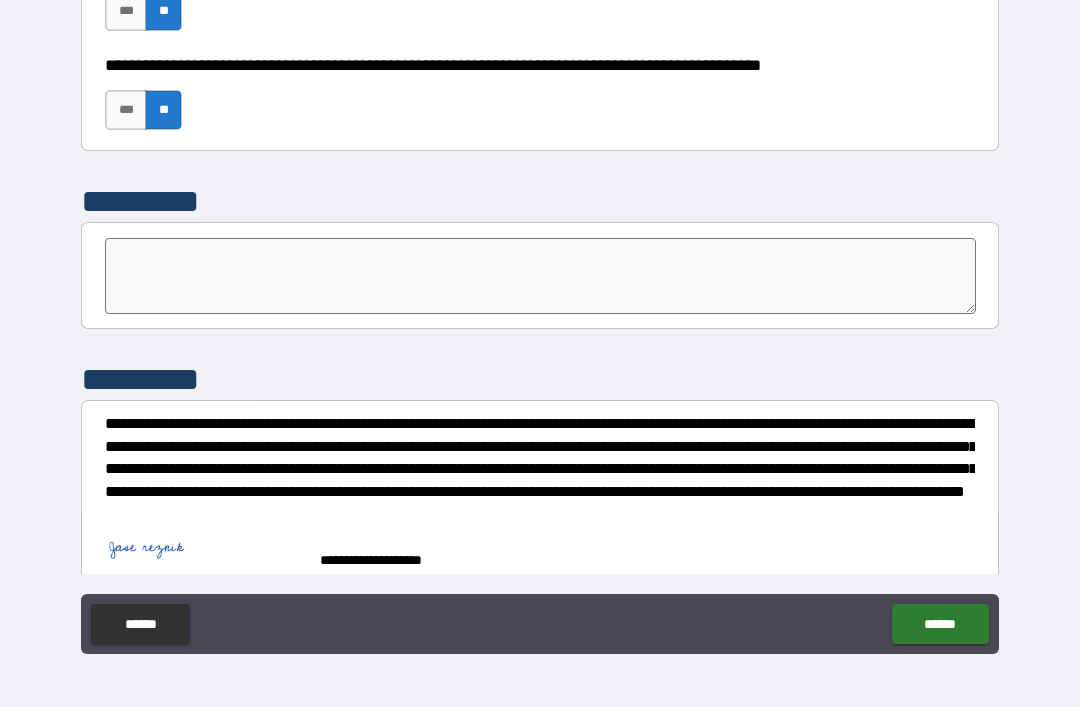 click on "******" at bounding box center (940, 624) 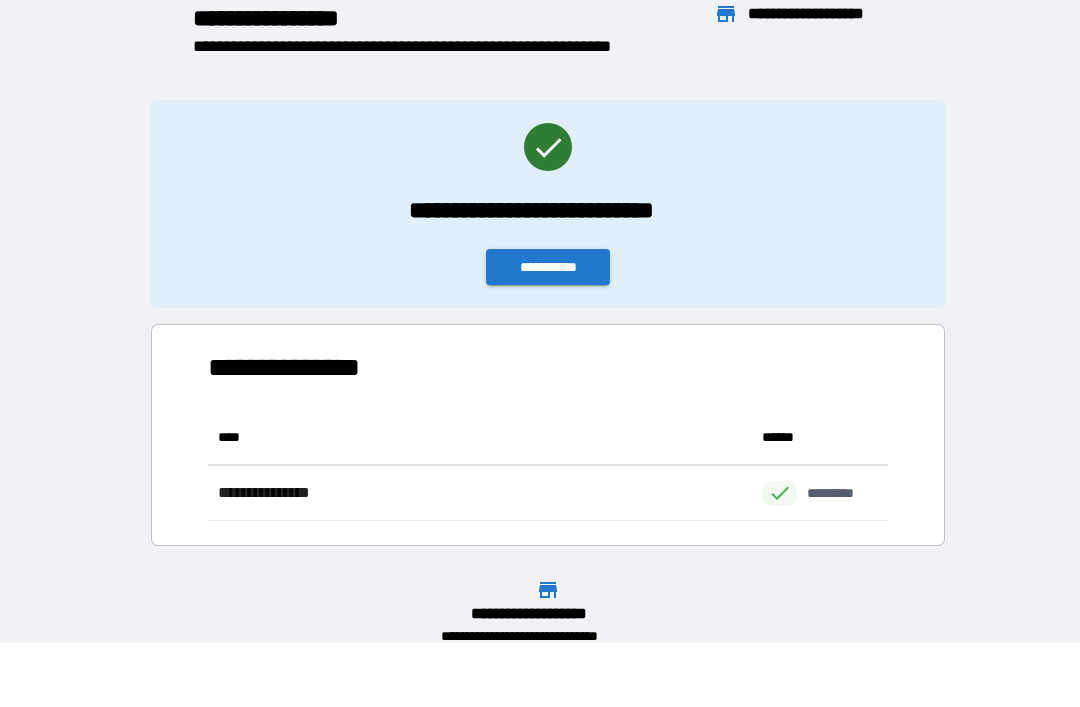 scroll, scrollTop: 111, scrollLeft: 680, axis: both 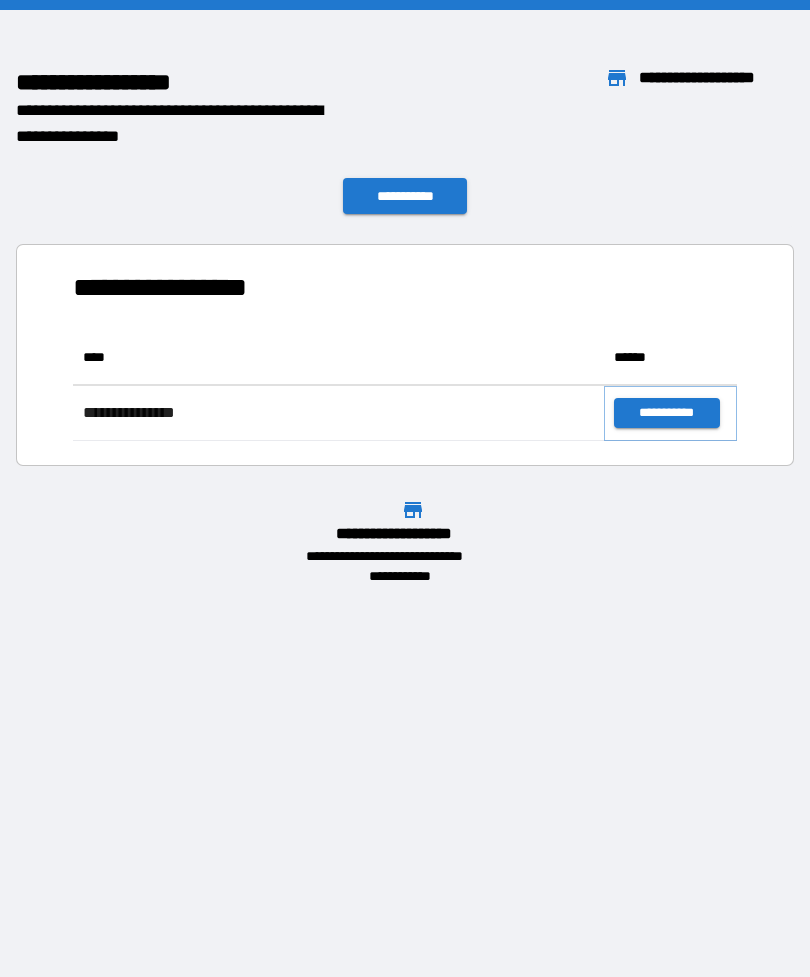click on "**********" at bounding box center (666, 413) 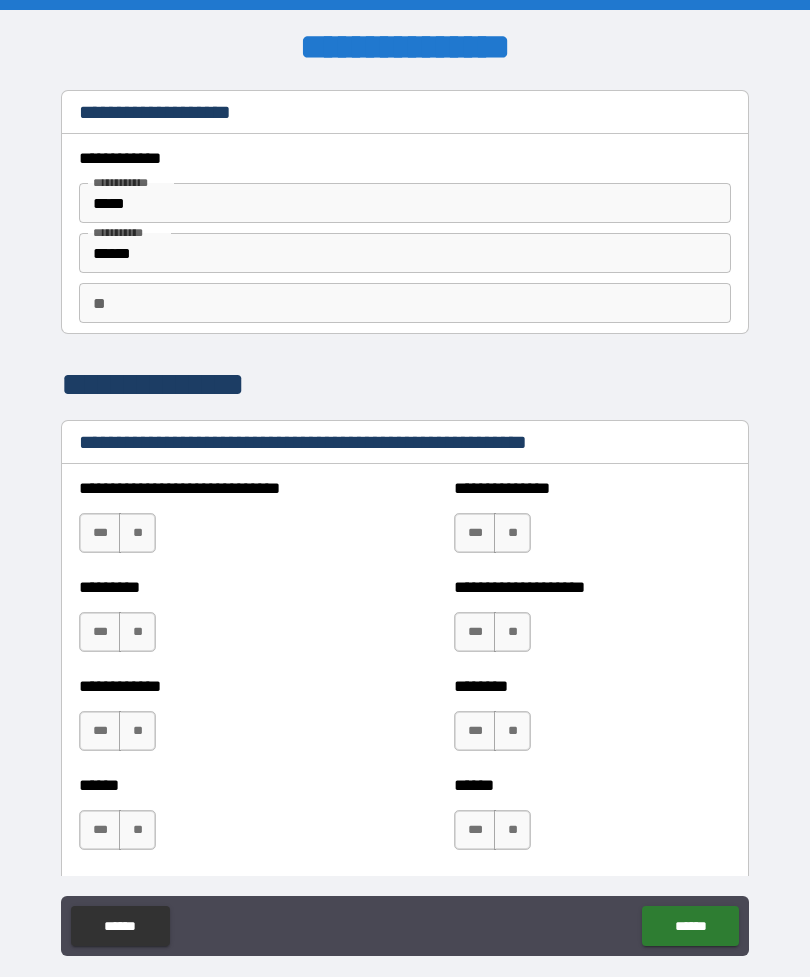 click on "**" at bounding box center (137, 533) 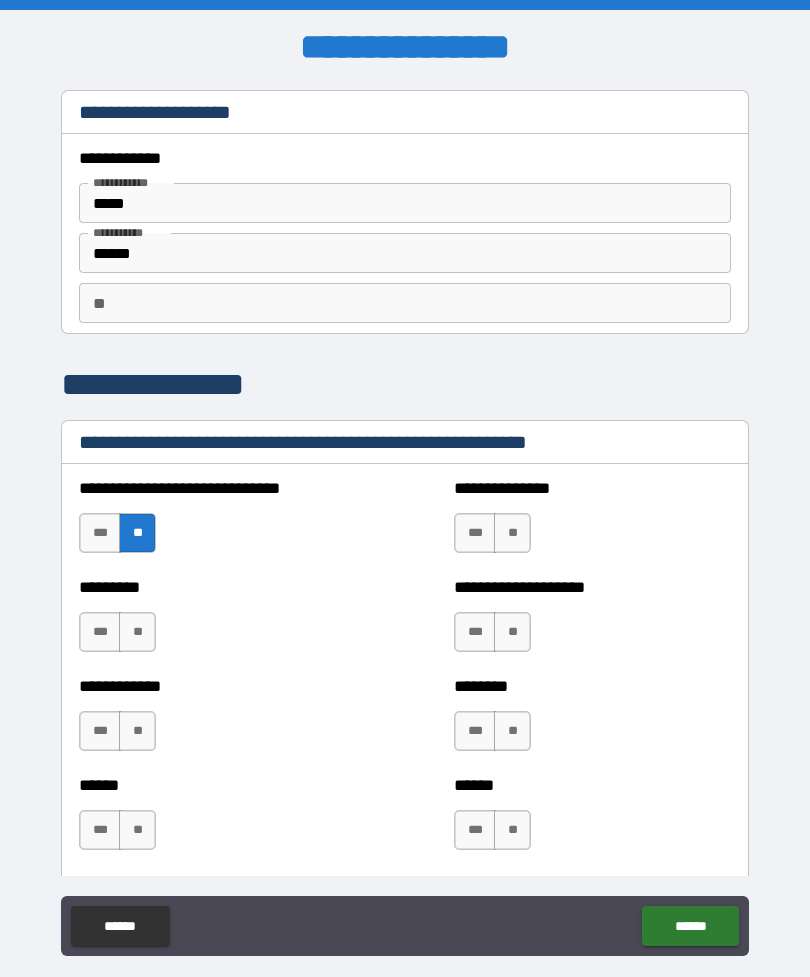click on "**" at bounding box center (137, 632) 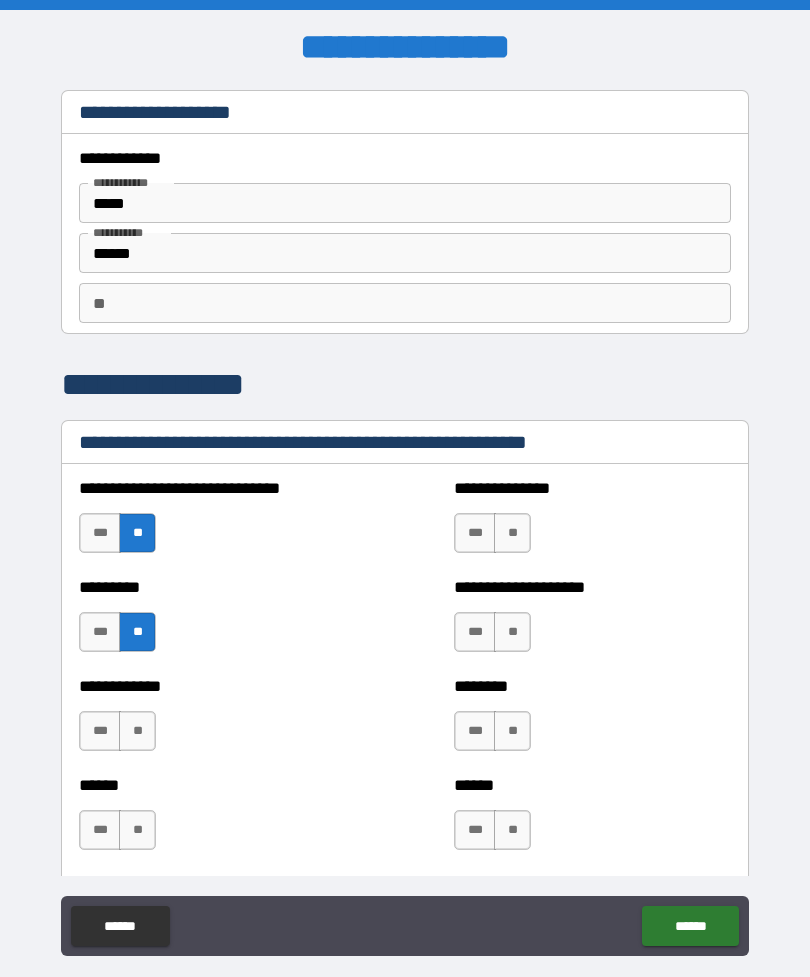 click on "**" at bounding box center [137, 731] 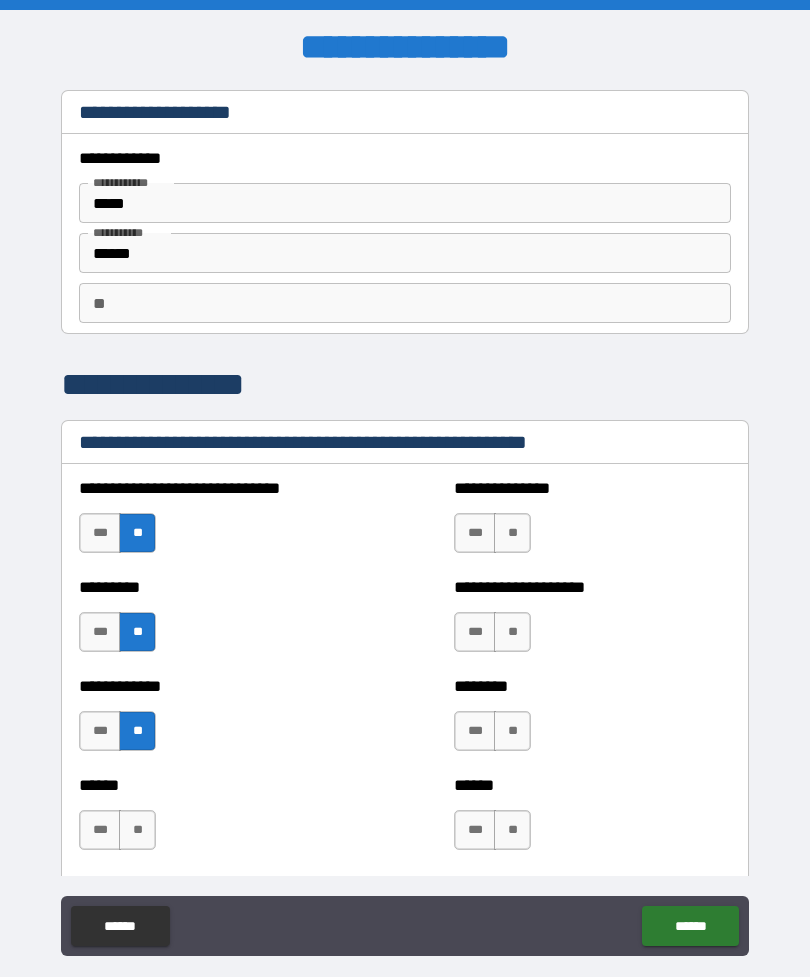 click on "**" at bounding box center [137, 830] 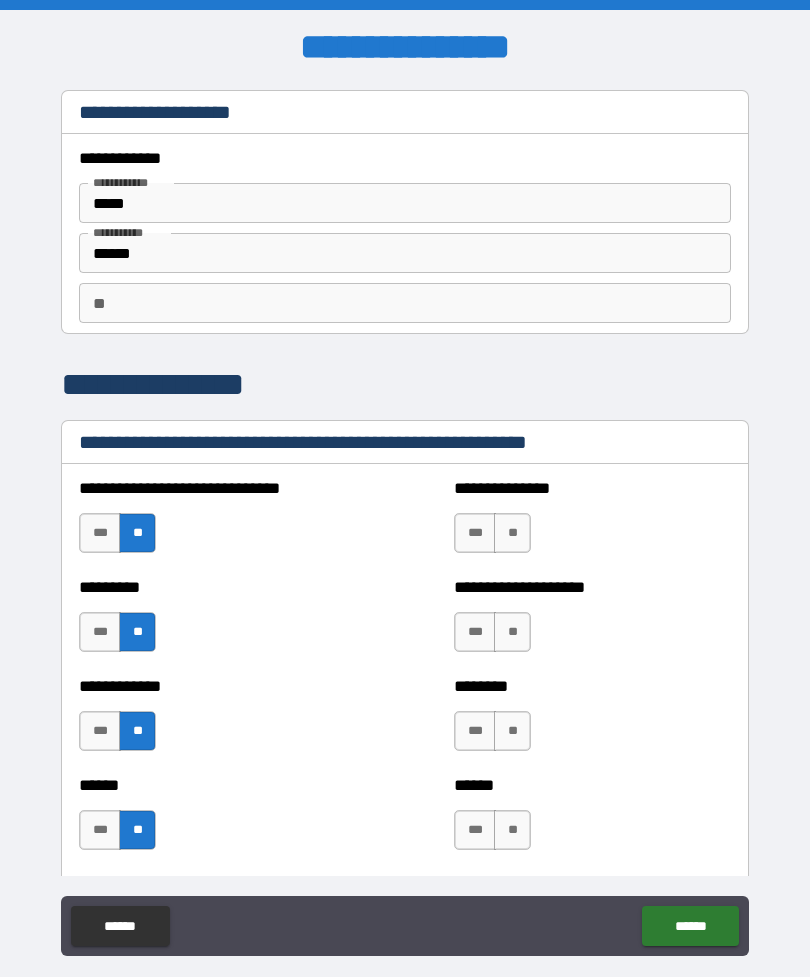 click on "**" at bounding box center (512, 533) 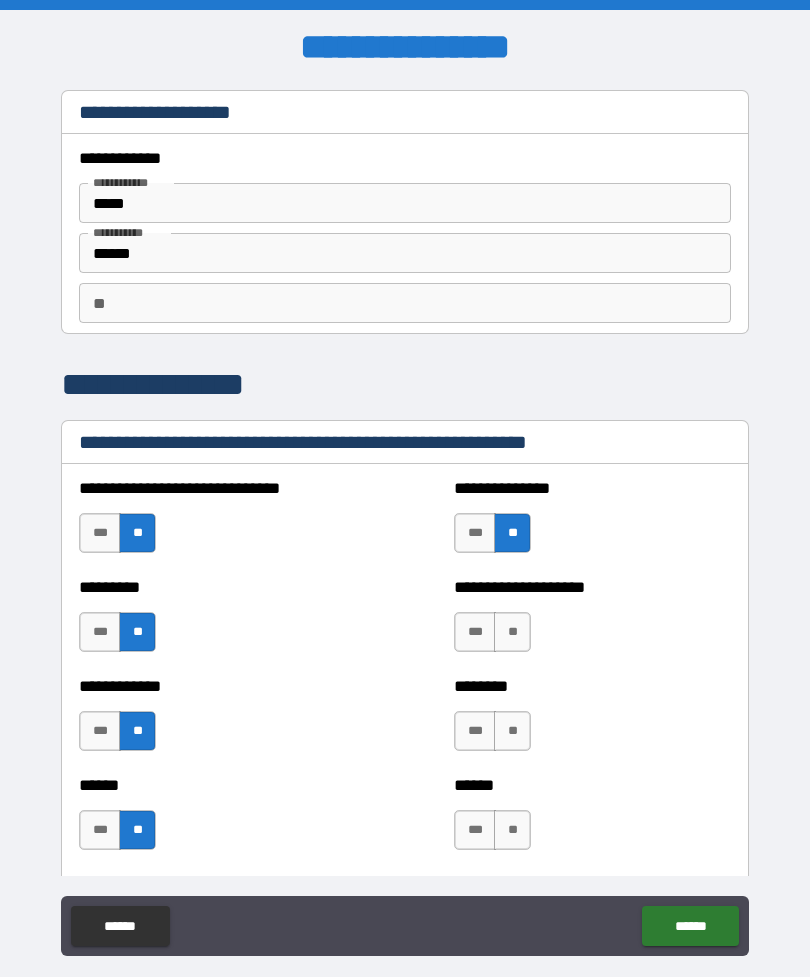 click on "**" at bounding box center (512, 632) 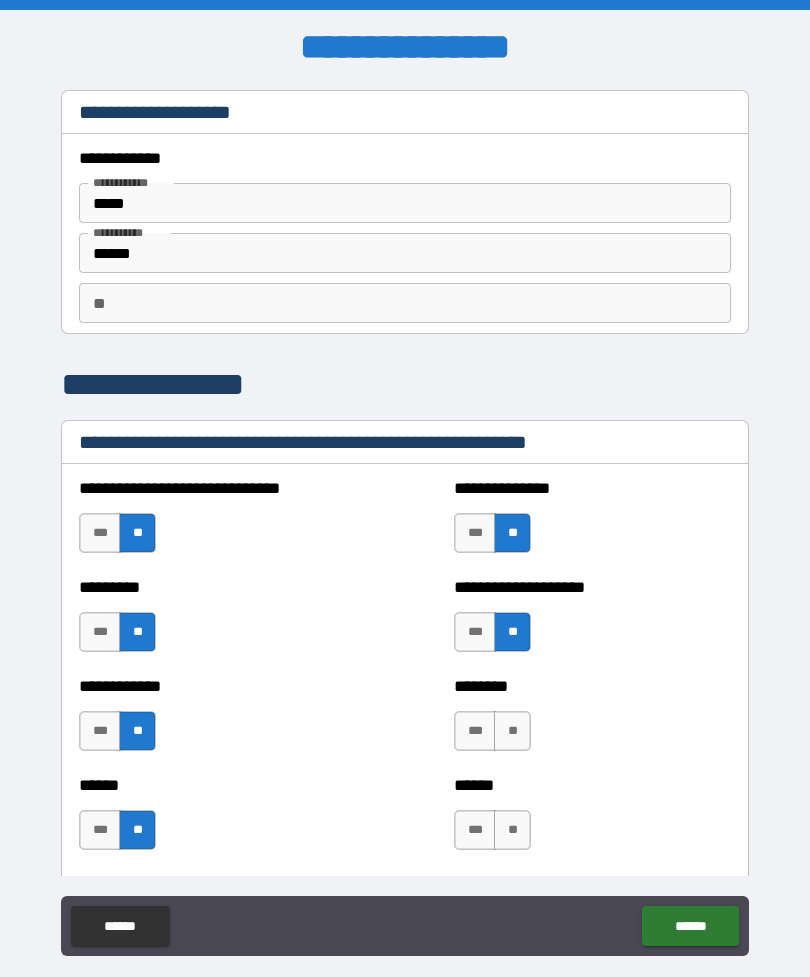 click on "**" at bounding box center [512, 731] 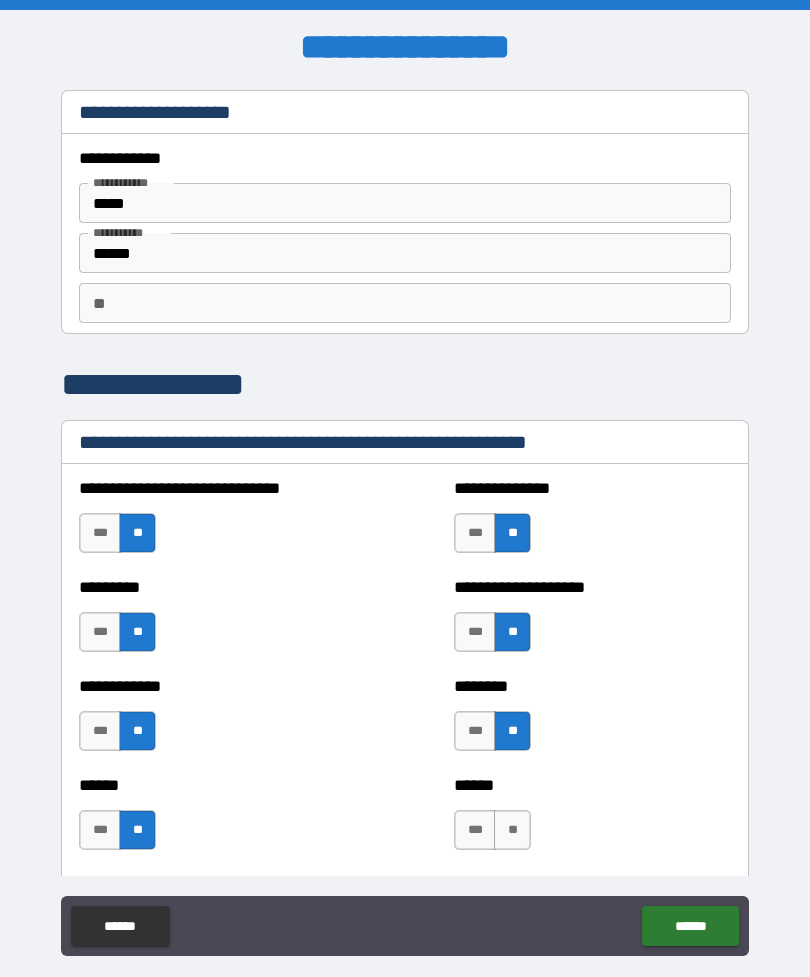 click on "**" at bounding box center (512, 830) 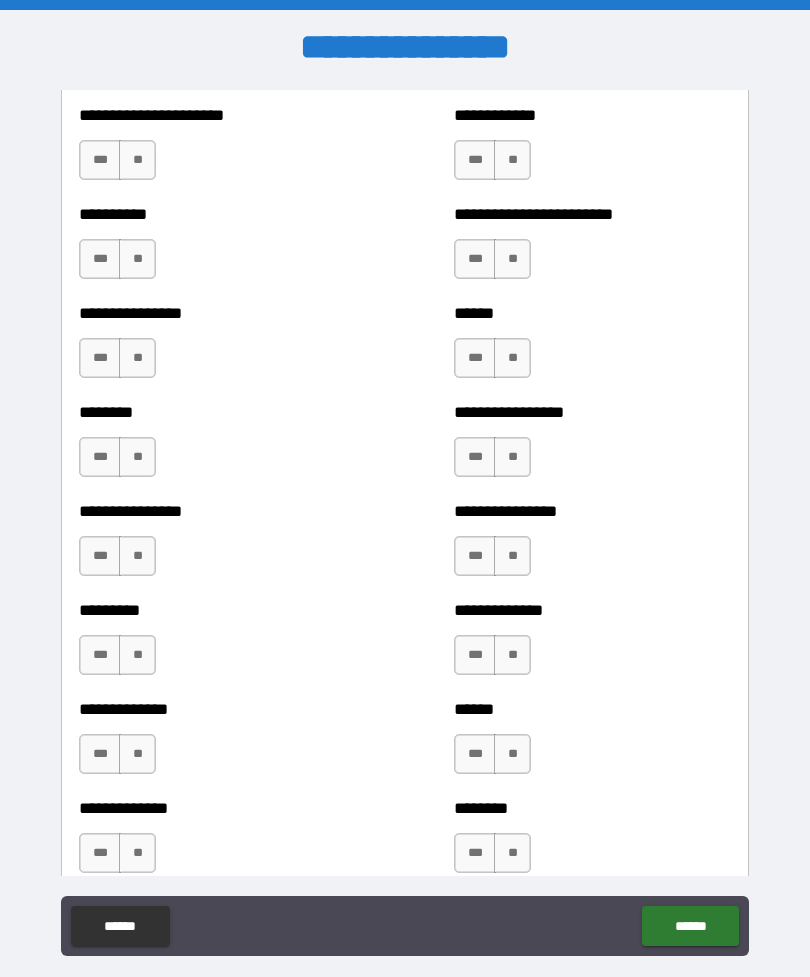 scroll, scrollTop: 768, scrollLeft: 0, axis: vertical 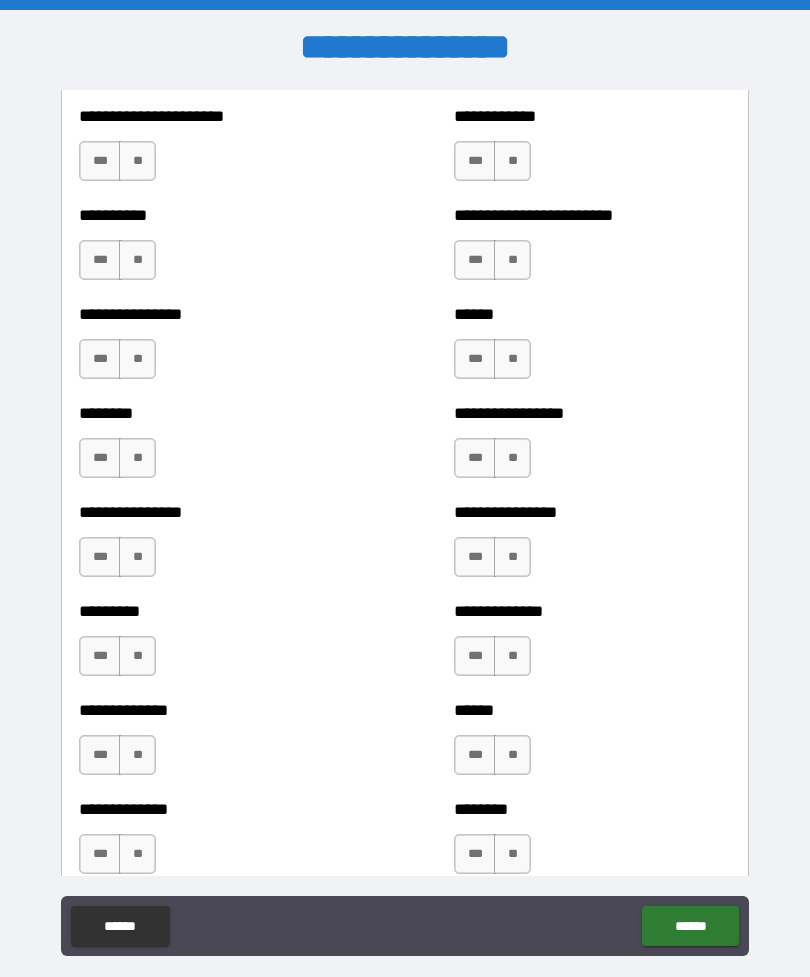 click on "**" at bounding box center [137, 161] 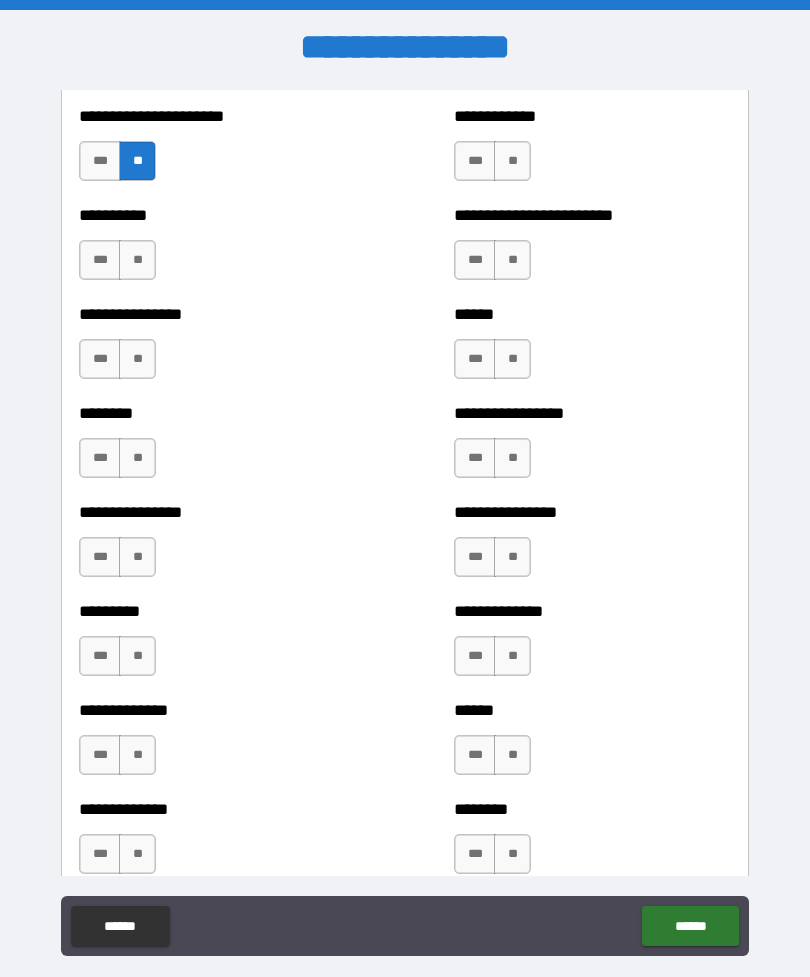 click on "**" at bounding box center [137, 260] 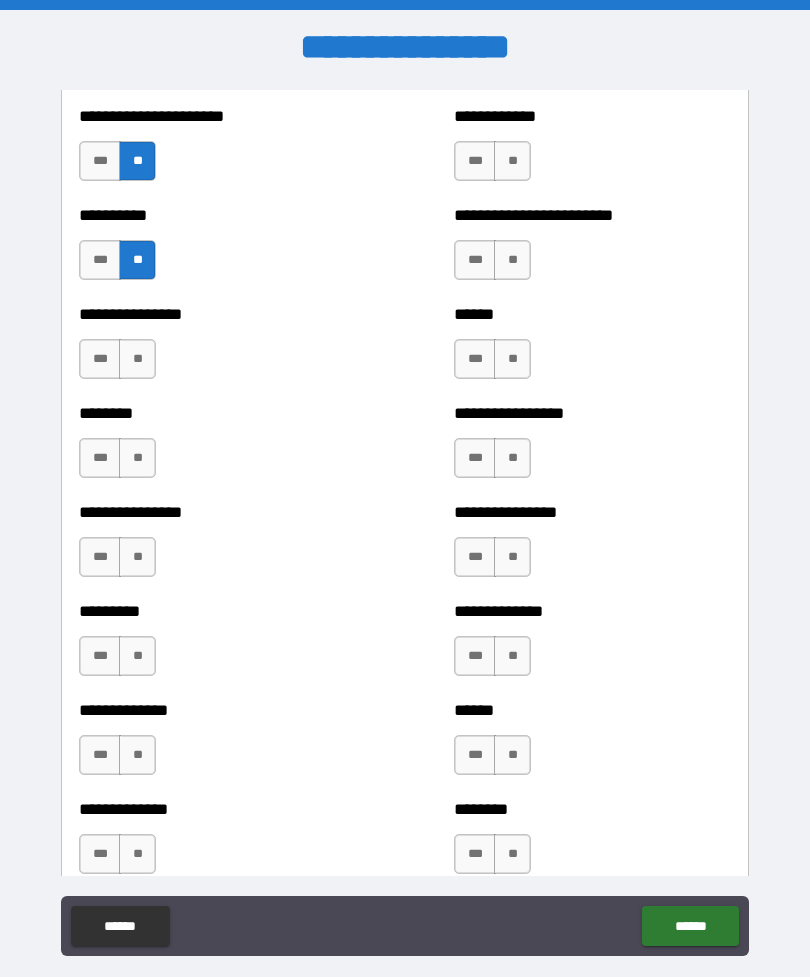 click on "**" at bounding box center (137, 359) 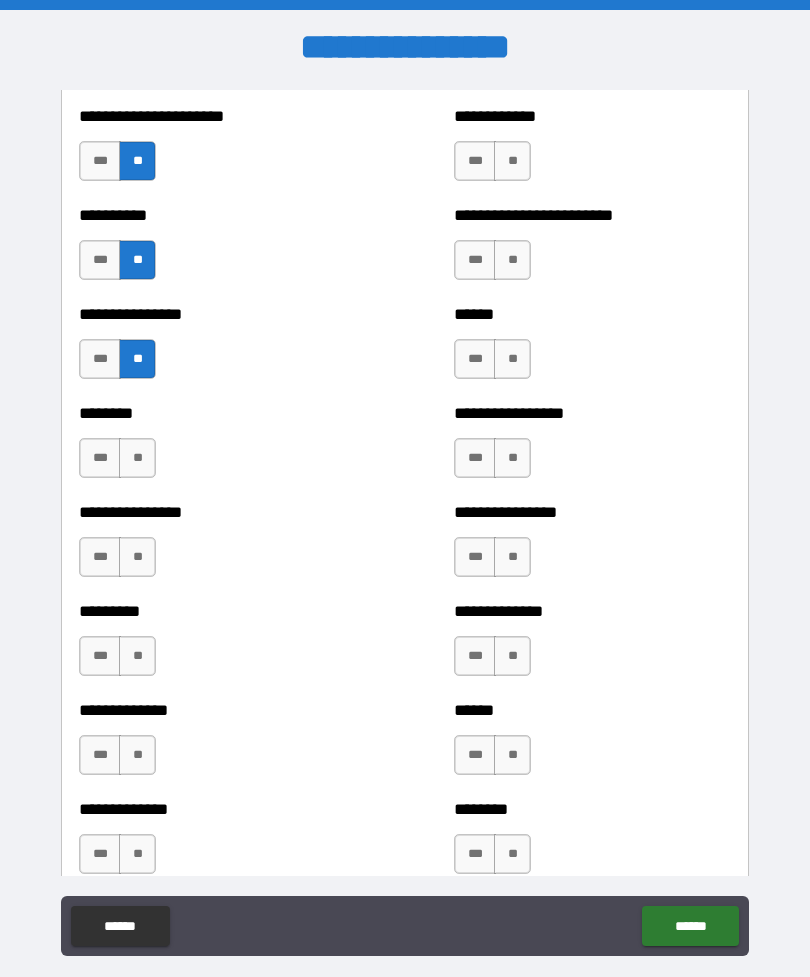 click on "**" at bounding box center [137, 458] 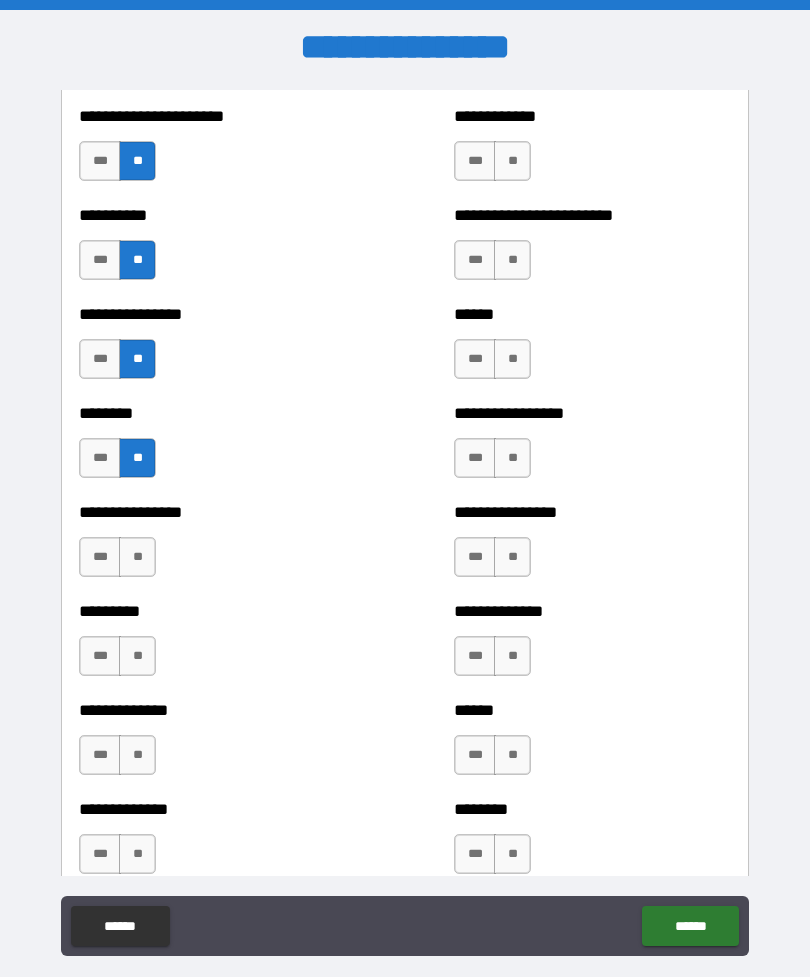 click on "**" at bounding box center [137, 557] 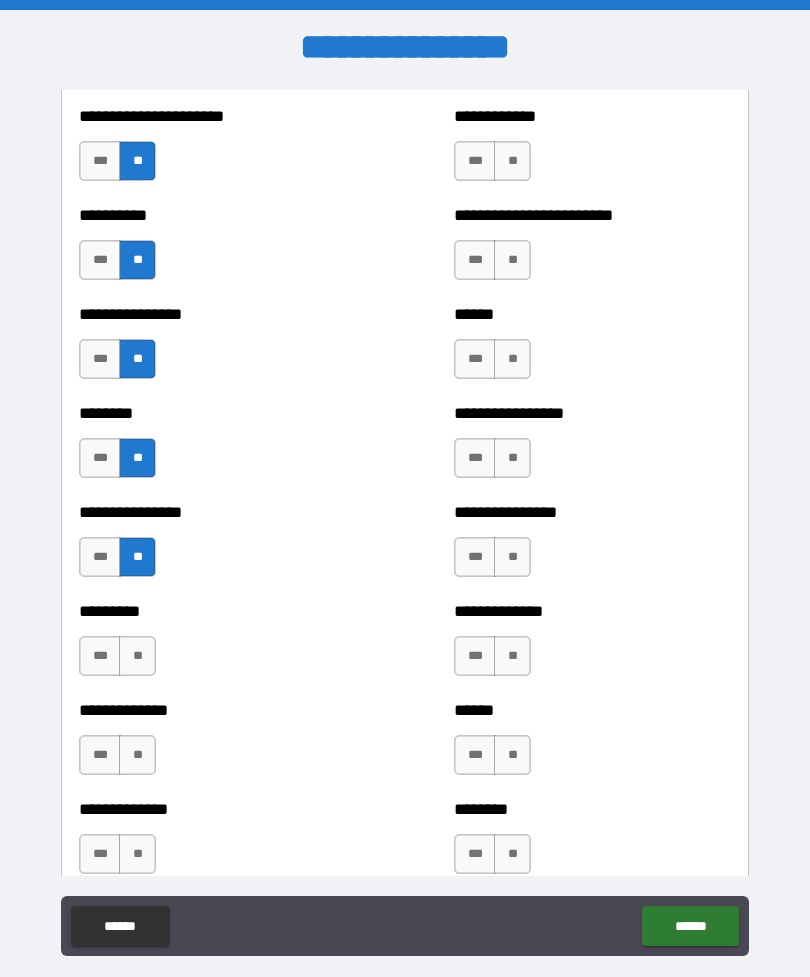click on "**" at bounding box center (137, 656) 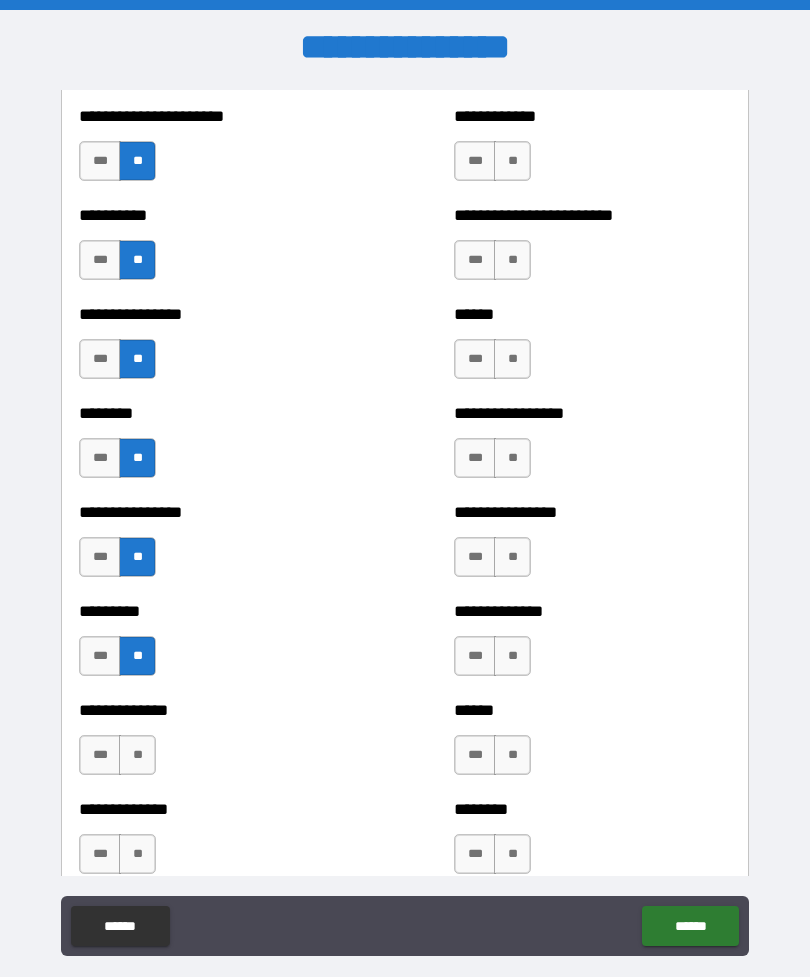 click on "**" at bounding box center (137, 755) 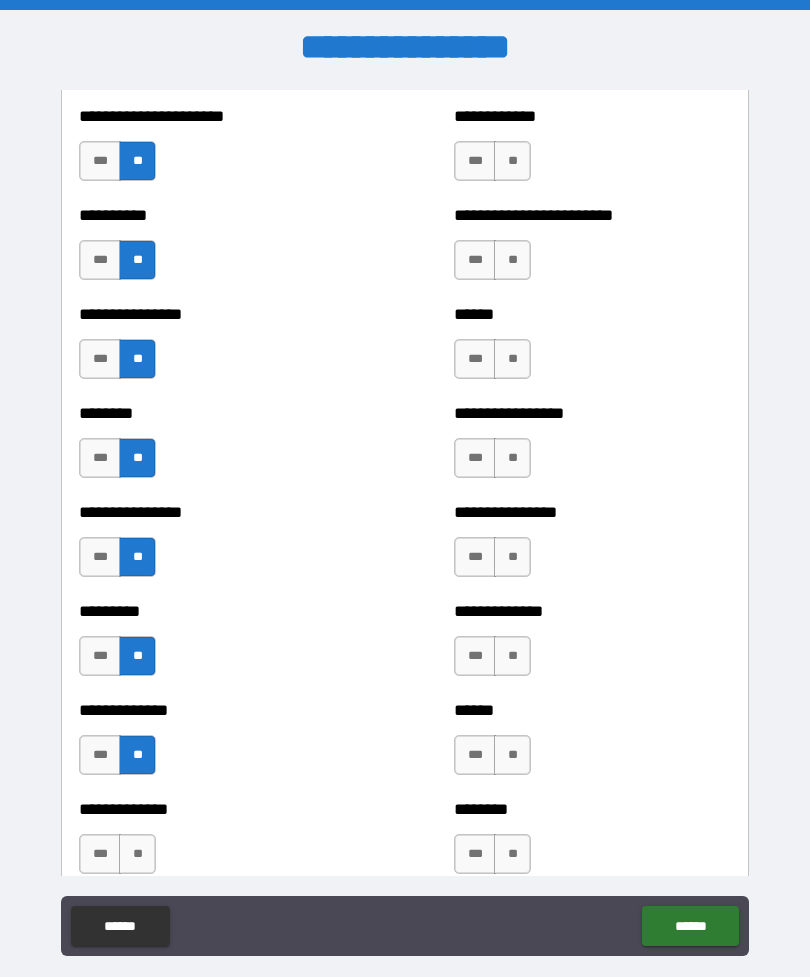 click on "**" at bounding box center (137, 854) 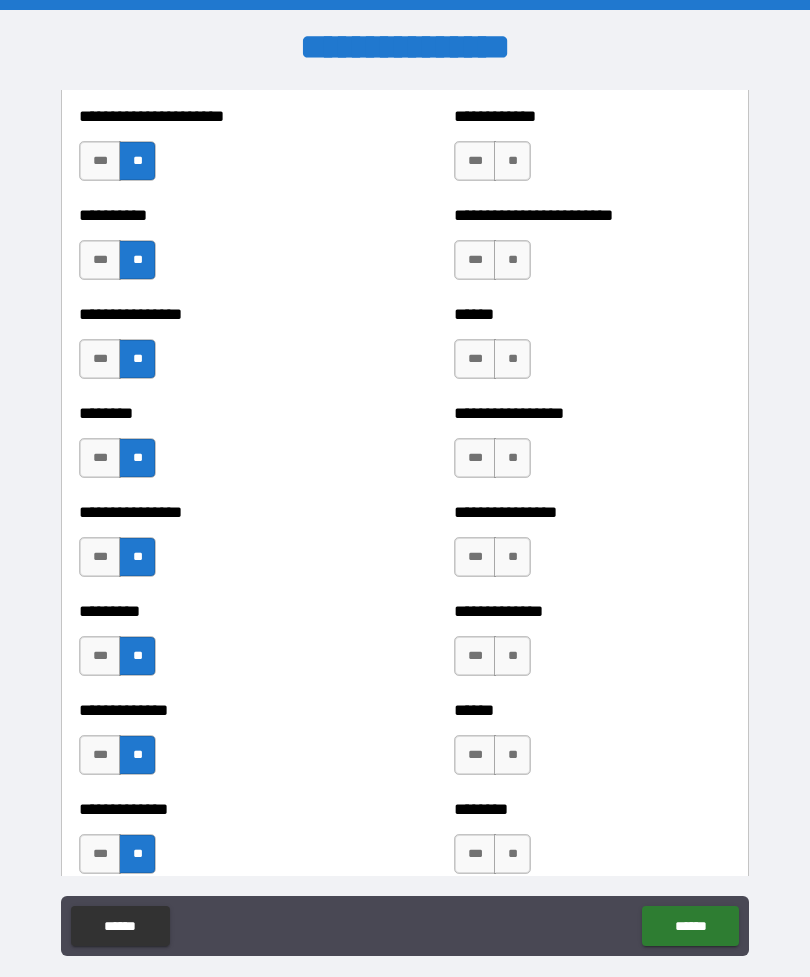 click on "**" at bounding box center [512, 161] 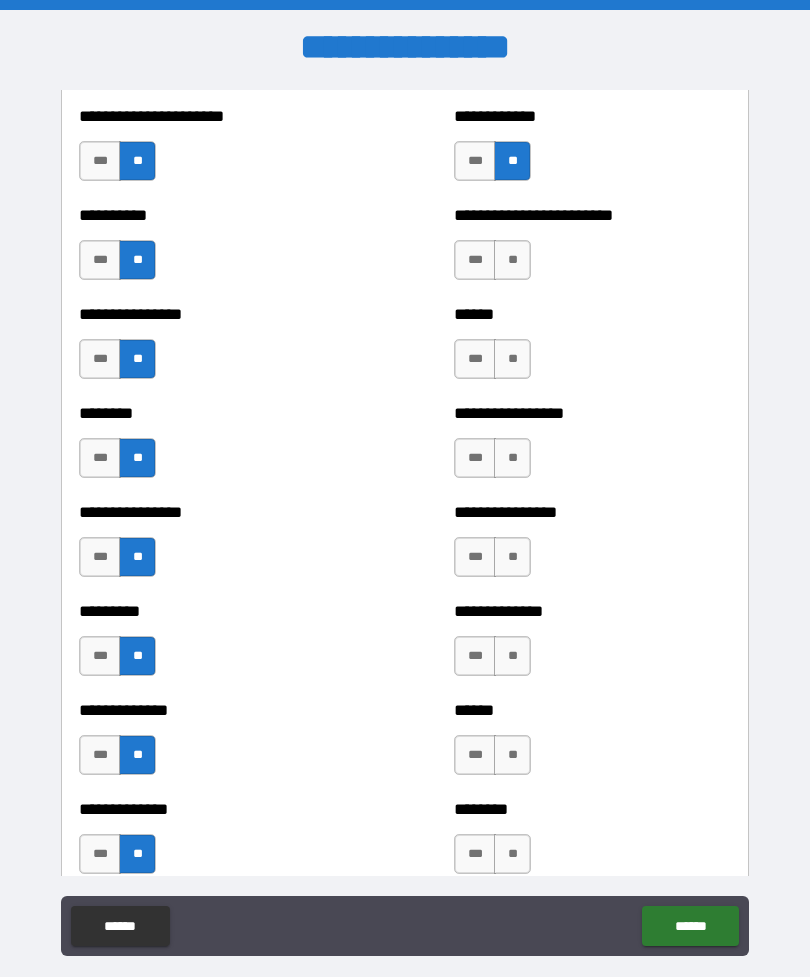 click on "**" at bounding box center (512, 260) 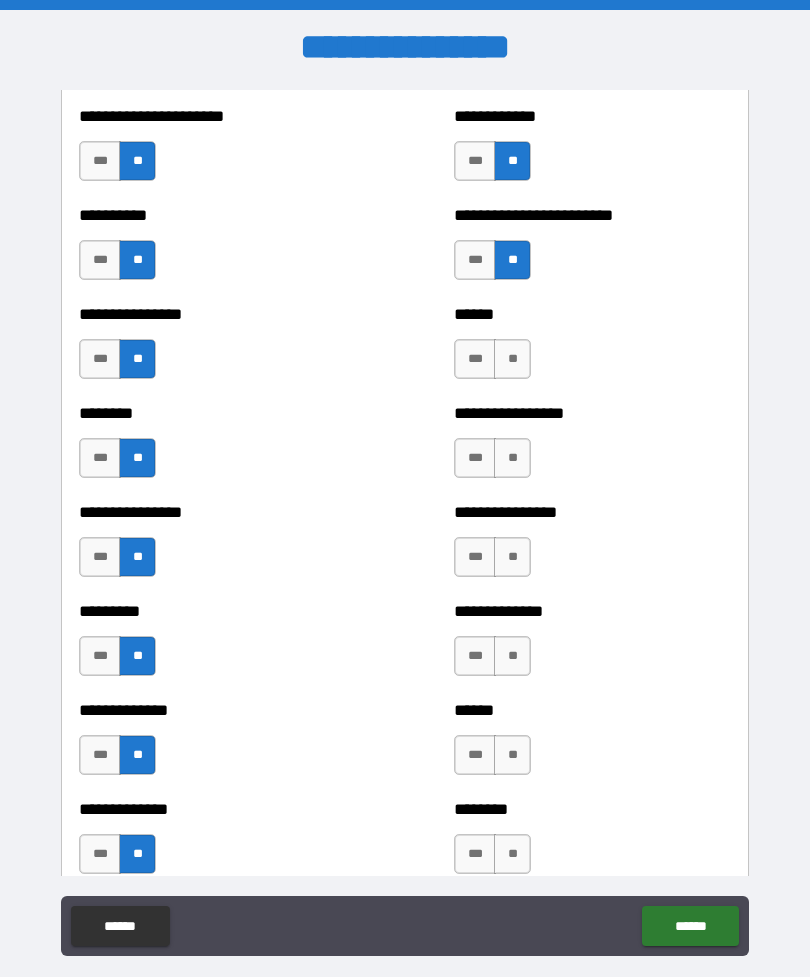 click on "**" at bounding box center (512, 359) 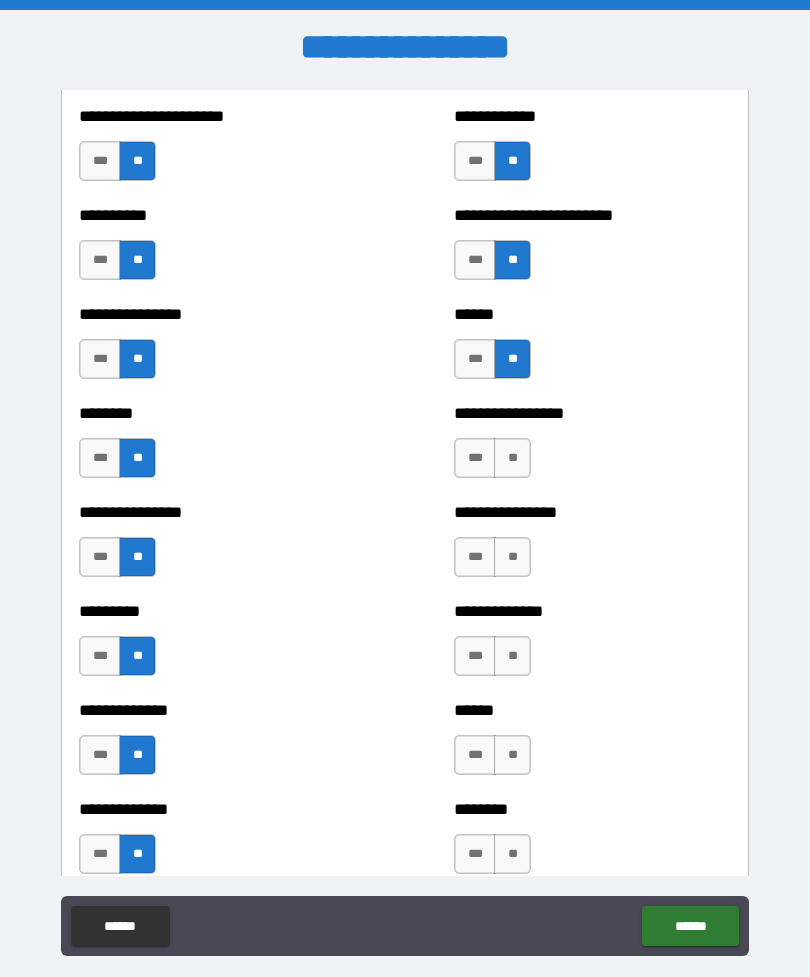 click on "**" at bounding box center (512, 458) 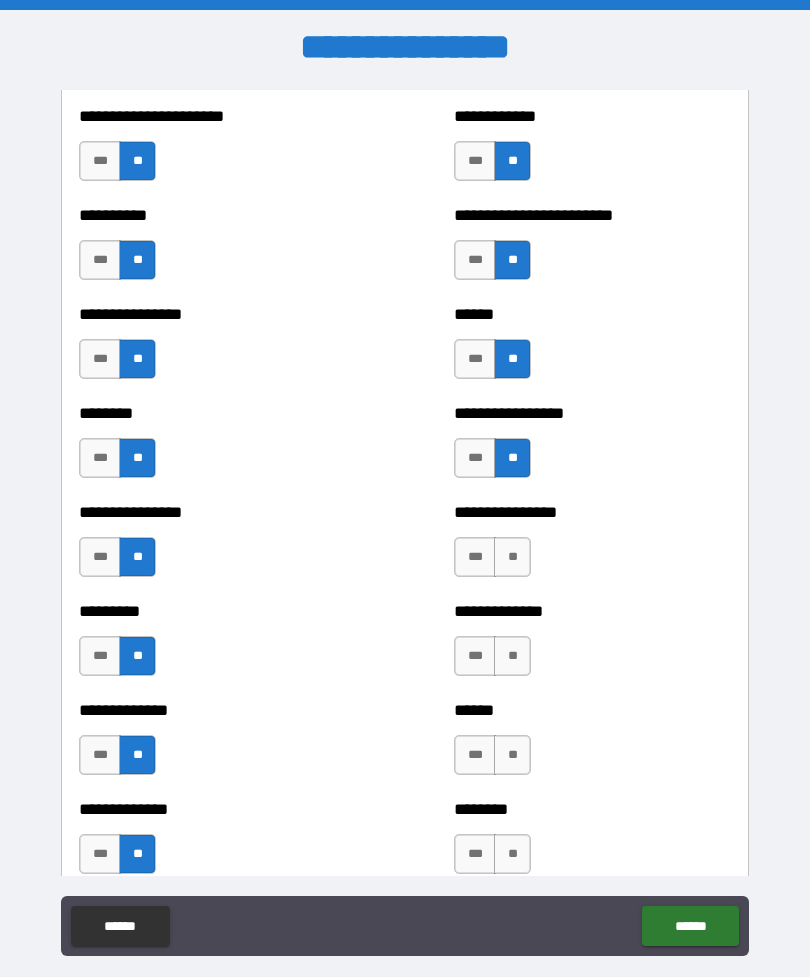click on "**" at bounding box center (512, 557) 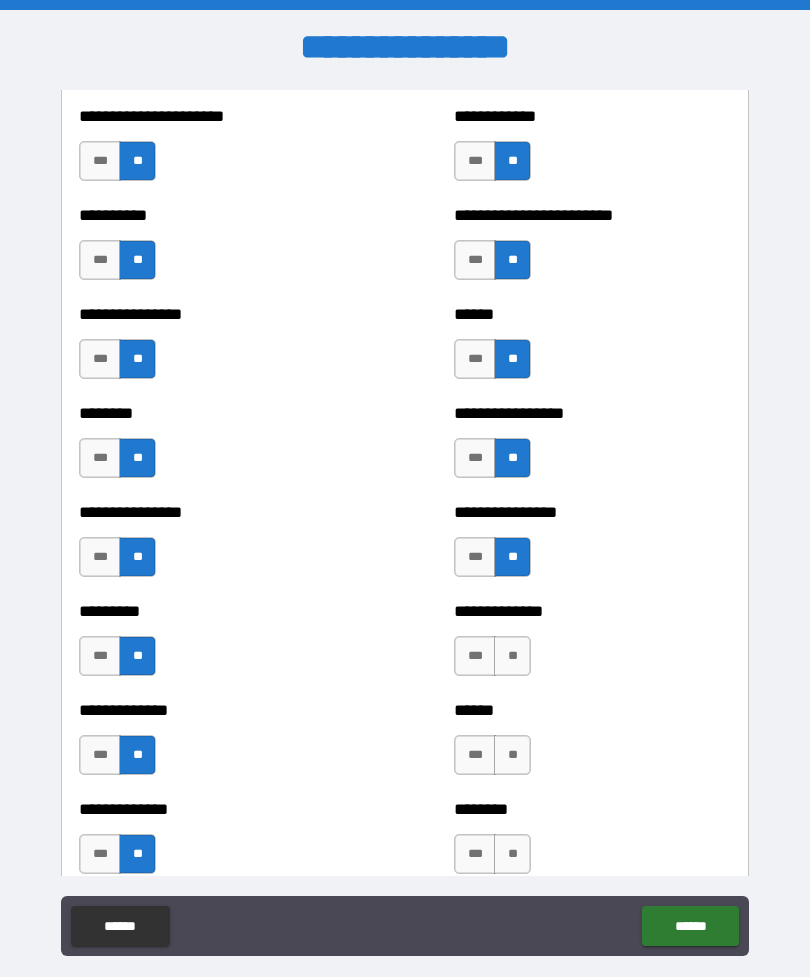 click on "**" at bounding box center (512, 656) 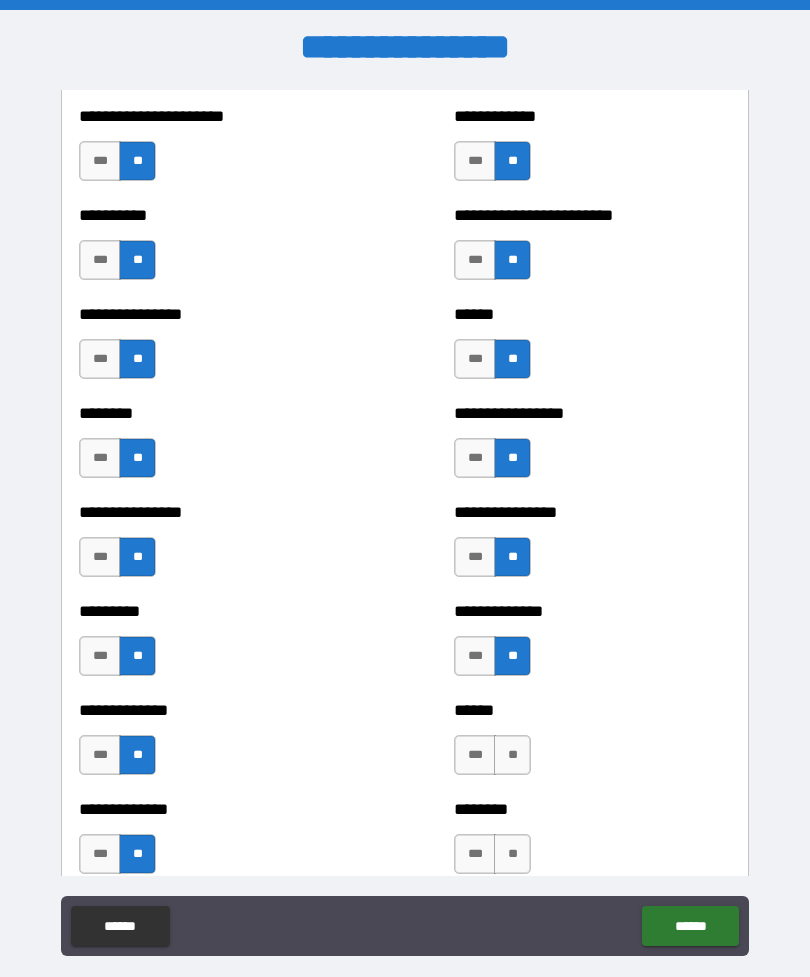 click on "**" at bounding box center (512, 755) 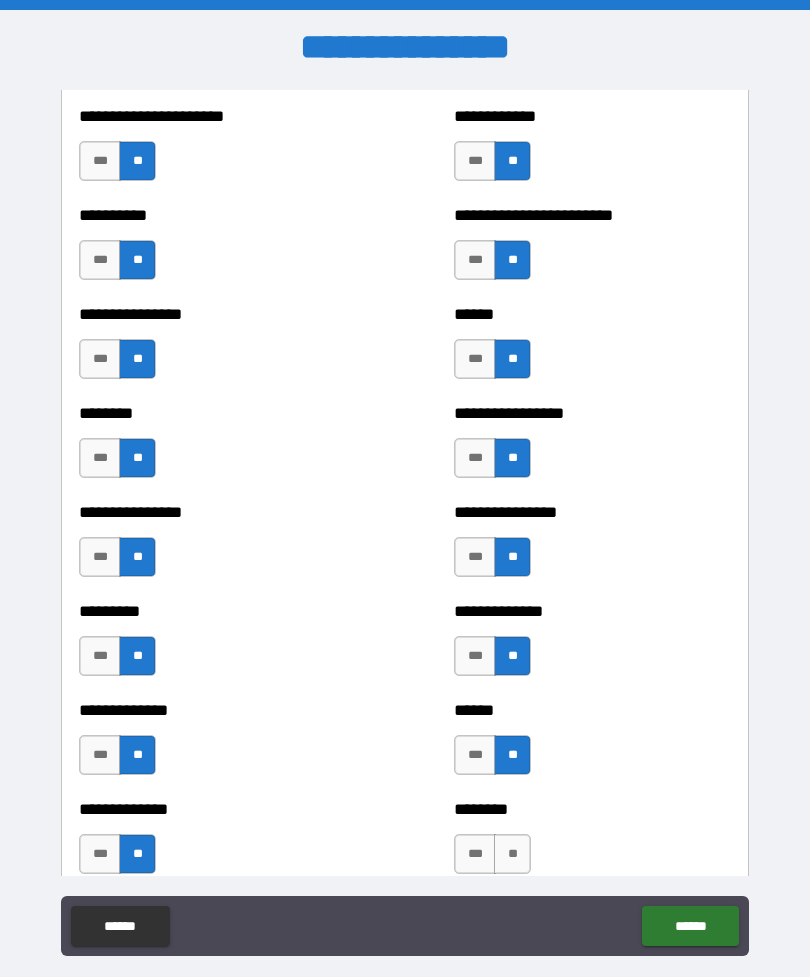 click on "**" at bounding box center [512, 854] 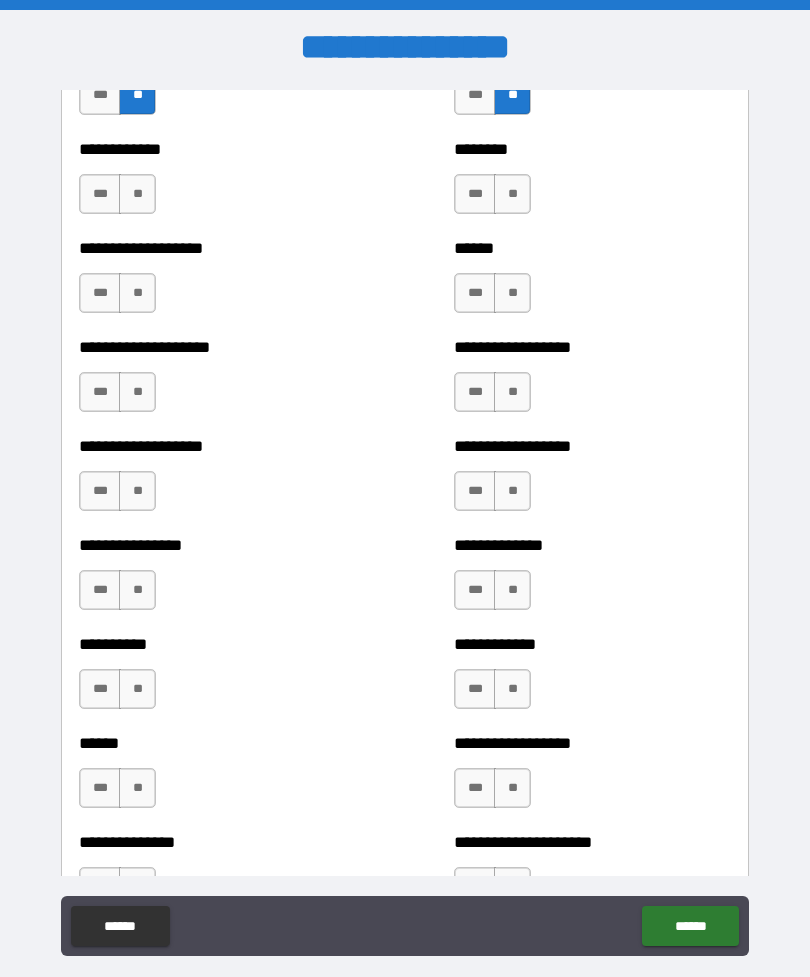 scroll, scrollTop: 1555, scrollLeft: 0, axis: vertical 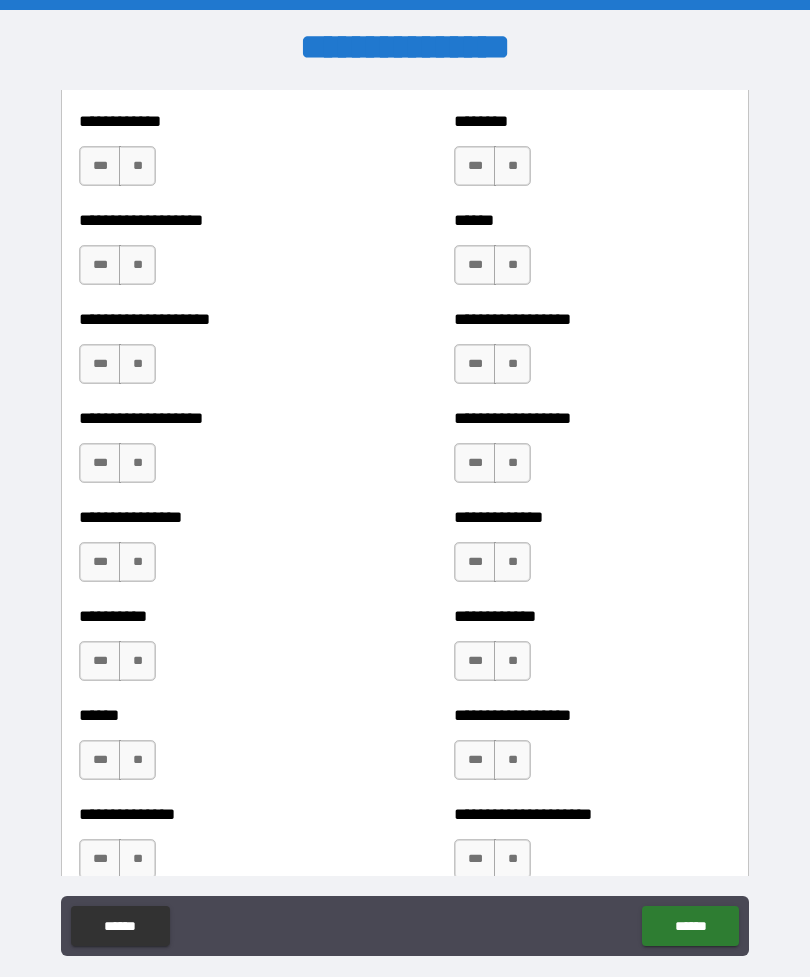click on "**" at bounding box center (137, 166) 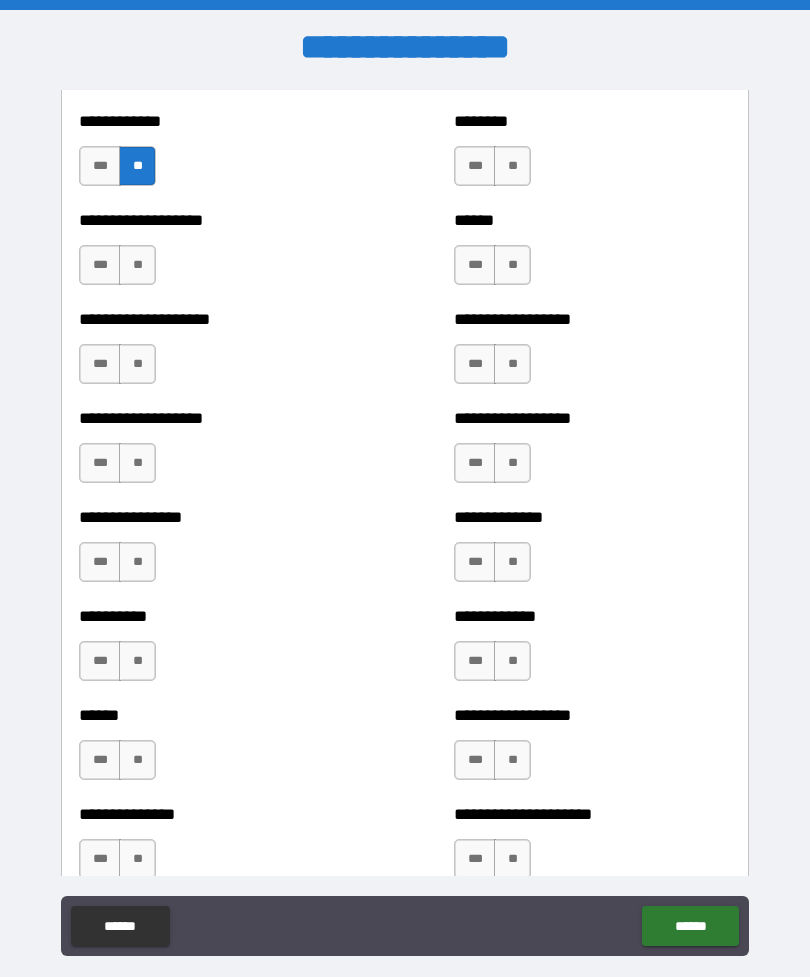 click on "**" at bounding box center [512, 166] 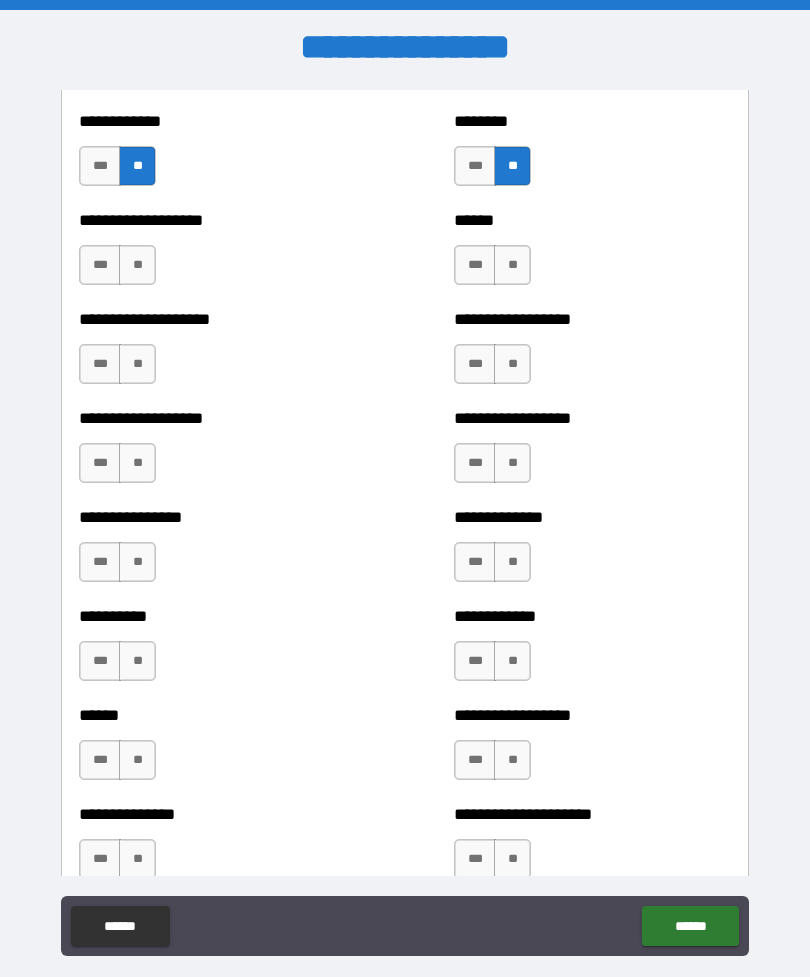 click on "***" at bounding box center (475, 265) 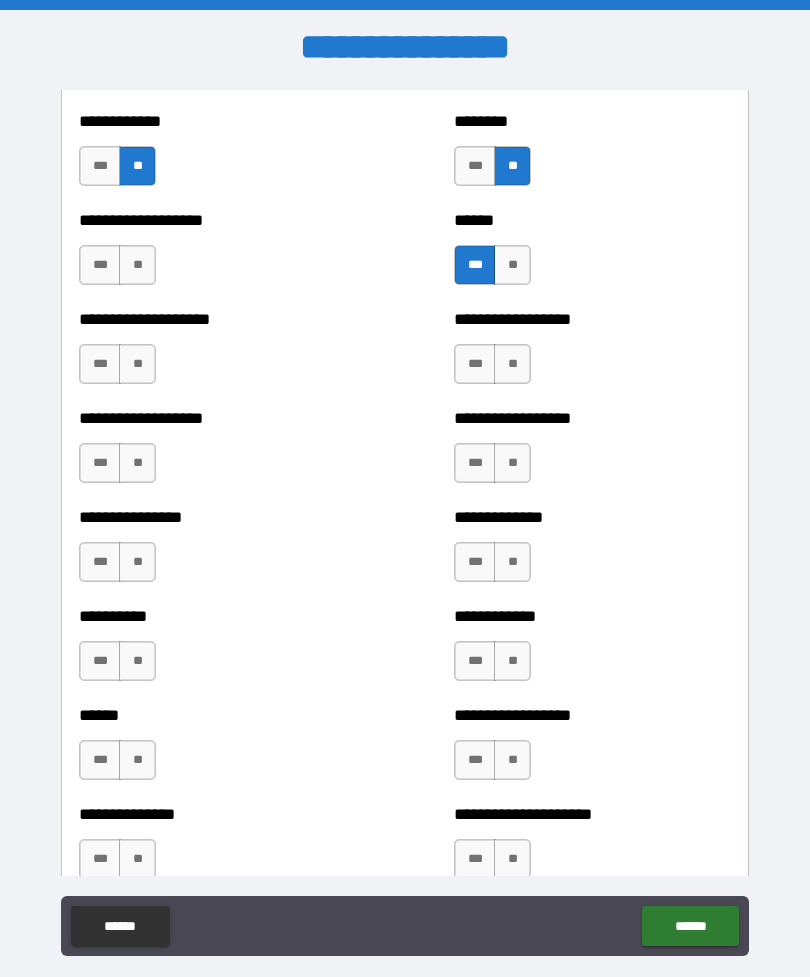 click on "**" at bounding box center (512, 265) 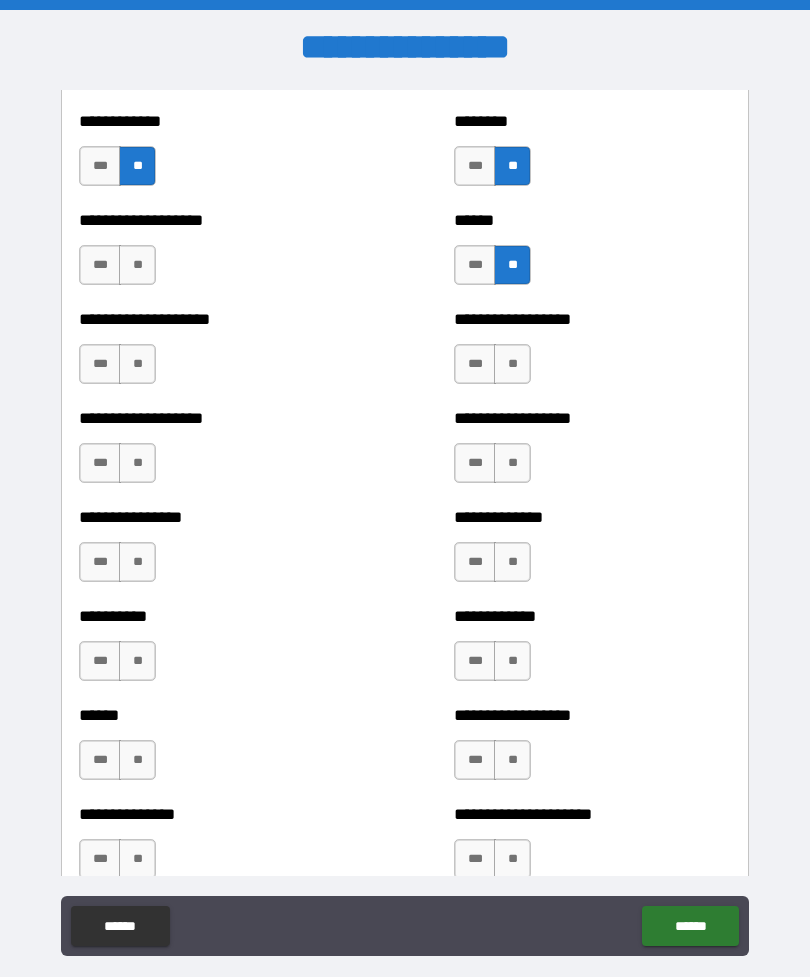 click on "**" at bounding box center [137, 265] 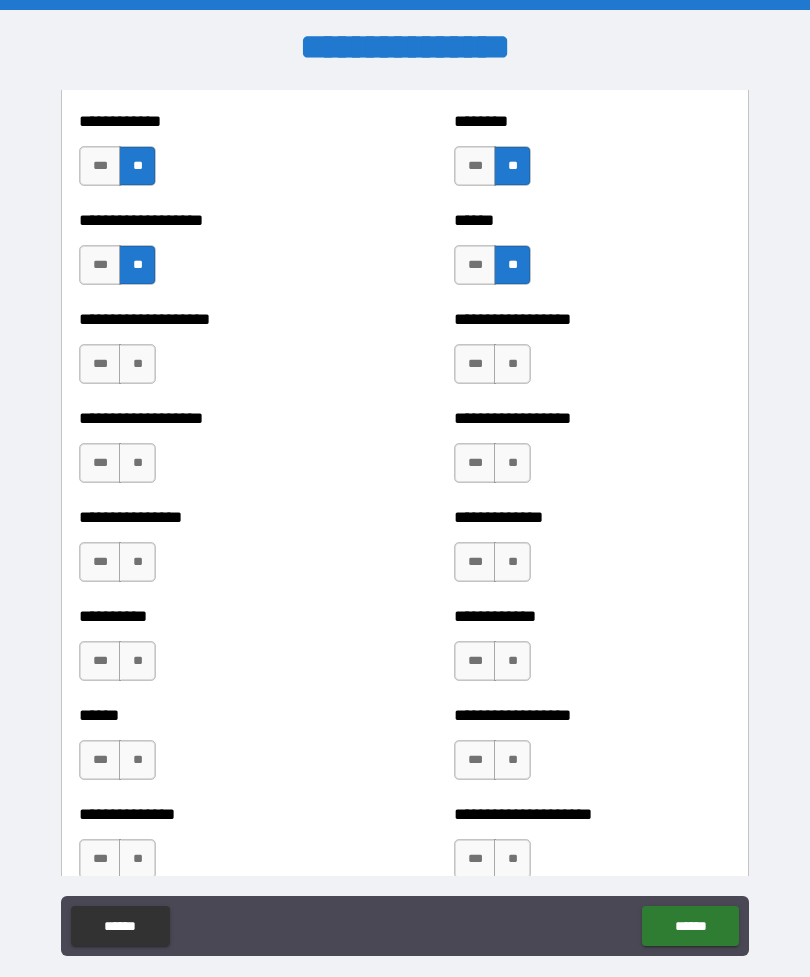 click on "**" at bounding box center [137, 364] 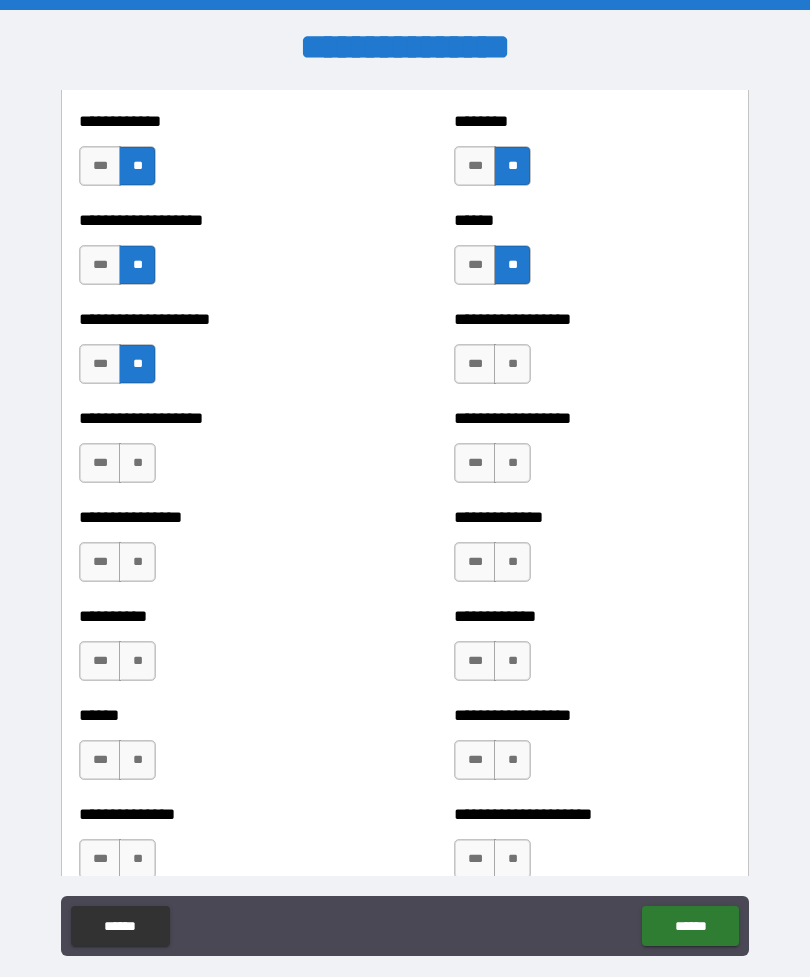 click on "**" at bounding box center (512, 364) 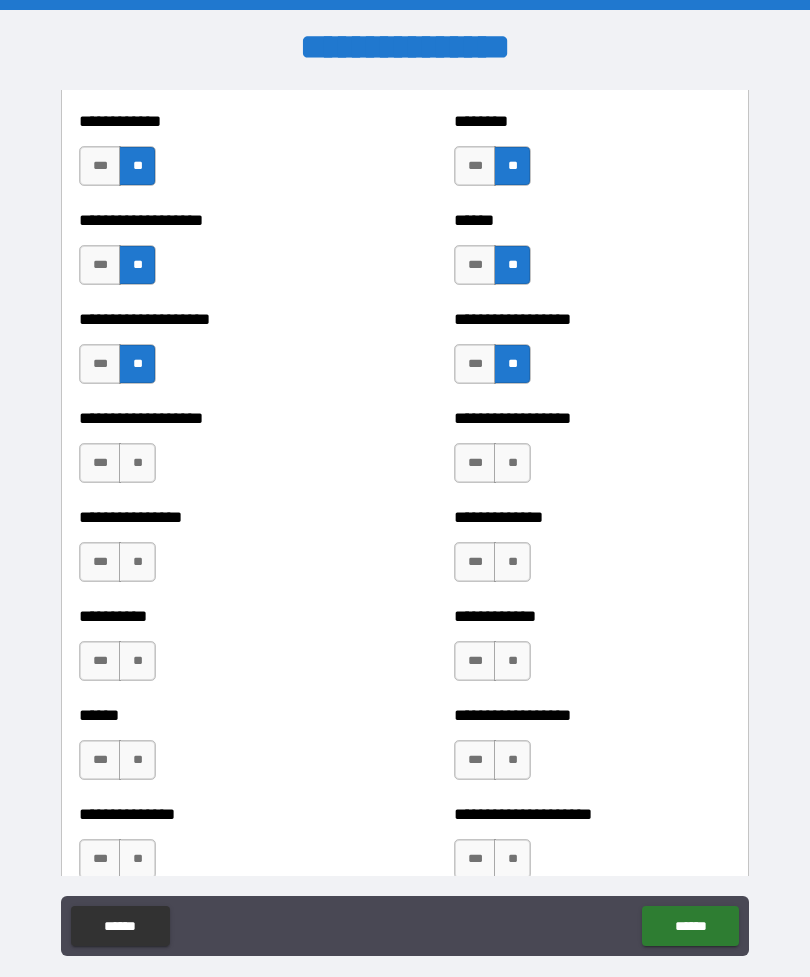 click on "**" at bounding box center [137, 463] 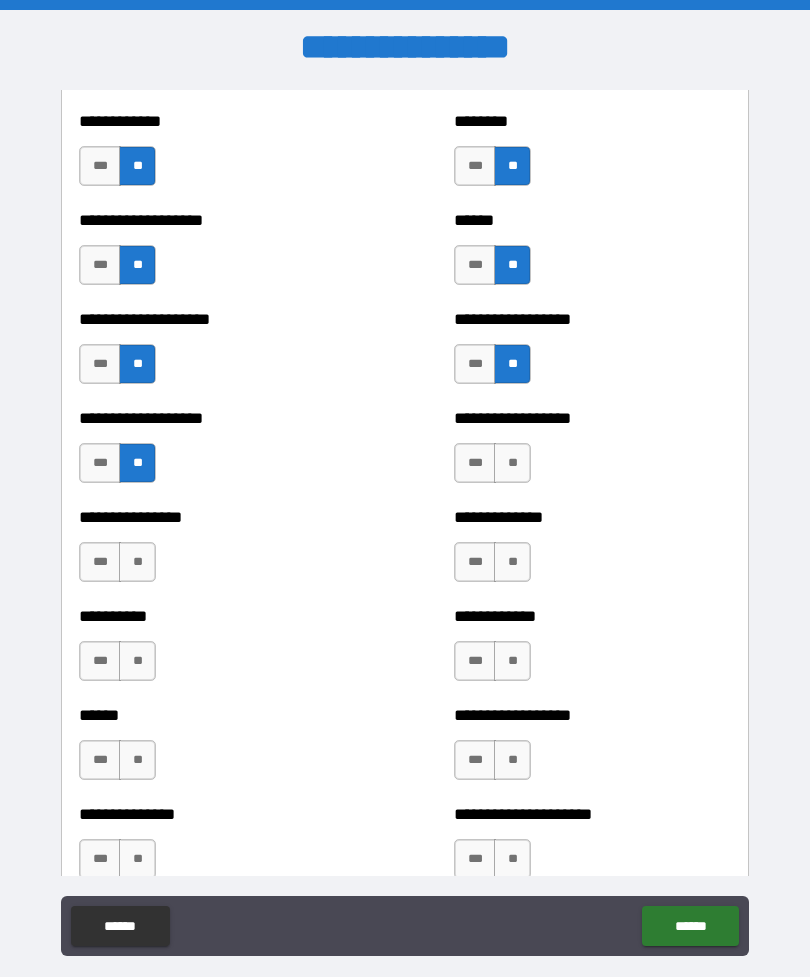 click on "**********" at bounding box center (592, 453) 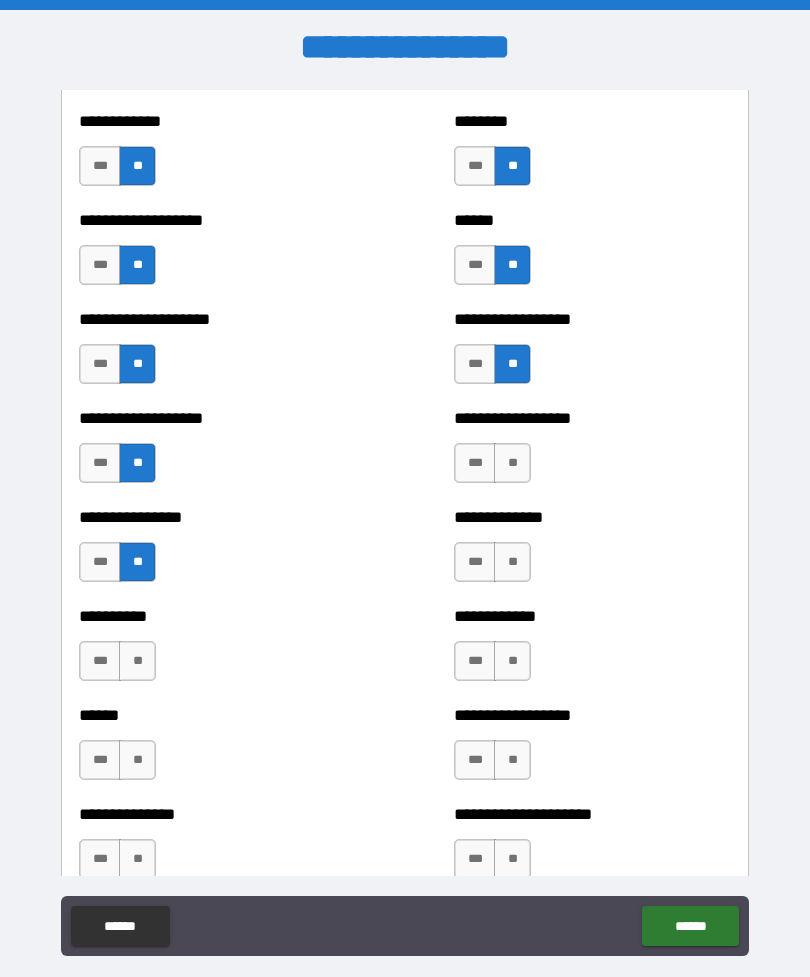 click on "**" at bounding box center (137, 661) 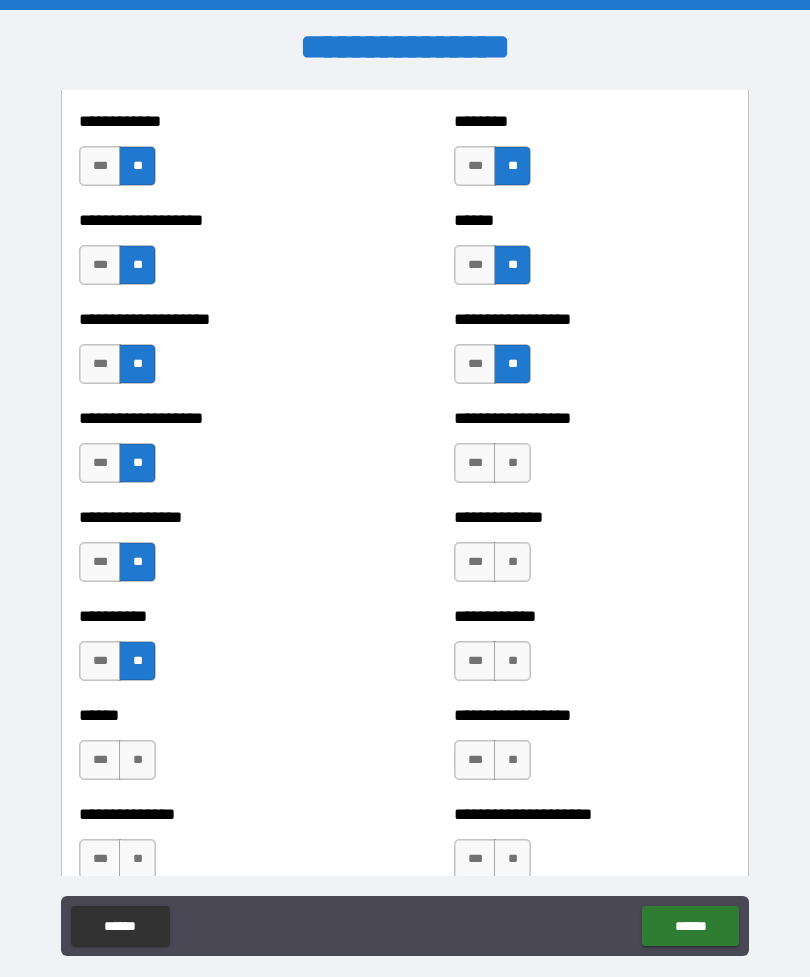 click on "**" at bounding box center [137, 760] 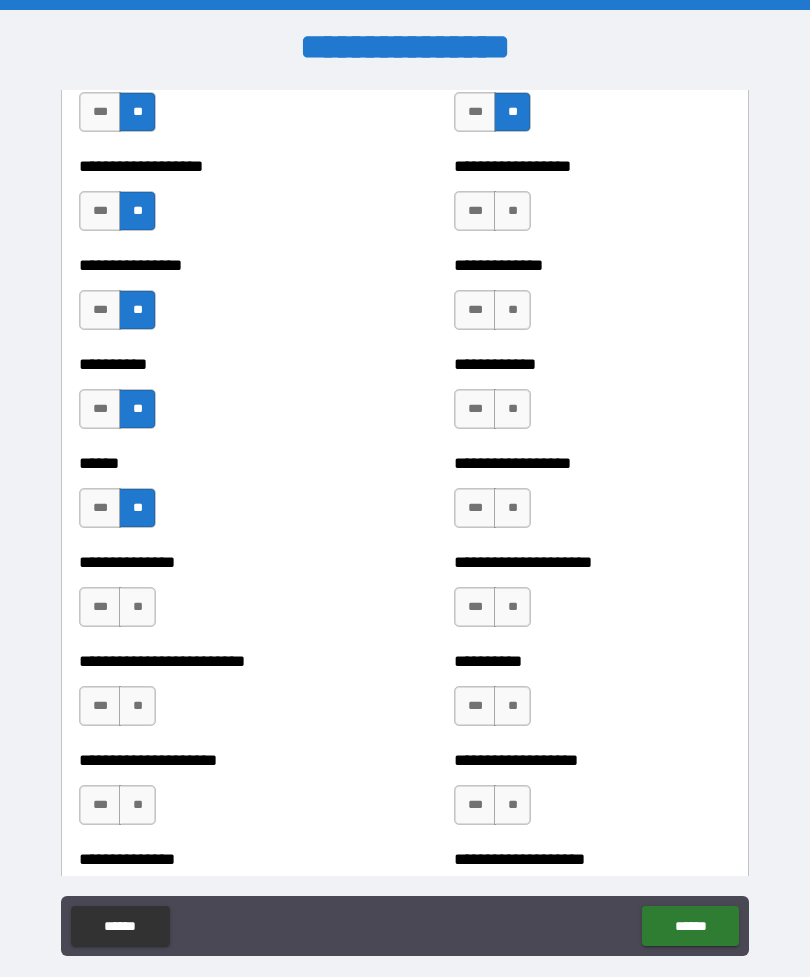 scroll, scrollTop: 1809, scrollLeft: 0, axis: vertical 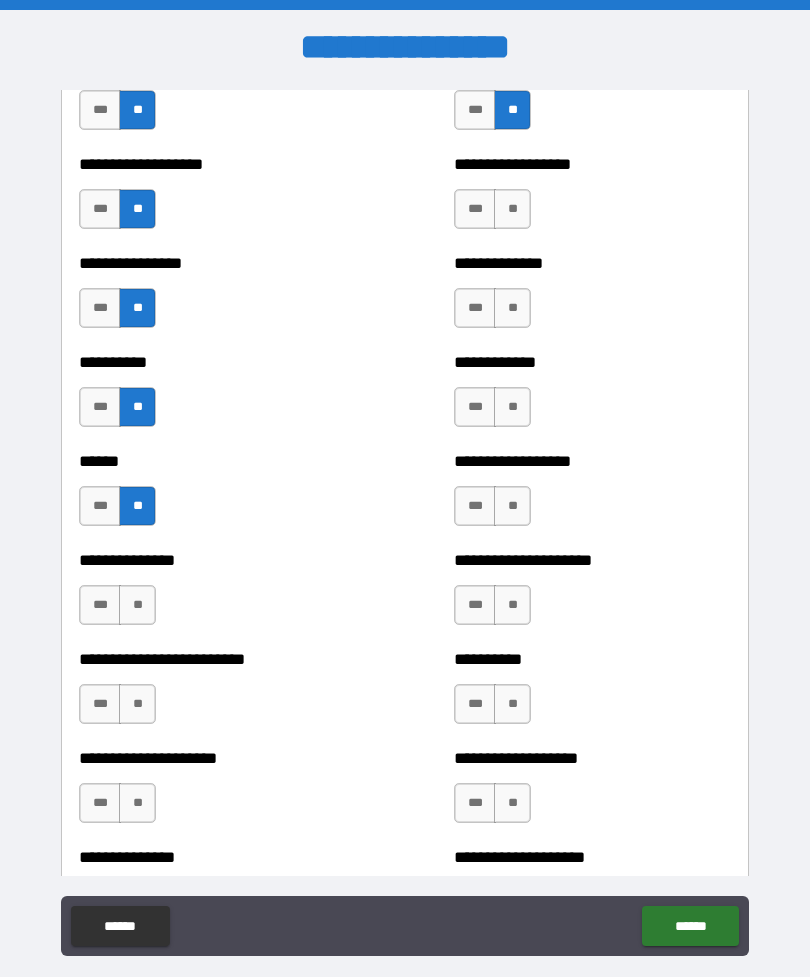 click on "**" at bounding box center [137, 605] 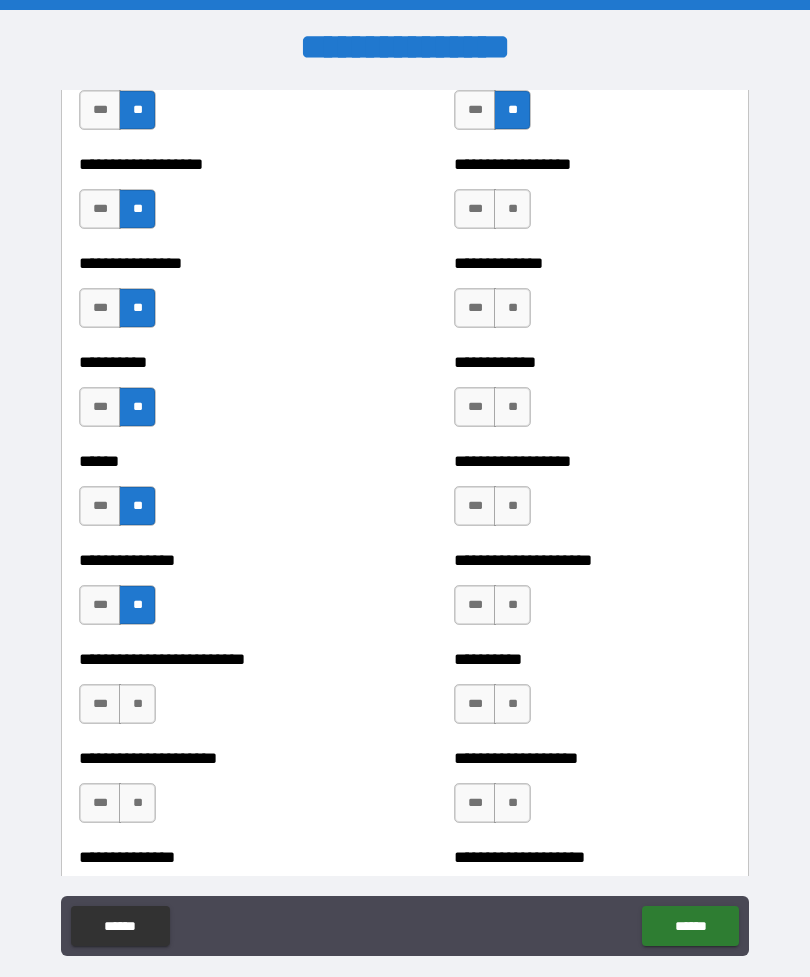 click on "**" at bounding box center [137, 704] 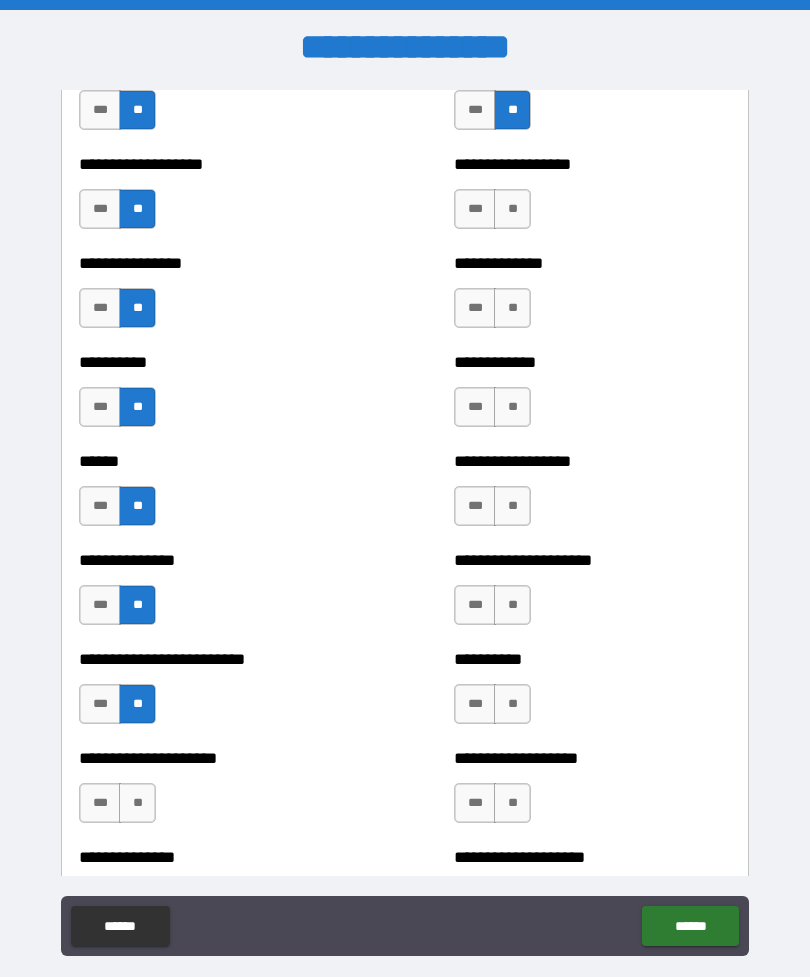 click on "**" at bounding box center (137, 803) 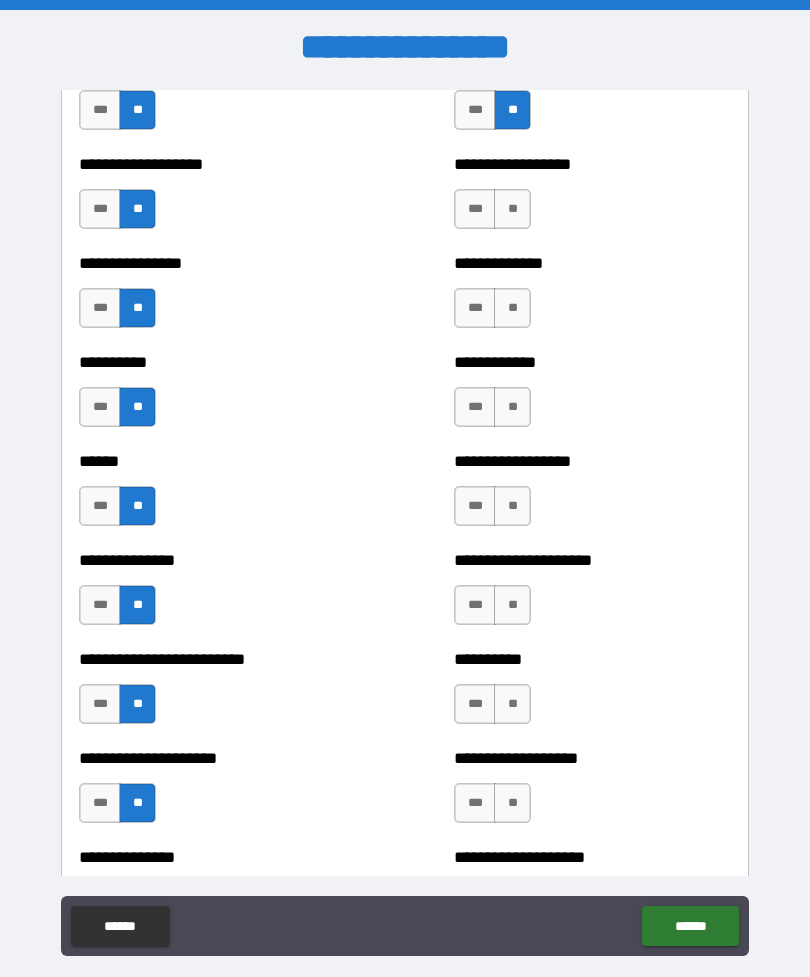 click on "**" at bounding box center [512, 209] 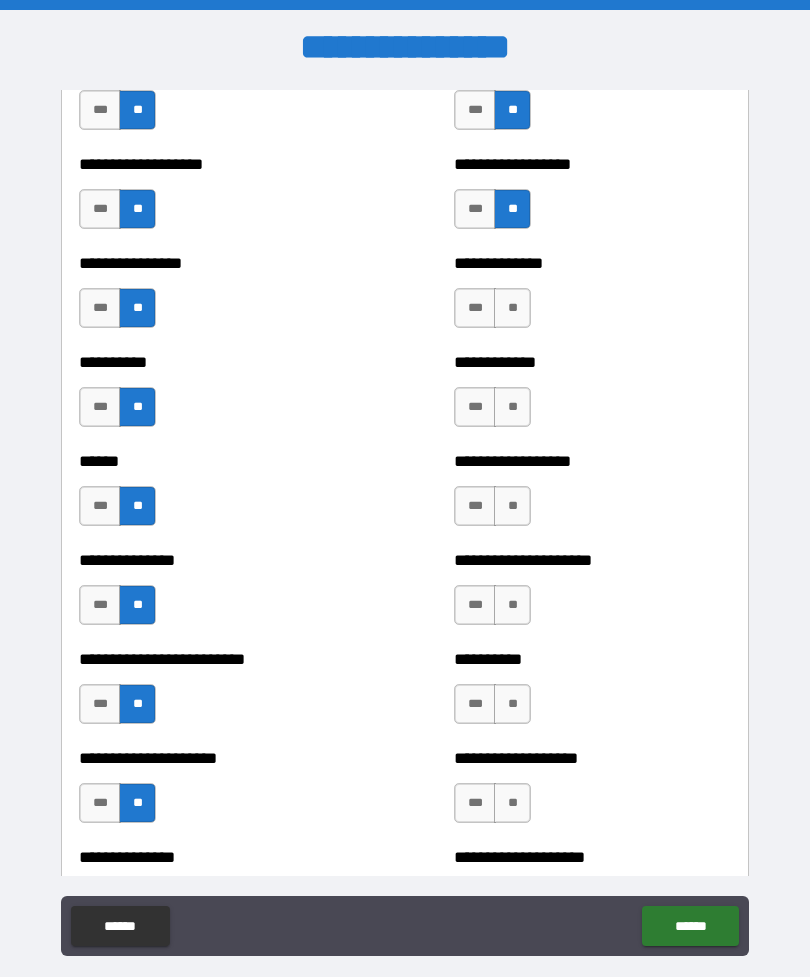 click on "**" at bounding box center (512, 308) 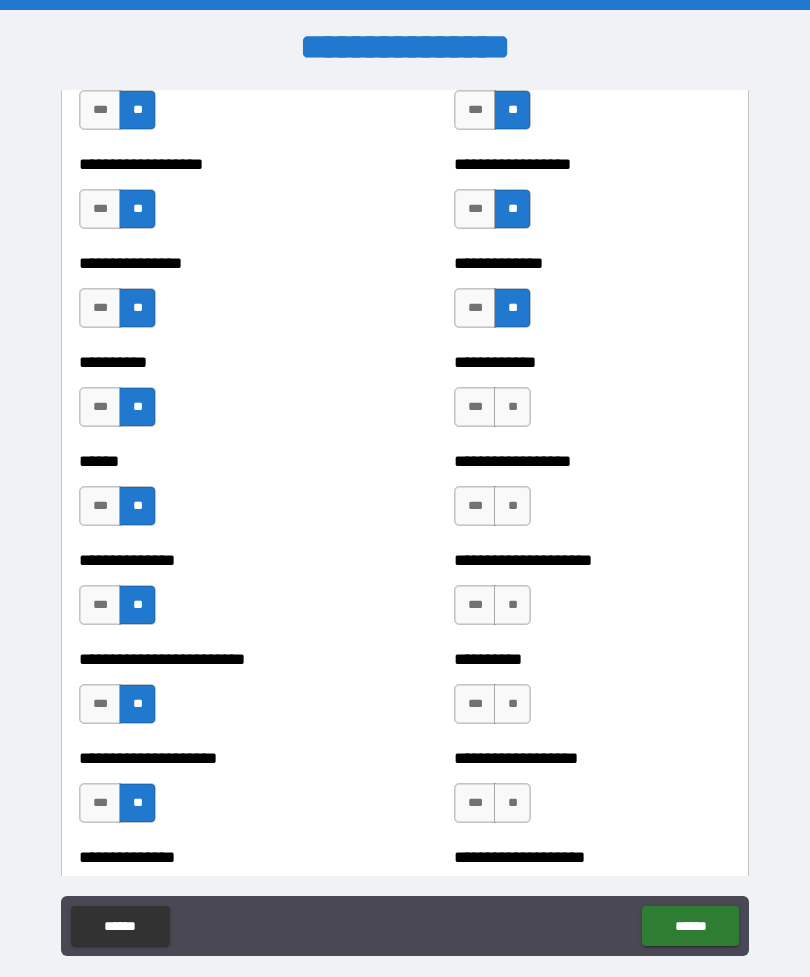 click on "**" at bounding box center (512, 407) 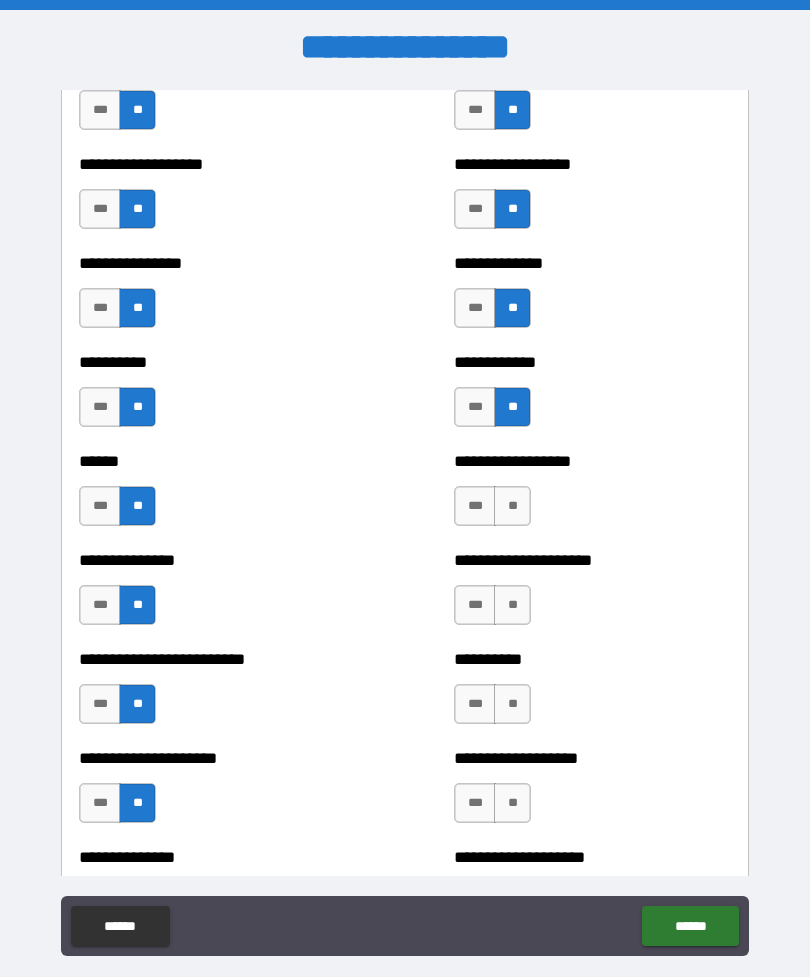 click on "**" at bounding box center [512, 506] 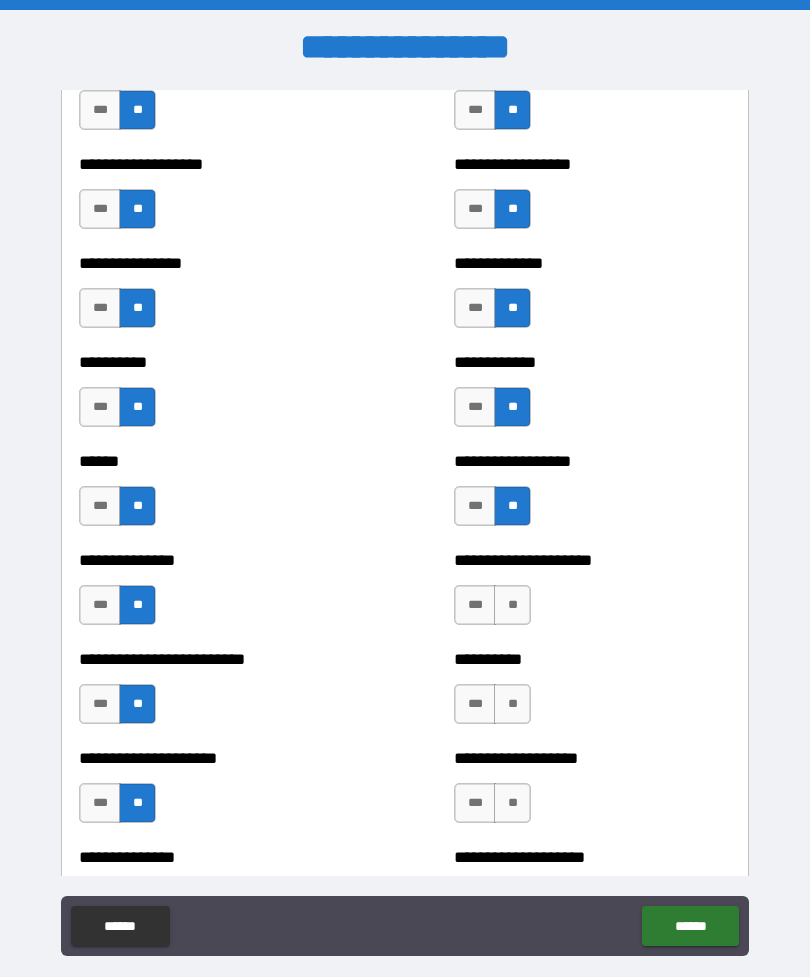 click on "**" at bounding box center (512, 605) 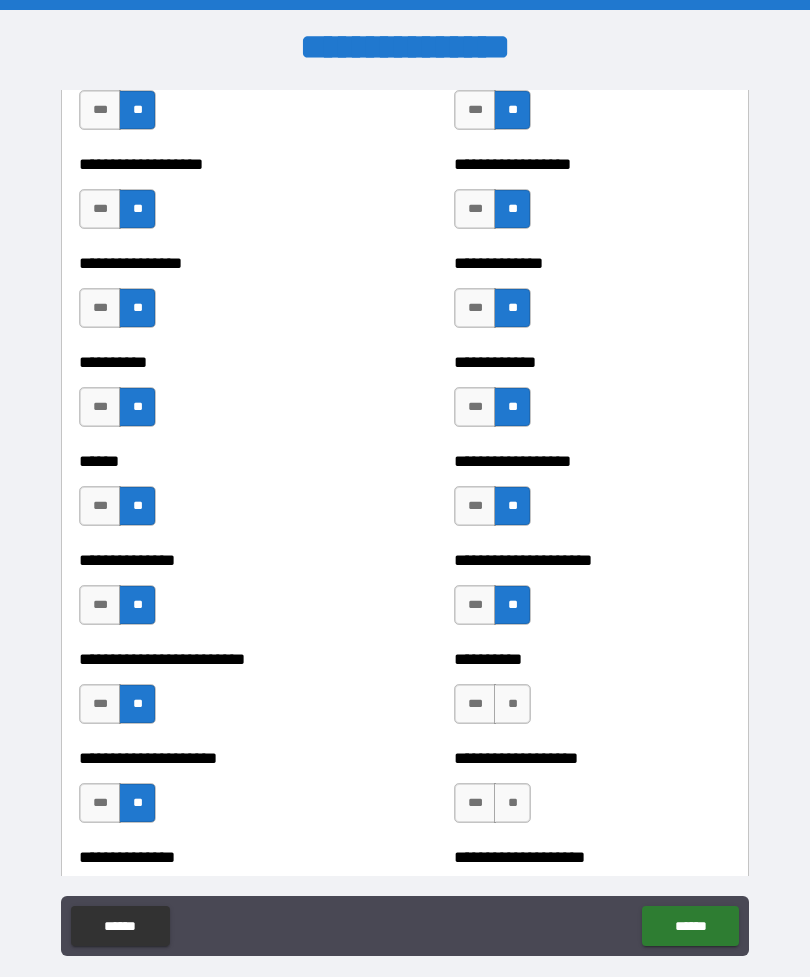 click on "**" at bounding box center [512, 704] 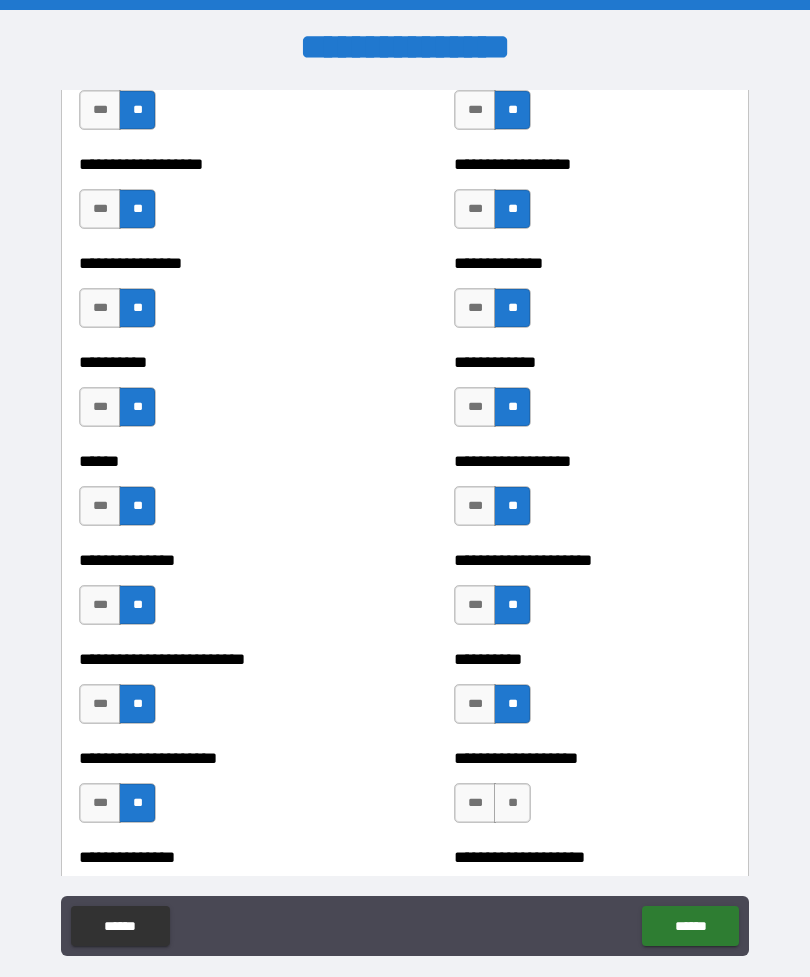 click on "**" at bounding box center (512, 803) 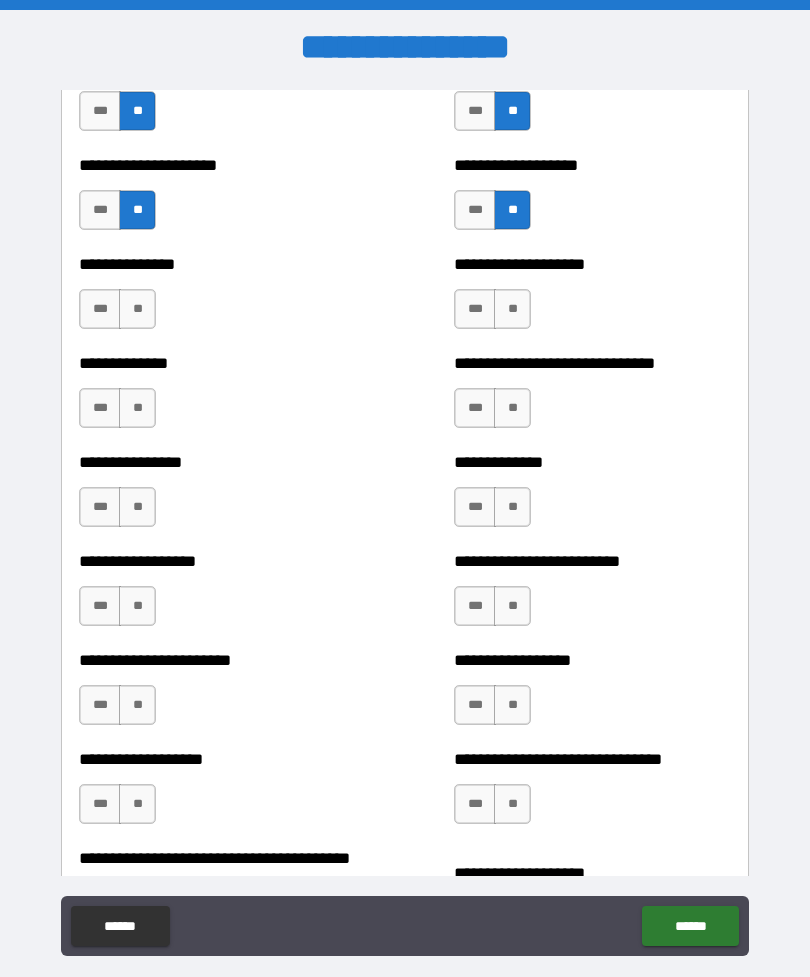 scroll, scrollTop: 2411, scrollLeft: 0, axis: vertical 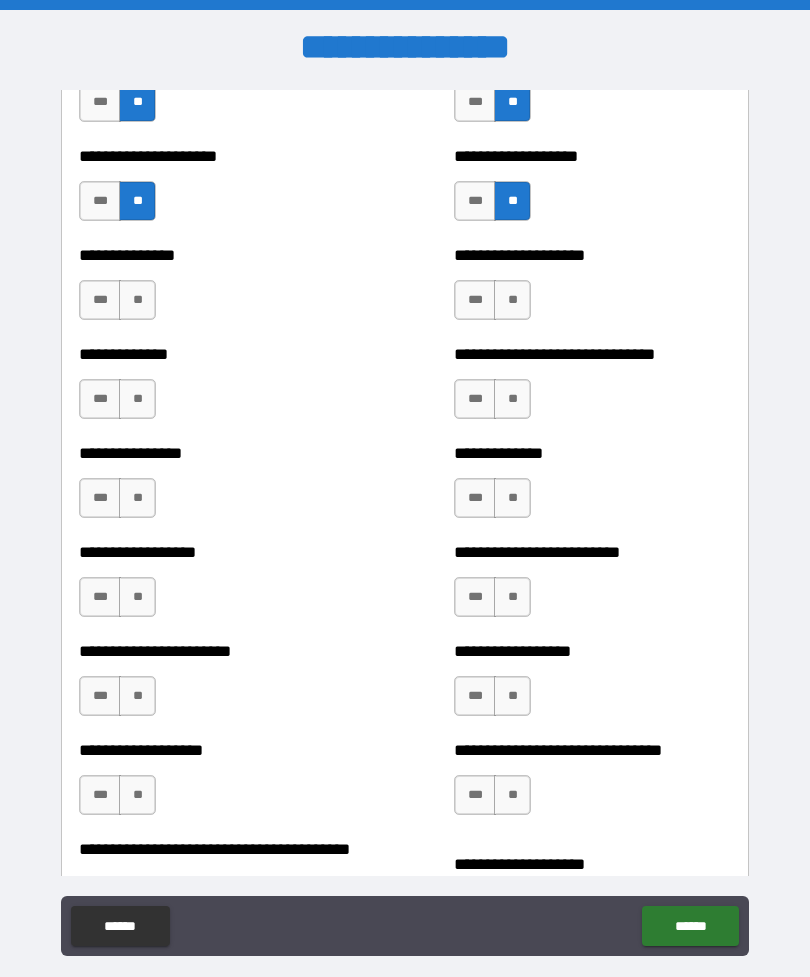 click on "**" at bounding box center [137, 300] 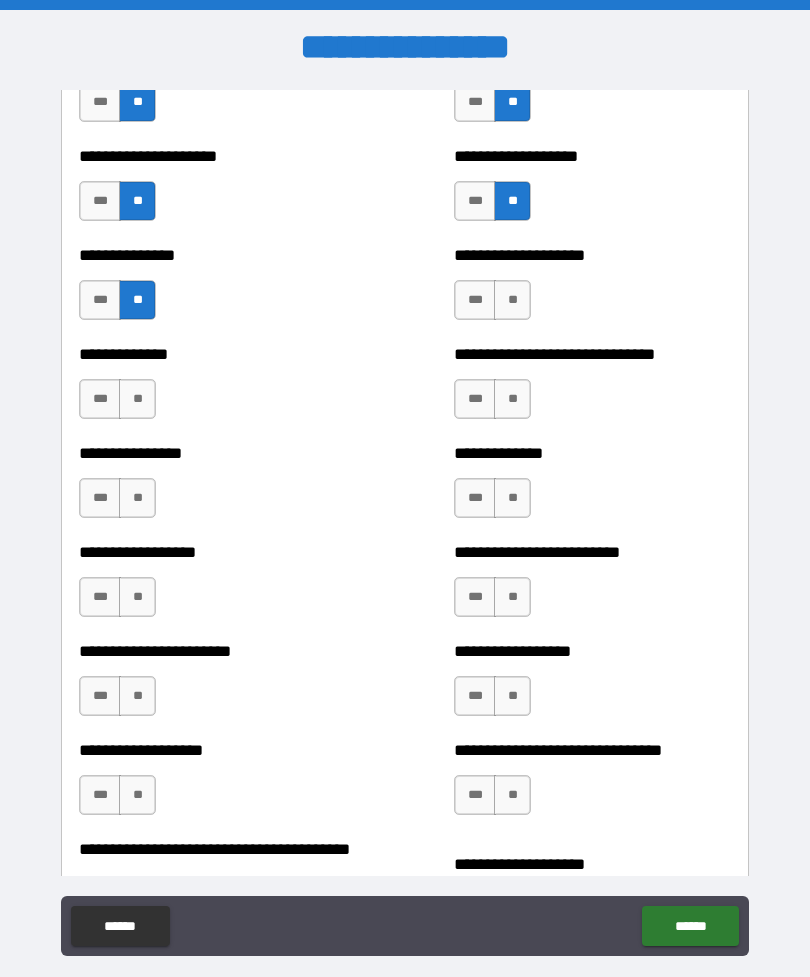 click on "**" at bounding box center [137, 399] 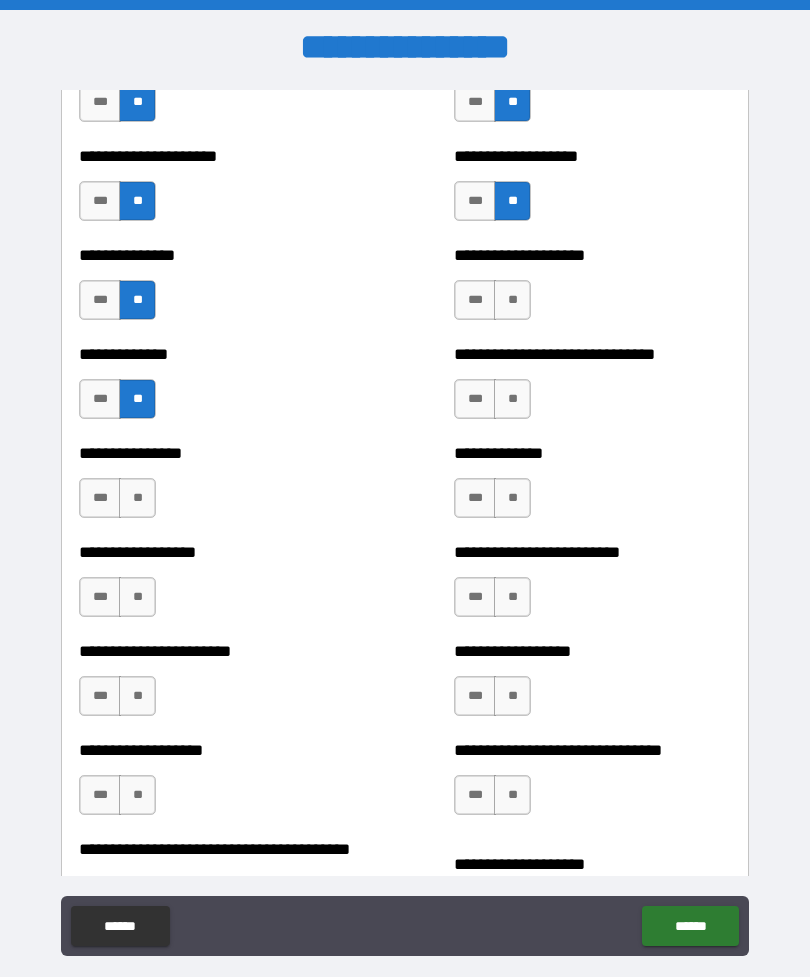 click on "**" at bounding box center [137, 498] 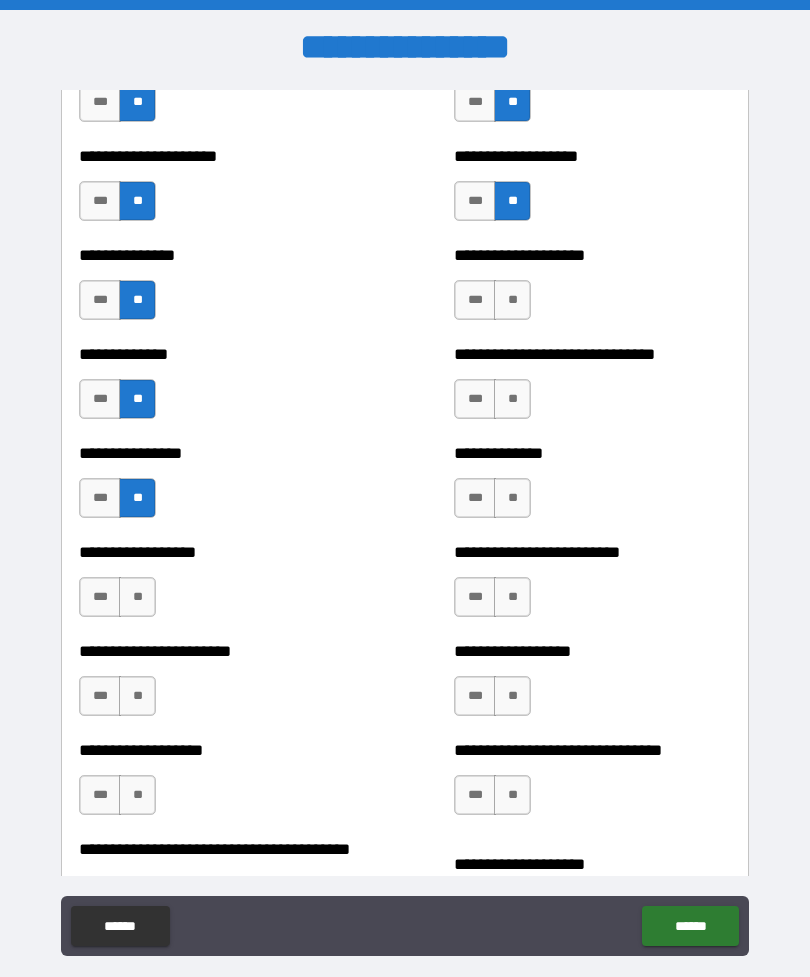 click on "**" at bounding box center (137, 597) 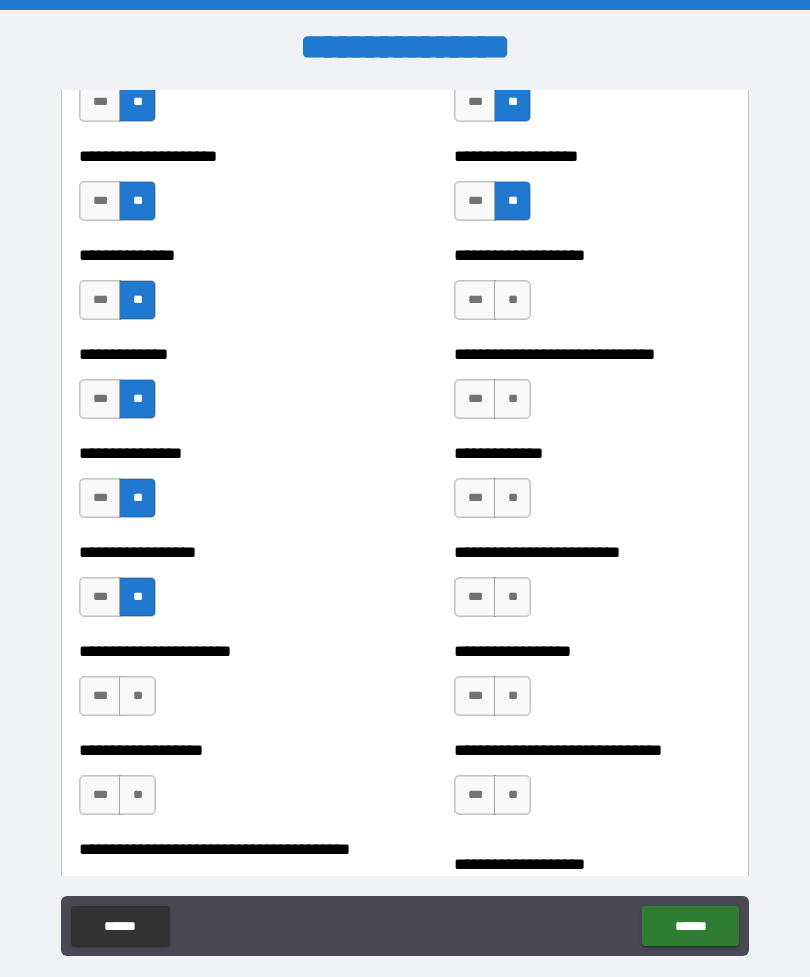 click on "**" at bounding box center [137, 696] 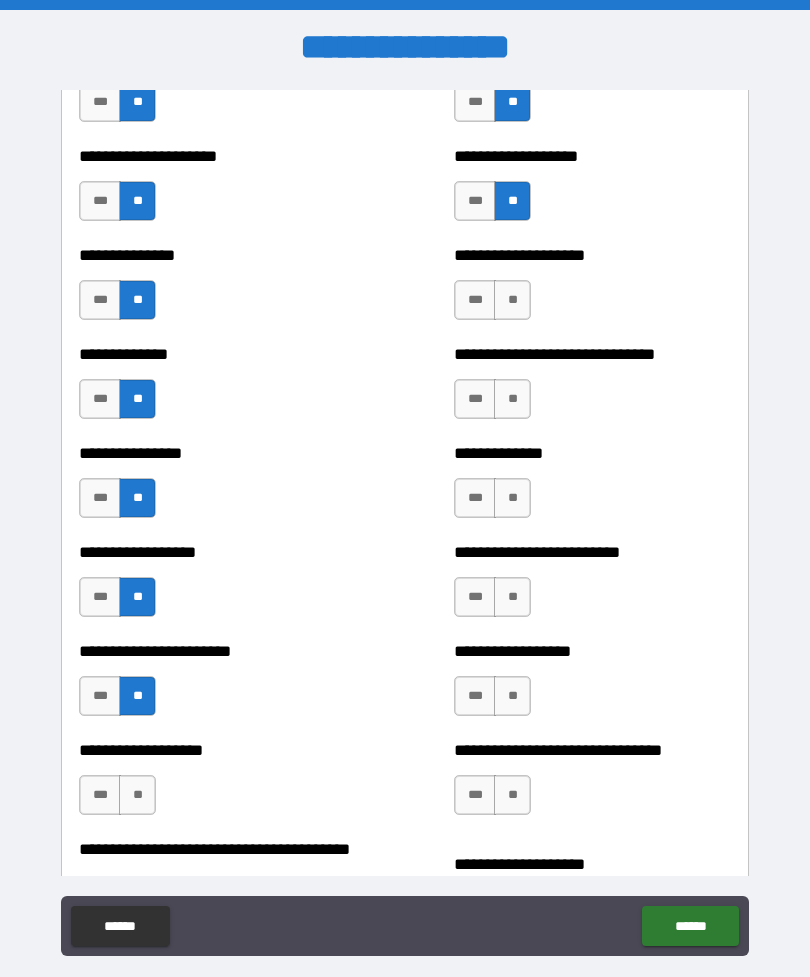 click on "**" at bounding box center [137, 795] 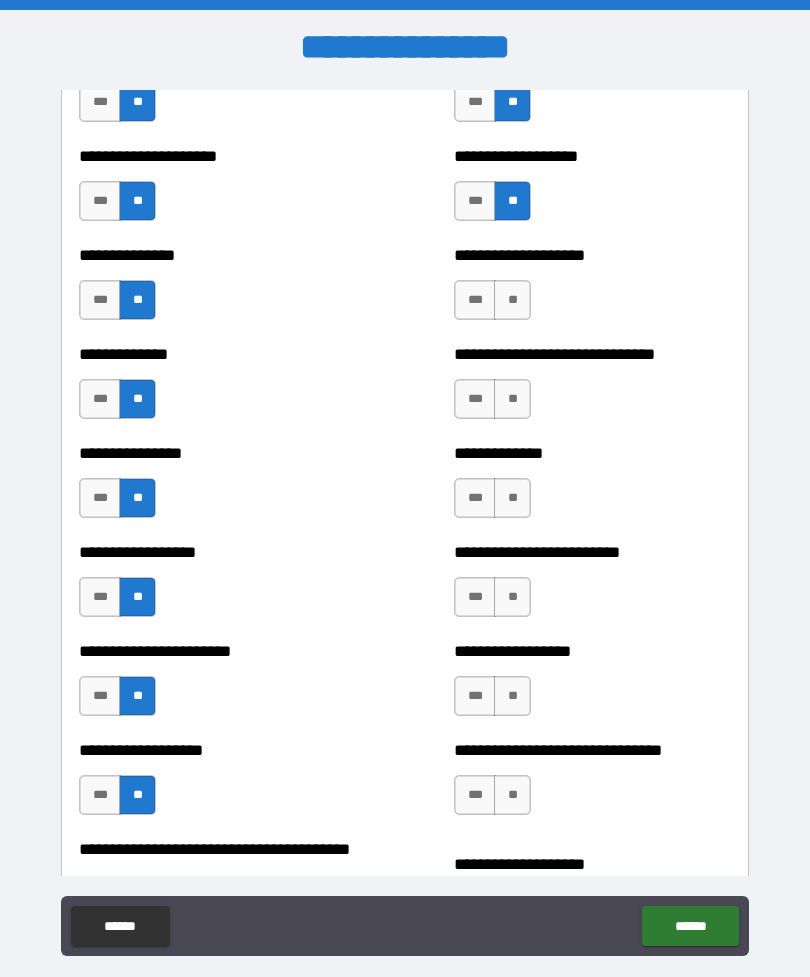click on "**" at bounding box center [512, 795] 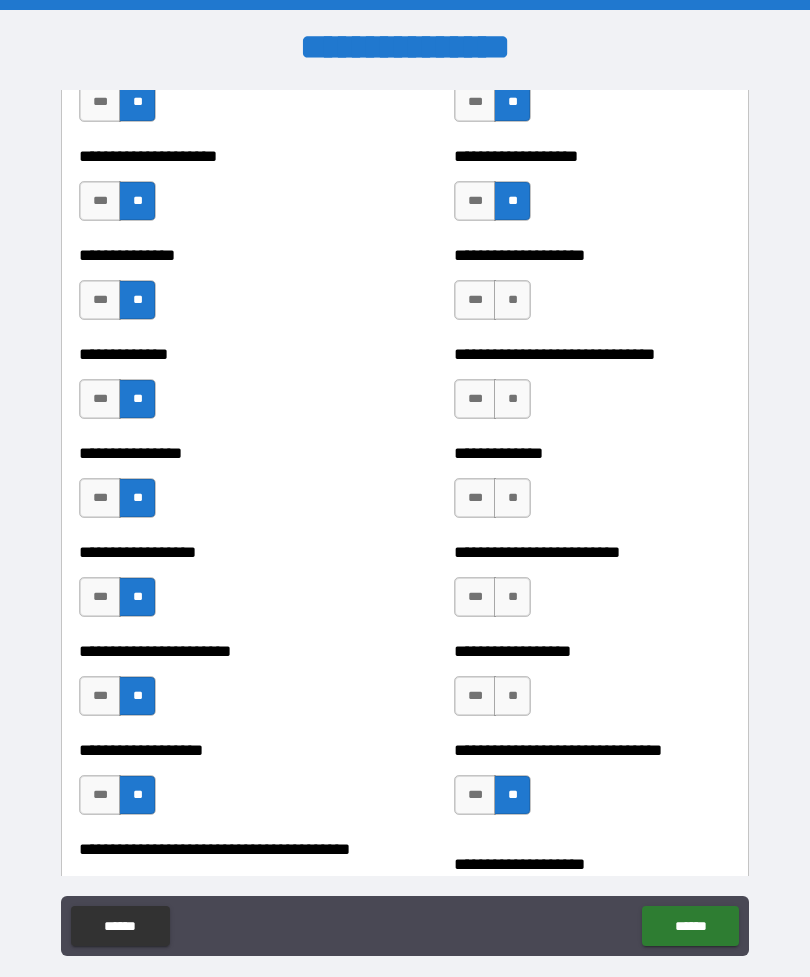 click on "**" at bounding box center [512, 696] 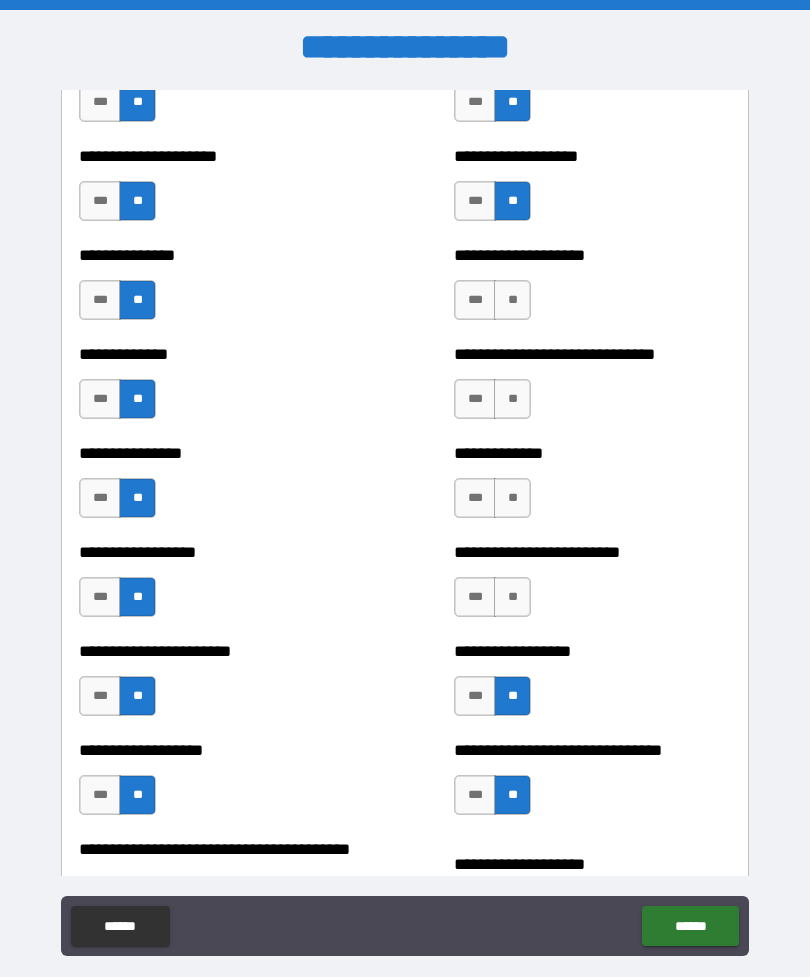 click on "**" at bounding box center [512, 597] 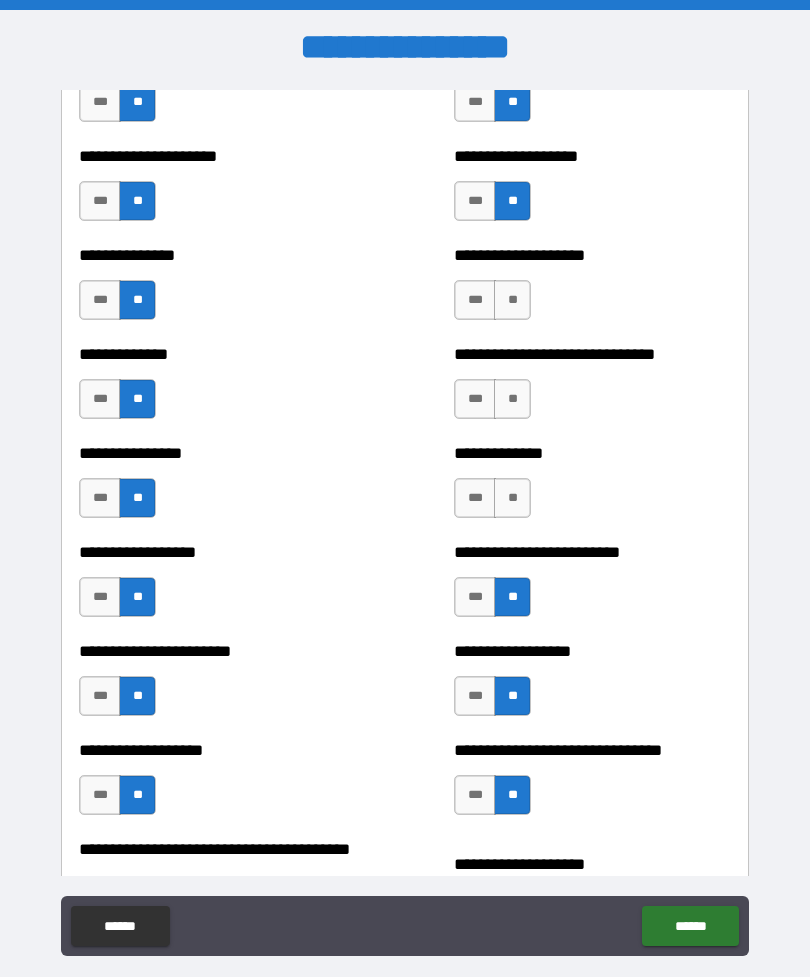 click on "**" at bounding box center [512, 498] 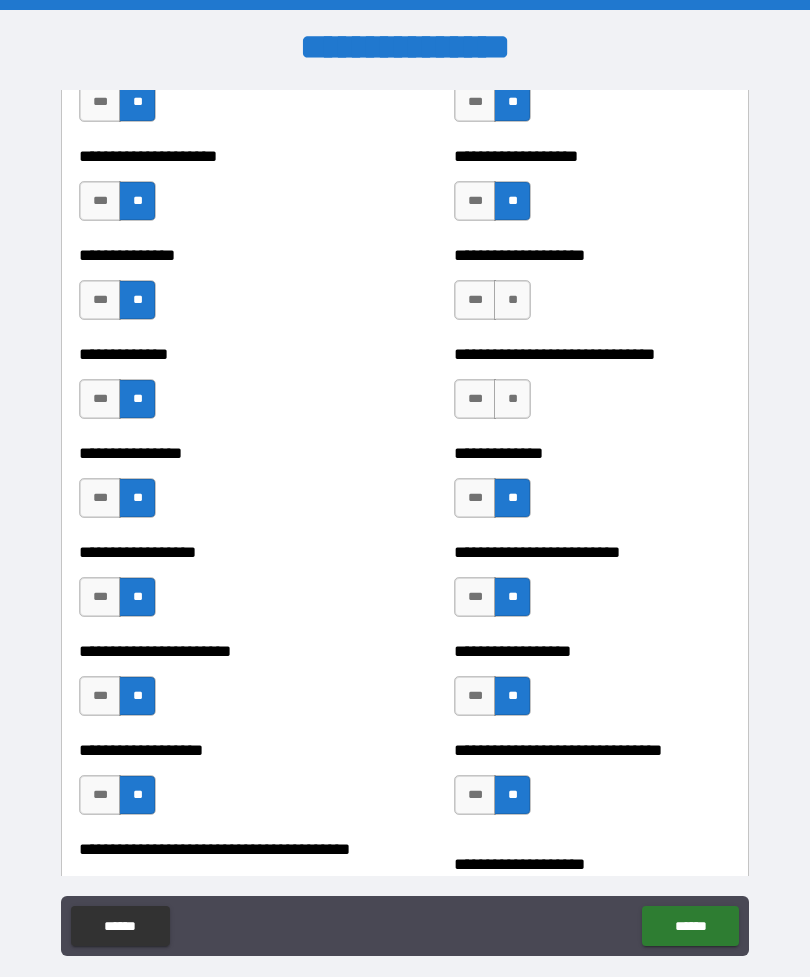 click on "**" at bounding box center (512, 399) 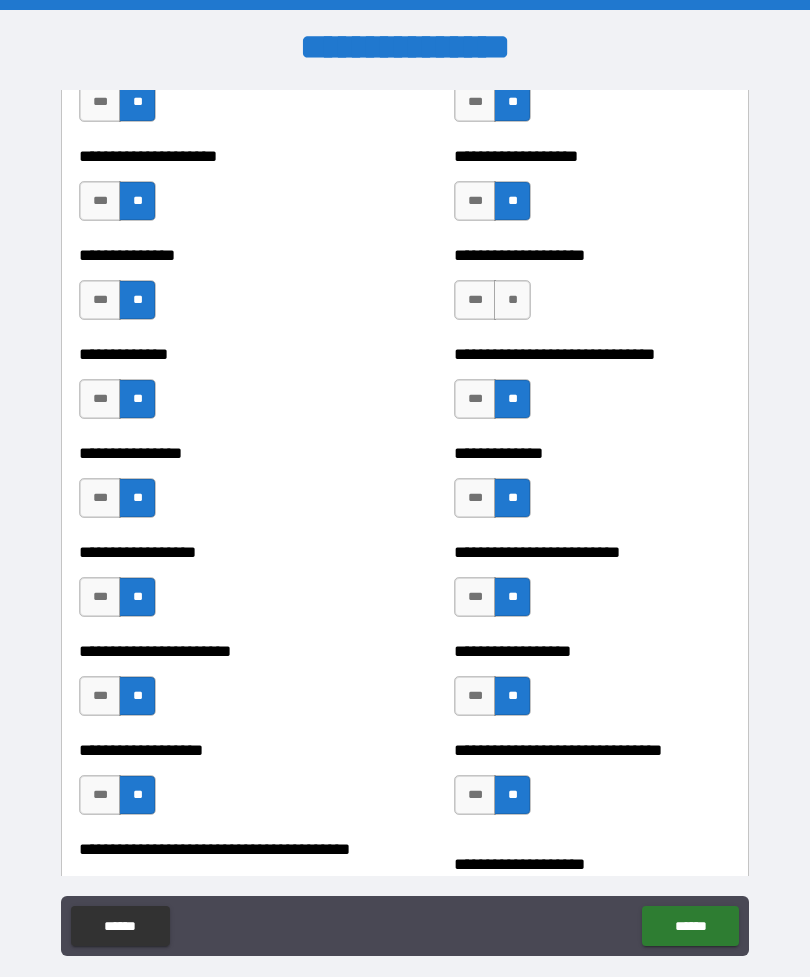 click on "**" at bounding box center [512, 300] 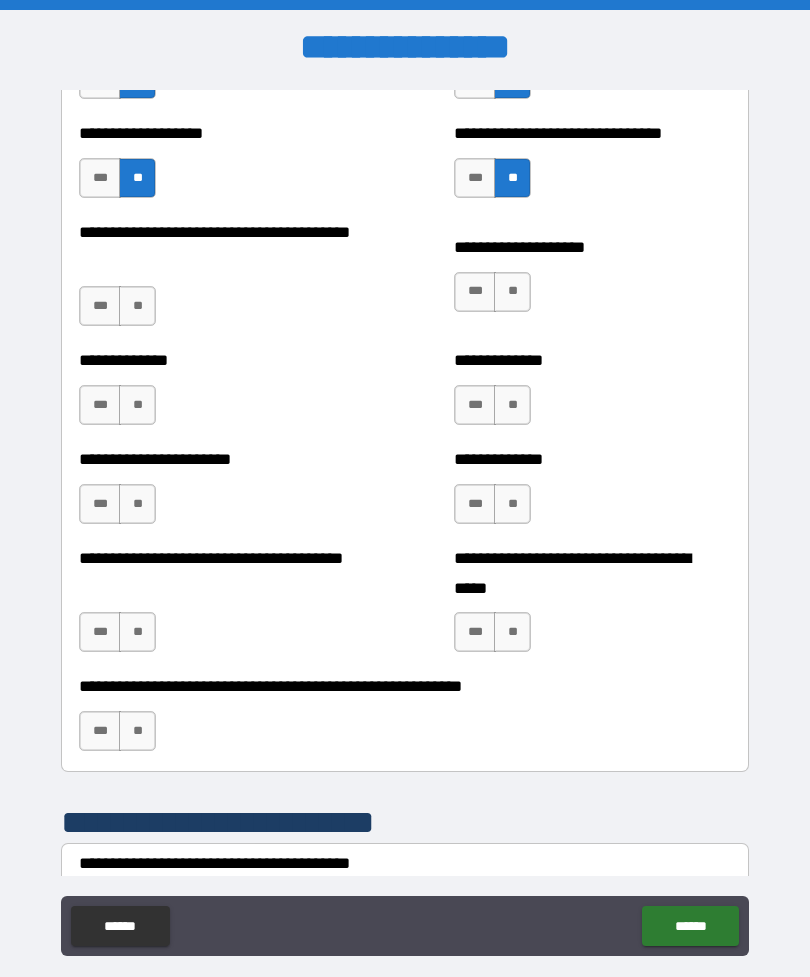 scroll, scrollTop: 3144, scrollLeft: 0, axis: vertical 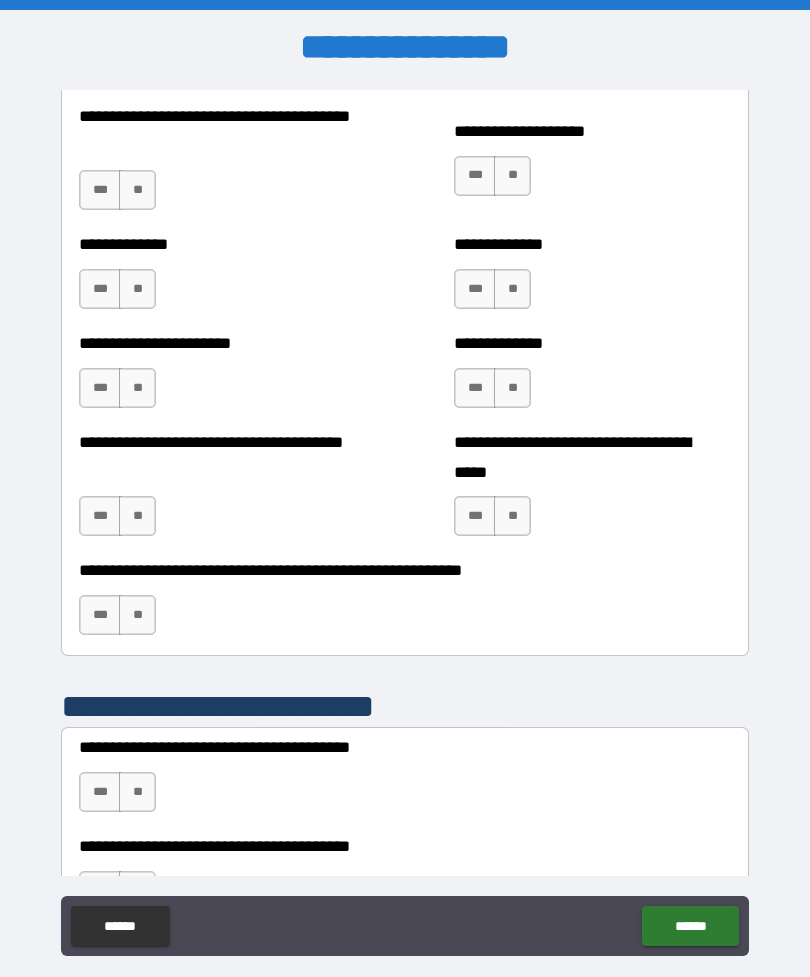 click on "**" at bounding box center [137, 190] 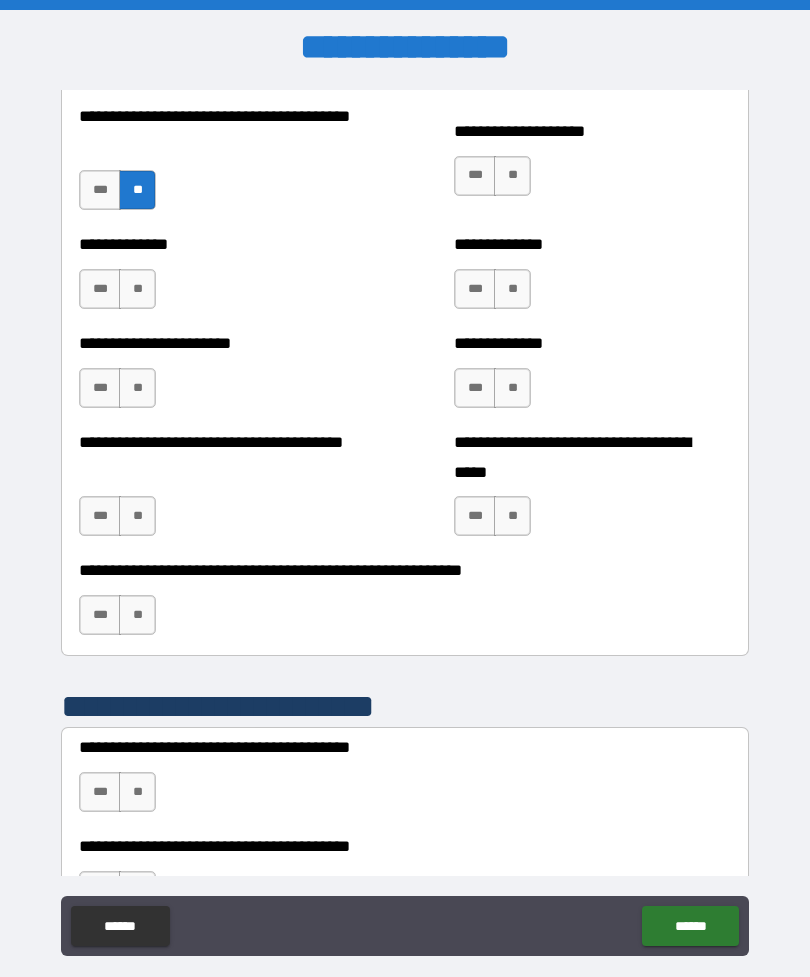 click on "**" at bounding box center (137, 289) 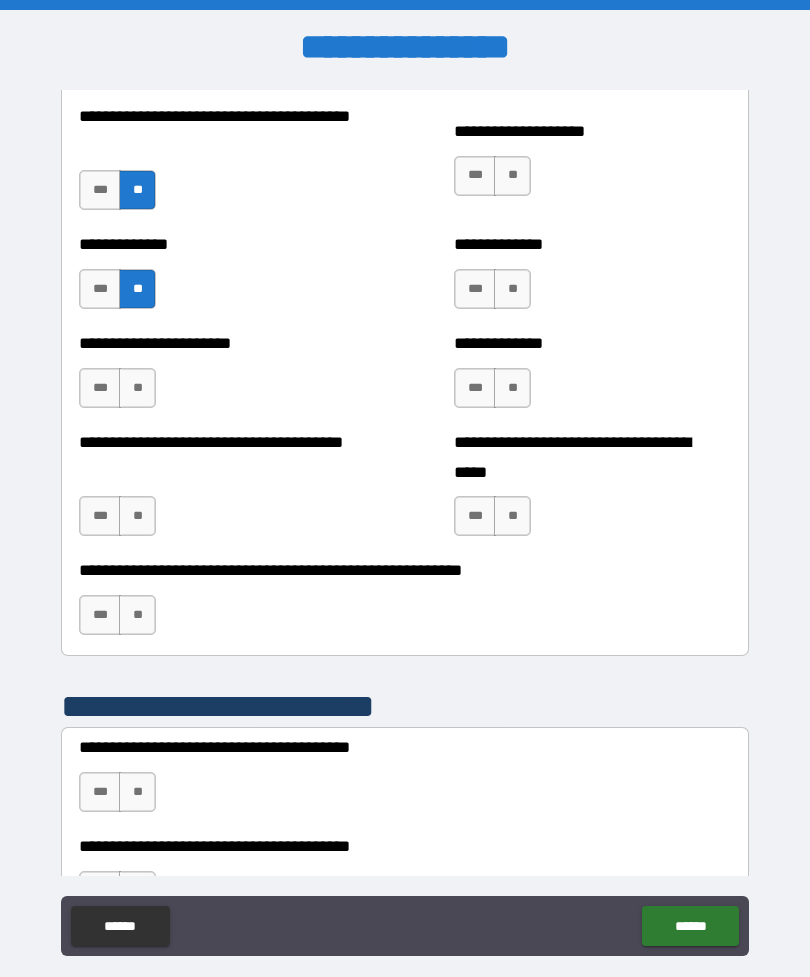 click on "**" at bounding box center [137, 388] 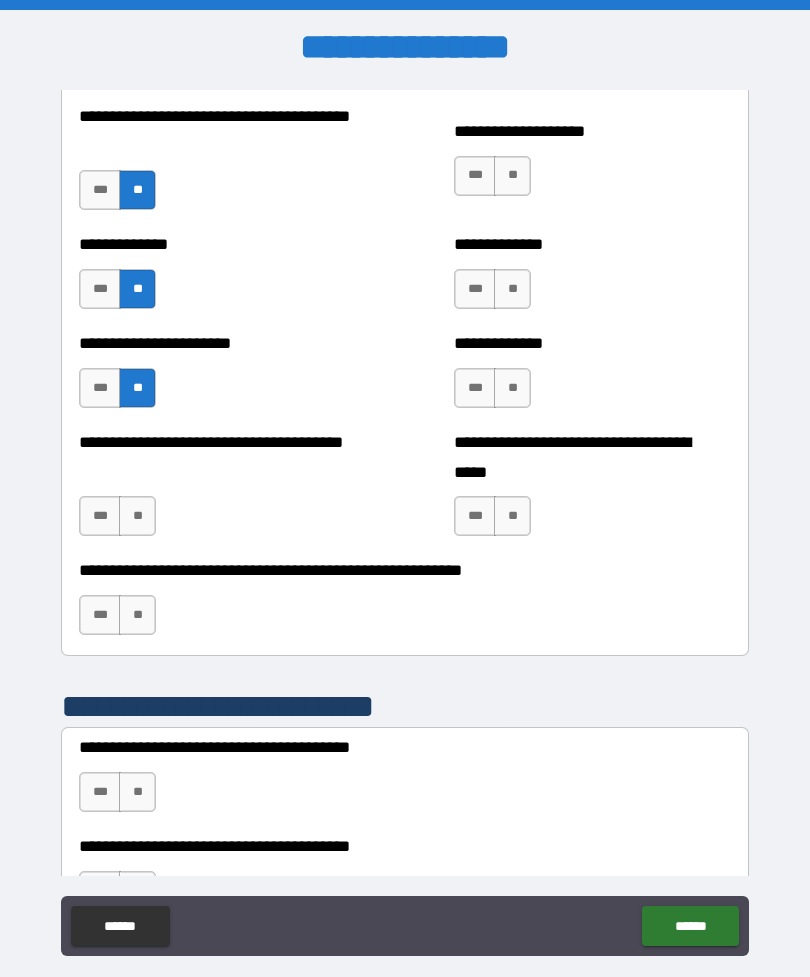 click on "**" at bounding box center (137, 516) 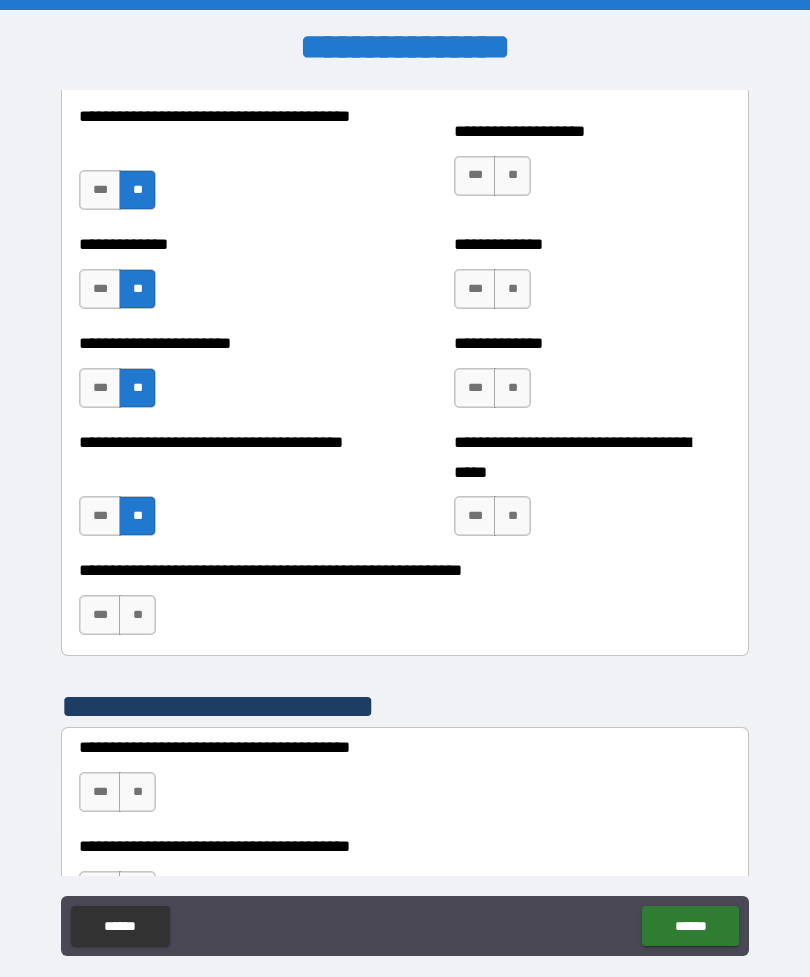 click on "**" at bounding box center (137, 615) 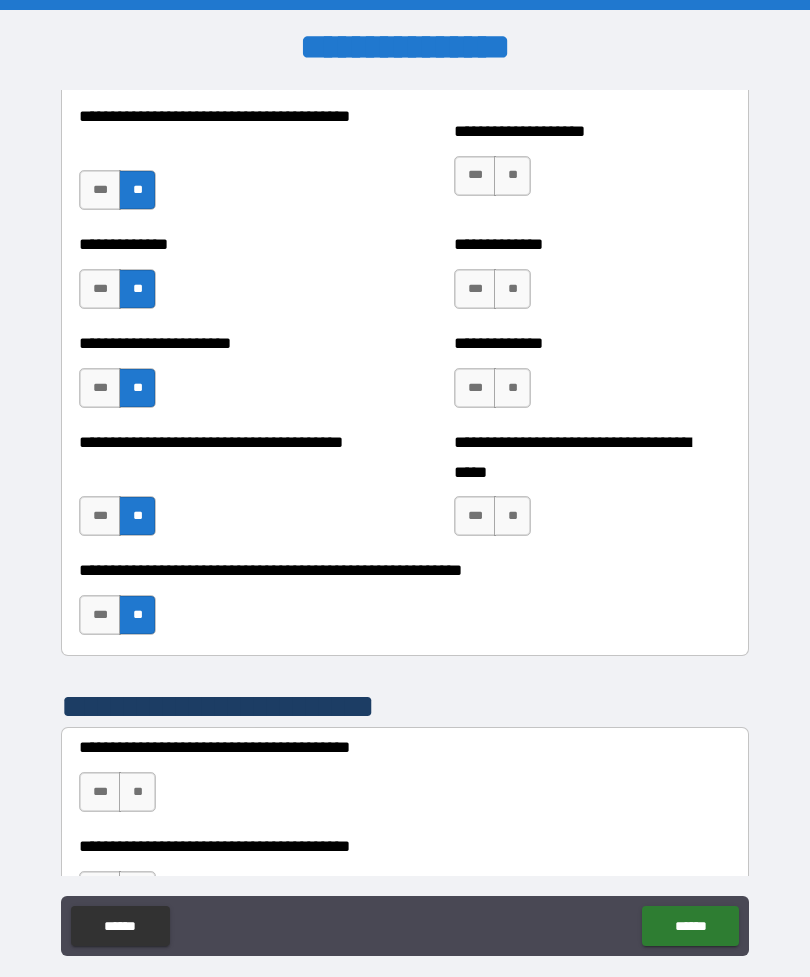 click on "**" at bounding box center (512, 176) 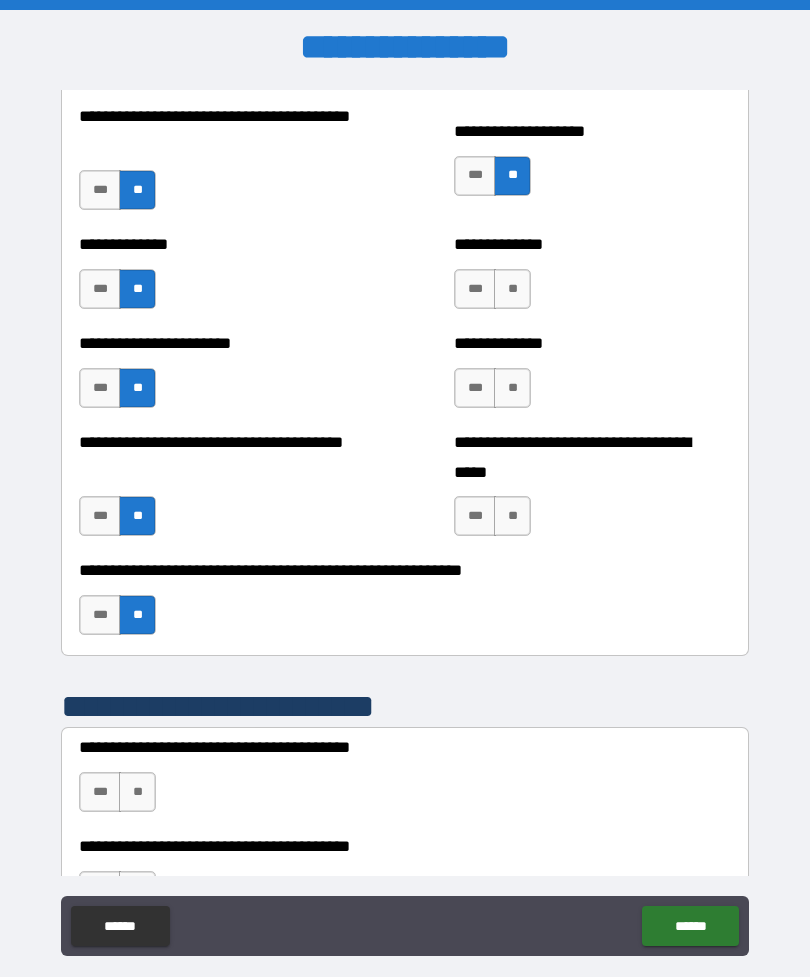 click on "**" at bounding box center [512, 289] 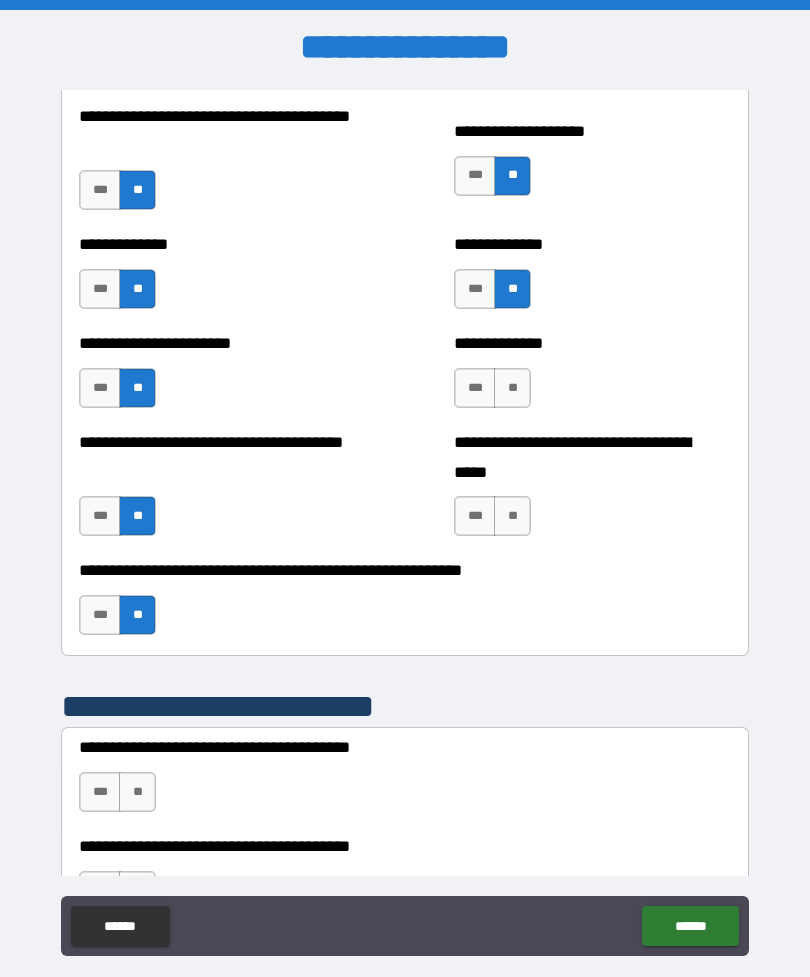 click on "**" at bounding box center [512, 388] 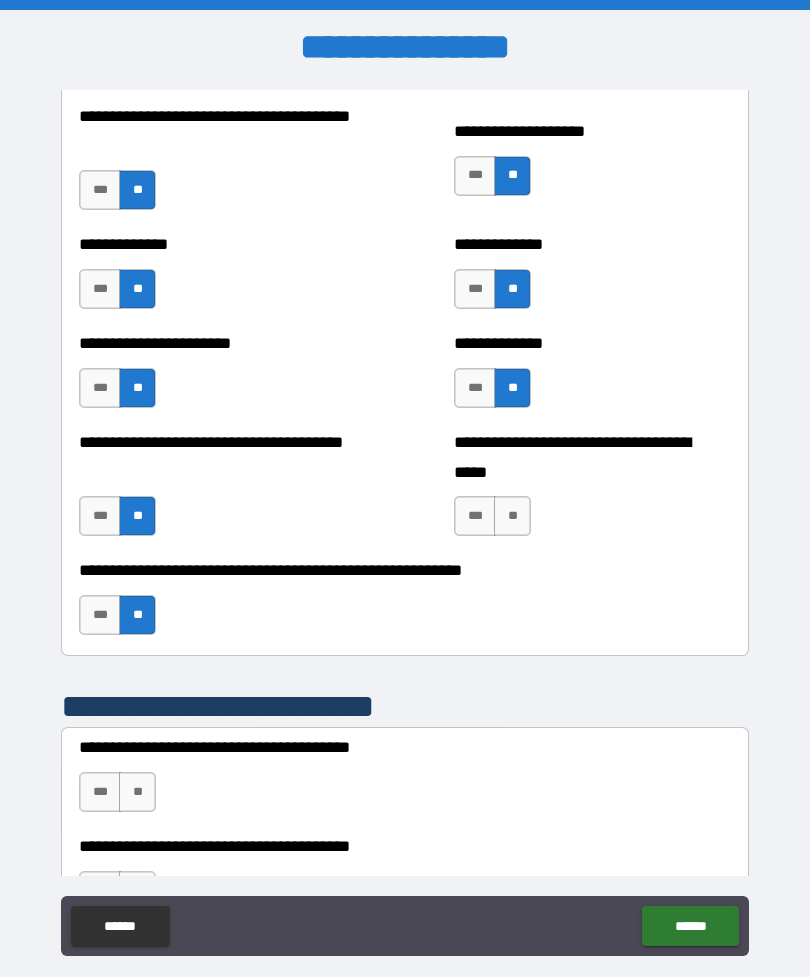 click on "**" at bounding box center [512, 516] 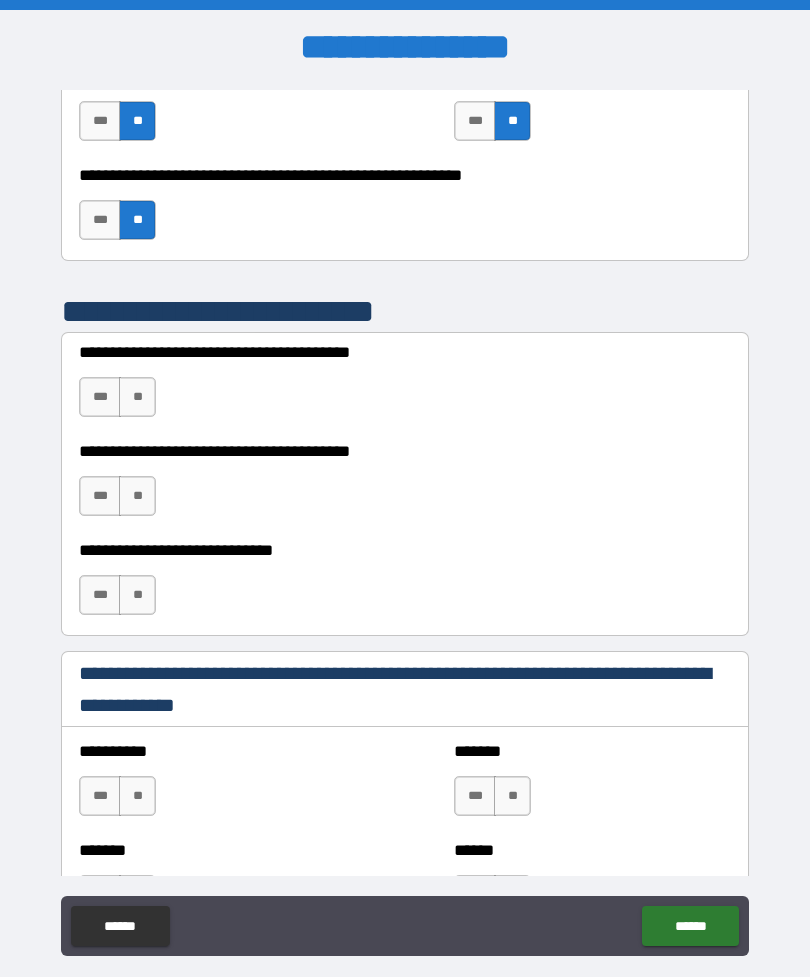 scroll, scrollTop: 3540, scrollLeft: 0, axis: vertical 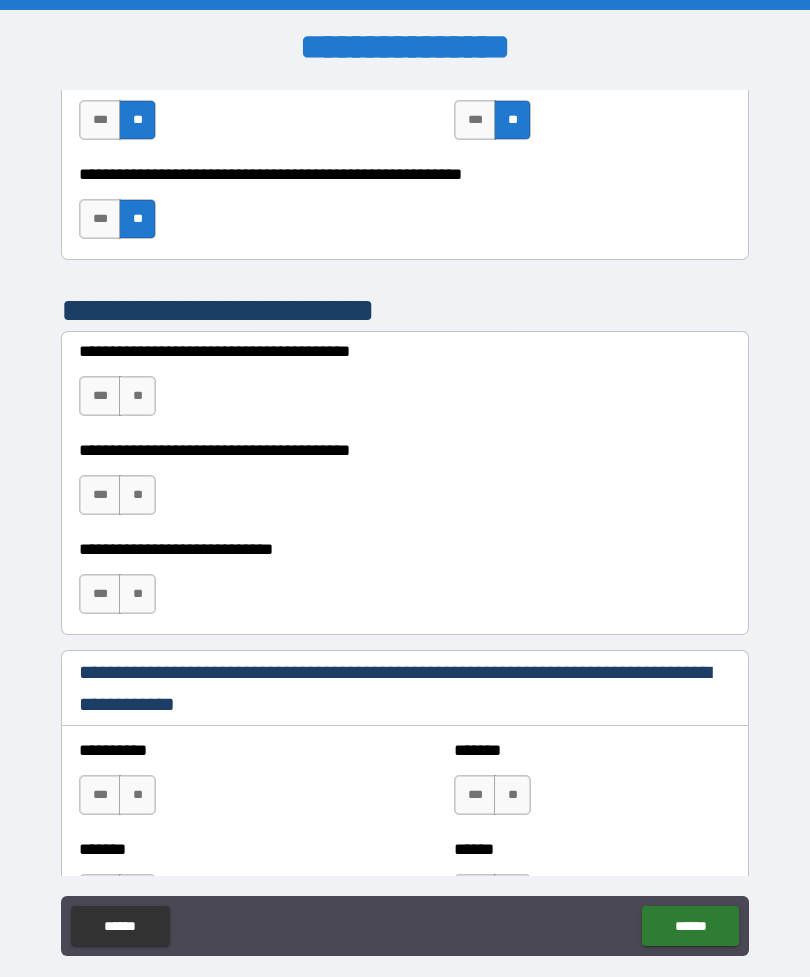 click on "**" at bounding box center [137, 396] 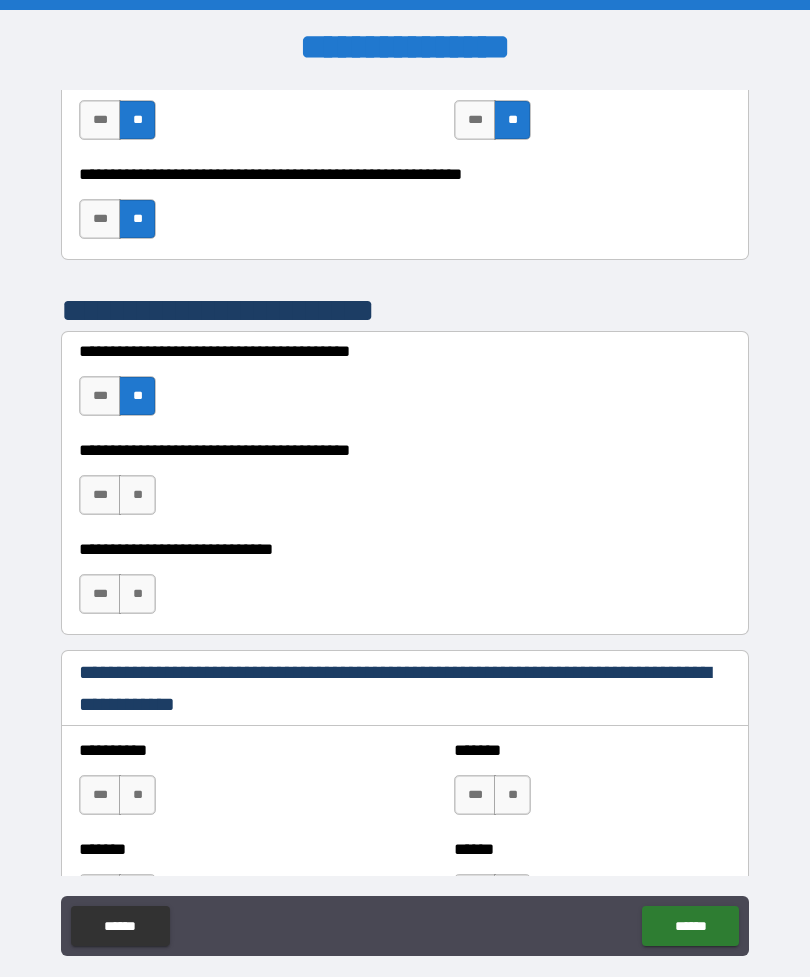 click on "**" at bounding box center (137, 495) 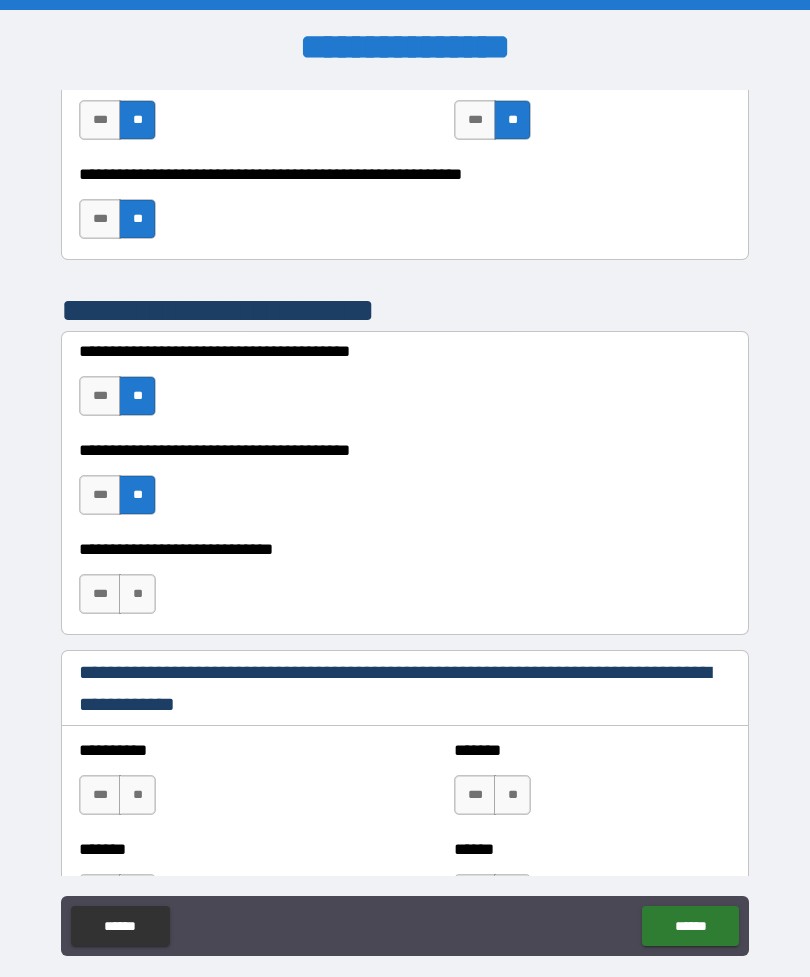 click on "**" at bounding box center (137, 594) 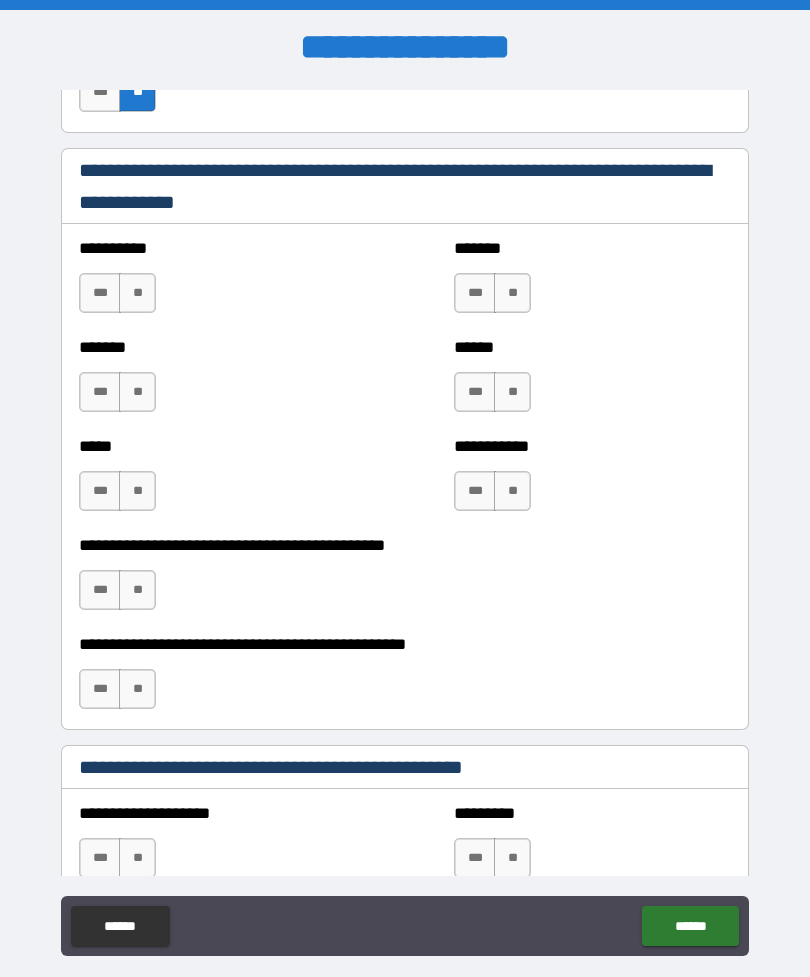 scroll, scrollTop: 4043, scrollLeft: 0, axis: vertical 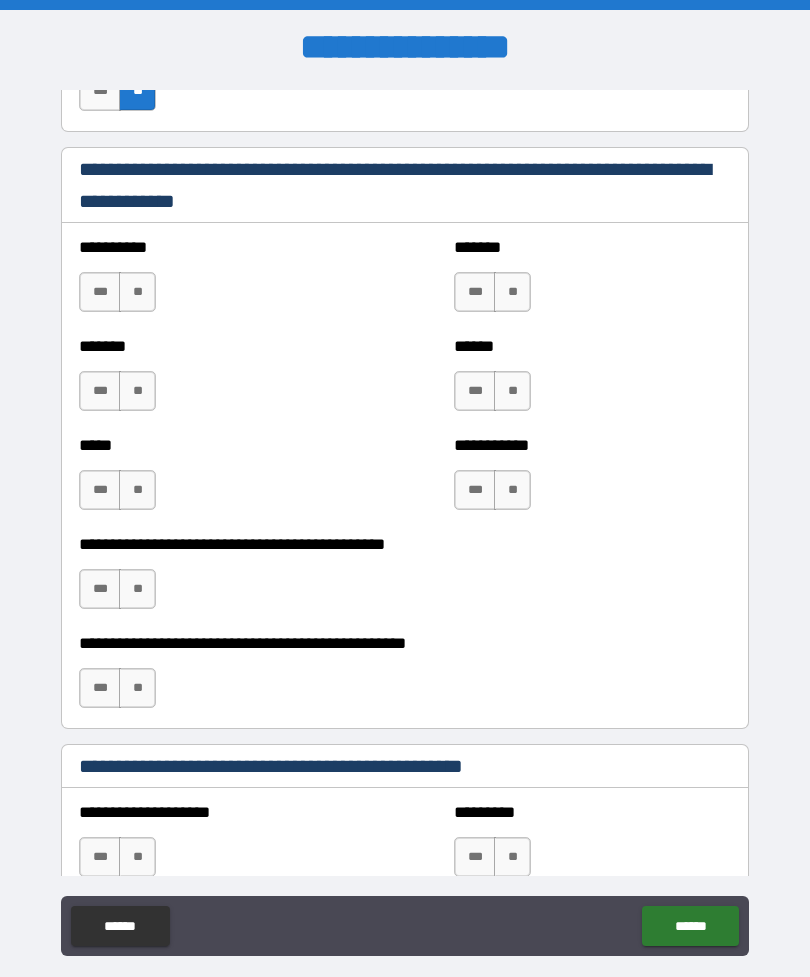 click on "**" at bounding box center (137, 292) 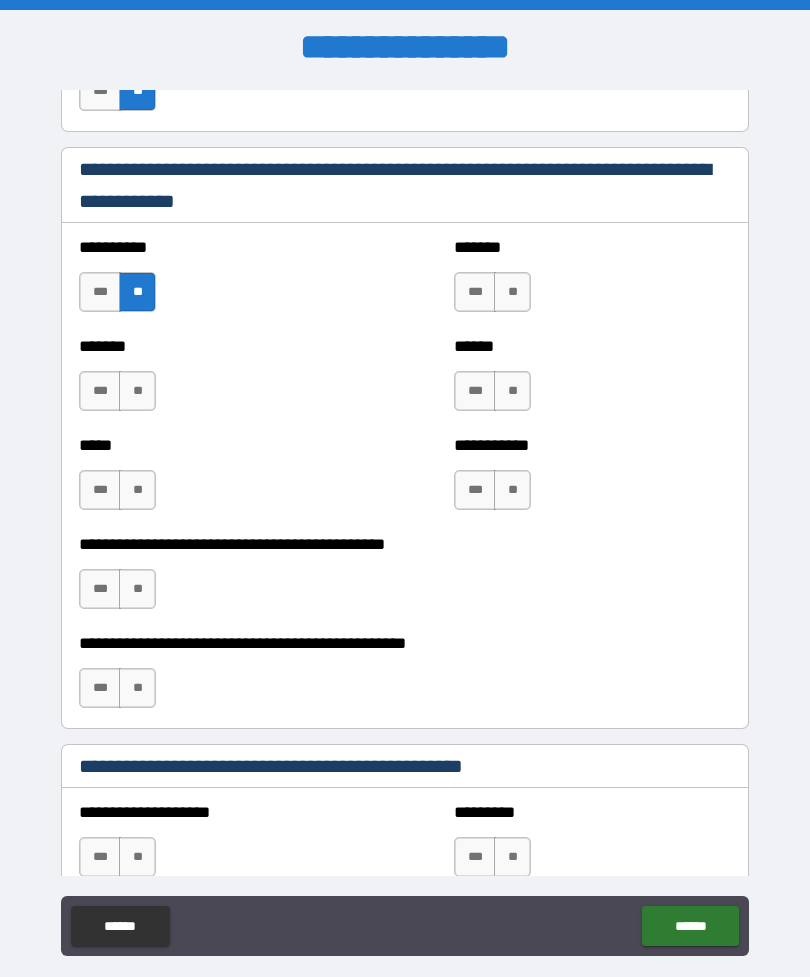 click on "**" at bounding box center (137, 391) 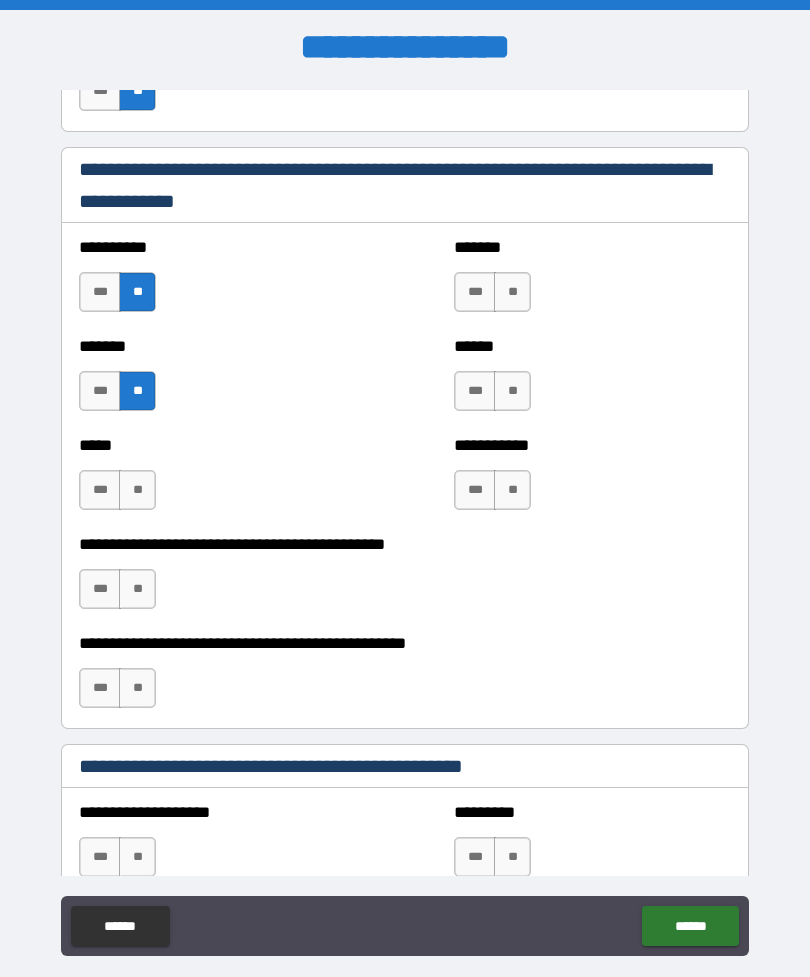 click on "**" at bounding box center (137, 490) 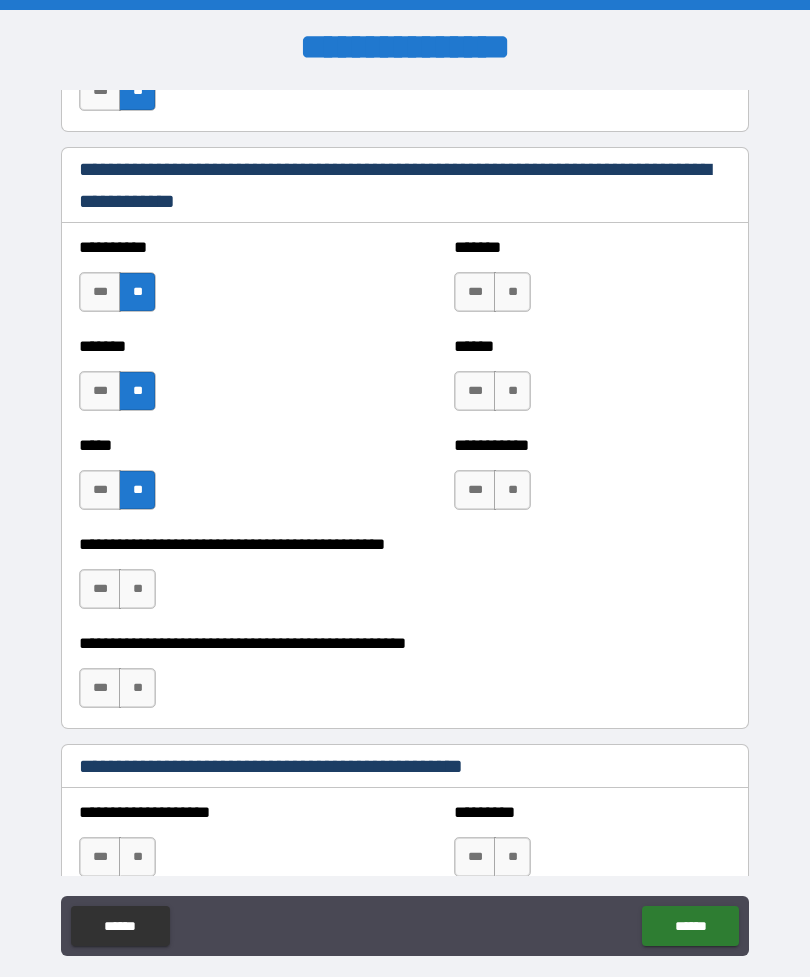 click on "**" at bounding box center [137, 589] 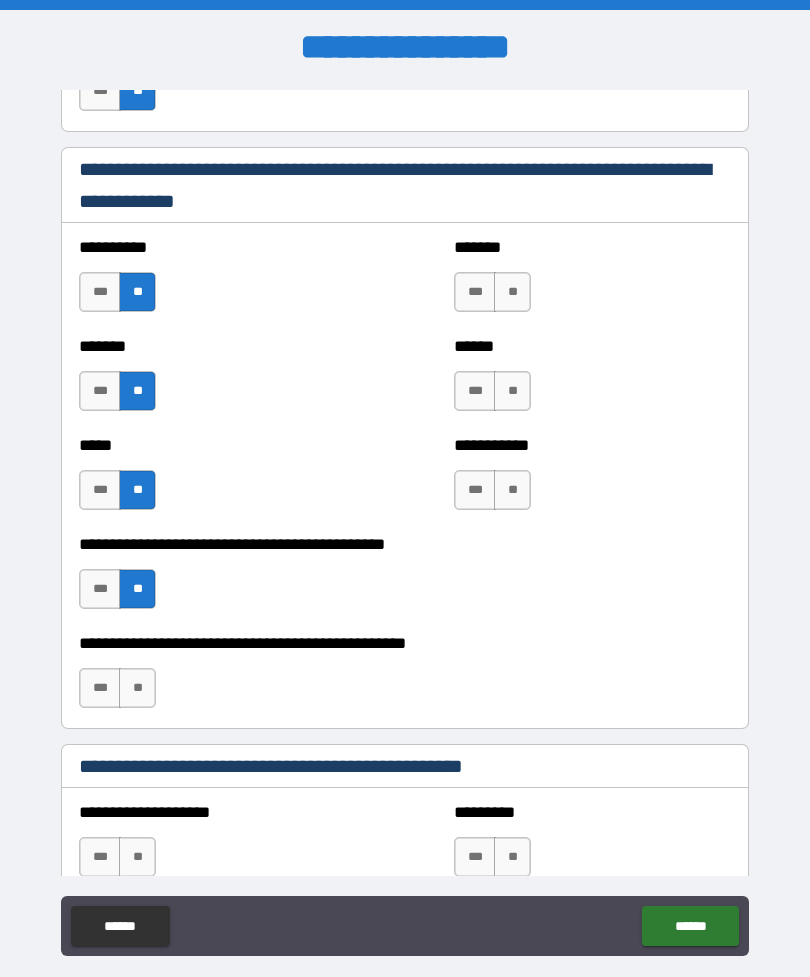 click on "**" at bounding box center (137, 688) 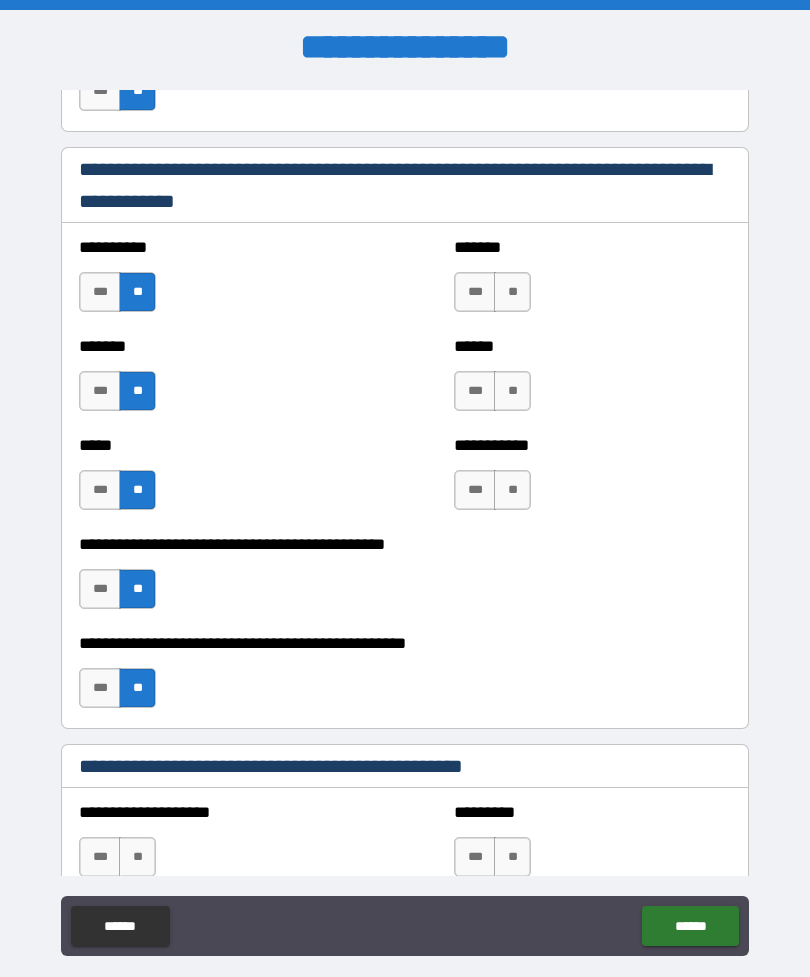 click on "**" at bounding box center [512, 292] 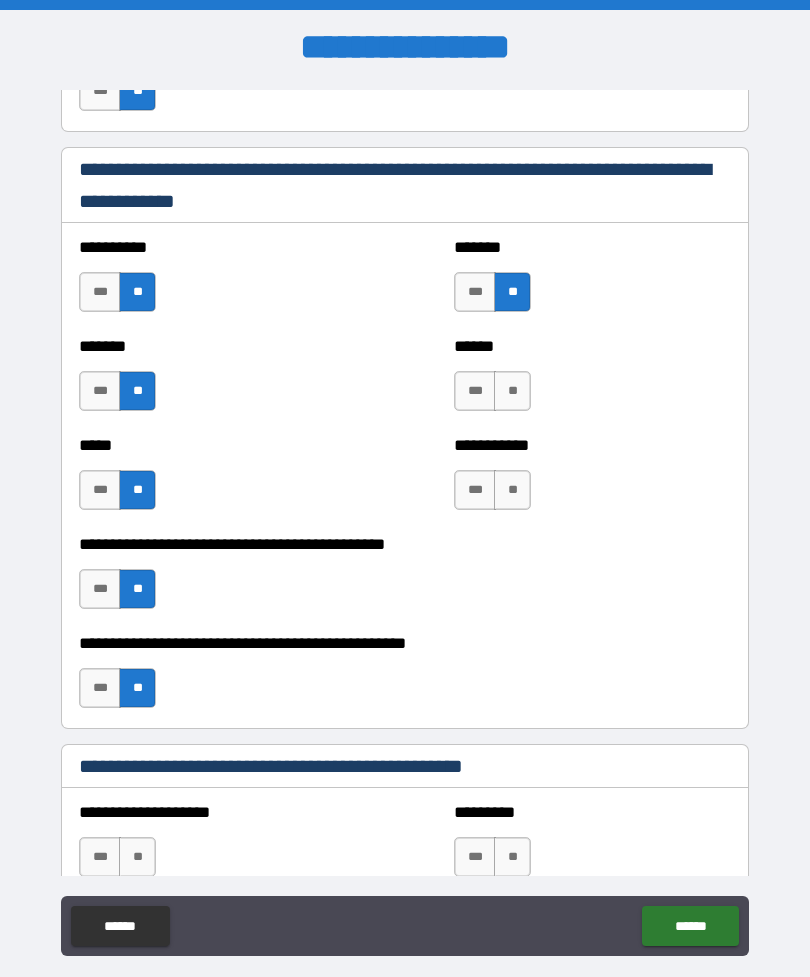 click on "**" at bounding box center [512, 391] 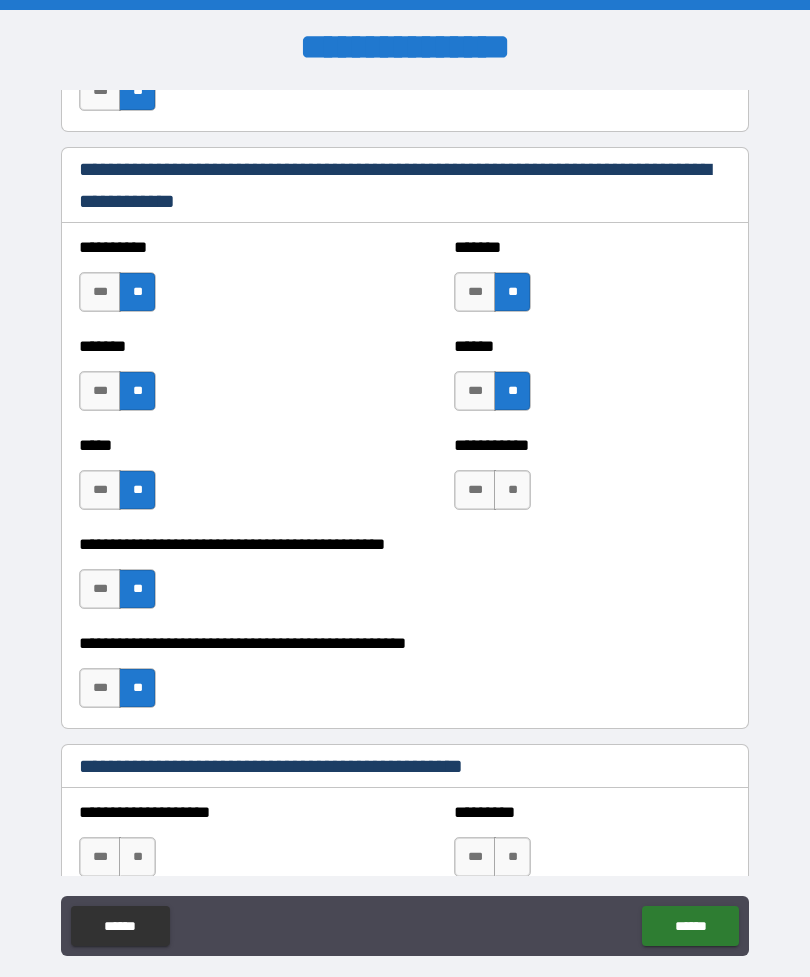 click on "**" at bounding box center (512, 490) 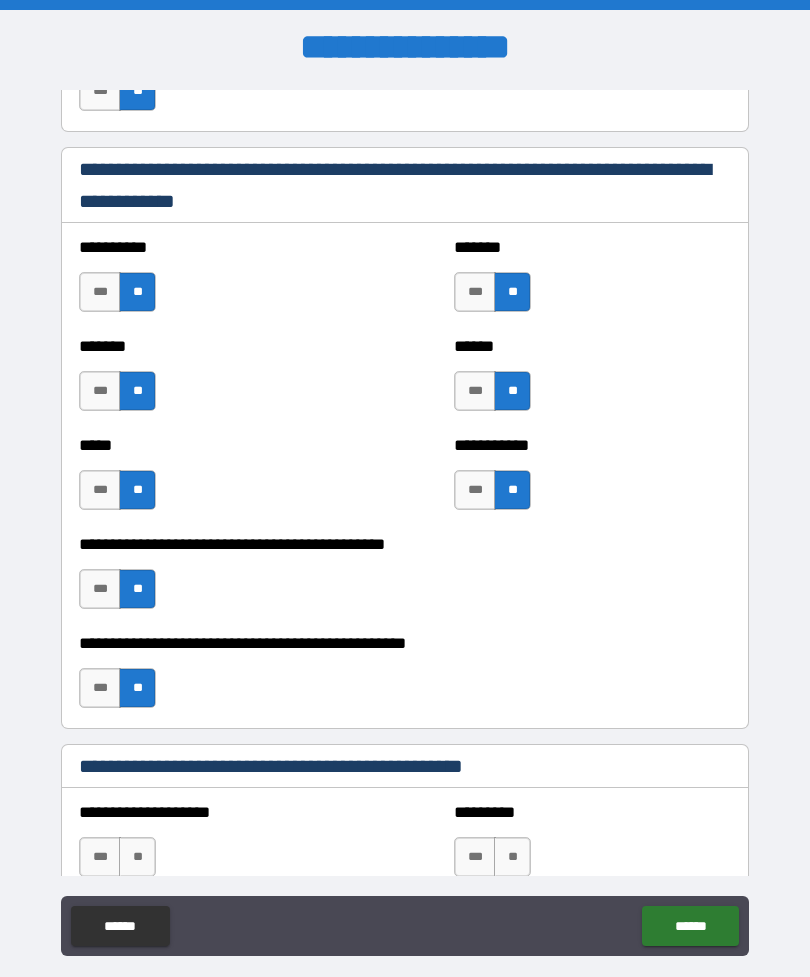 click on "***" at bounding box center [100, 688] 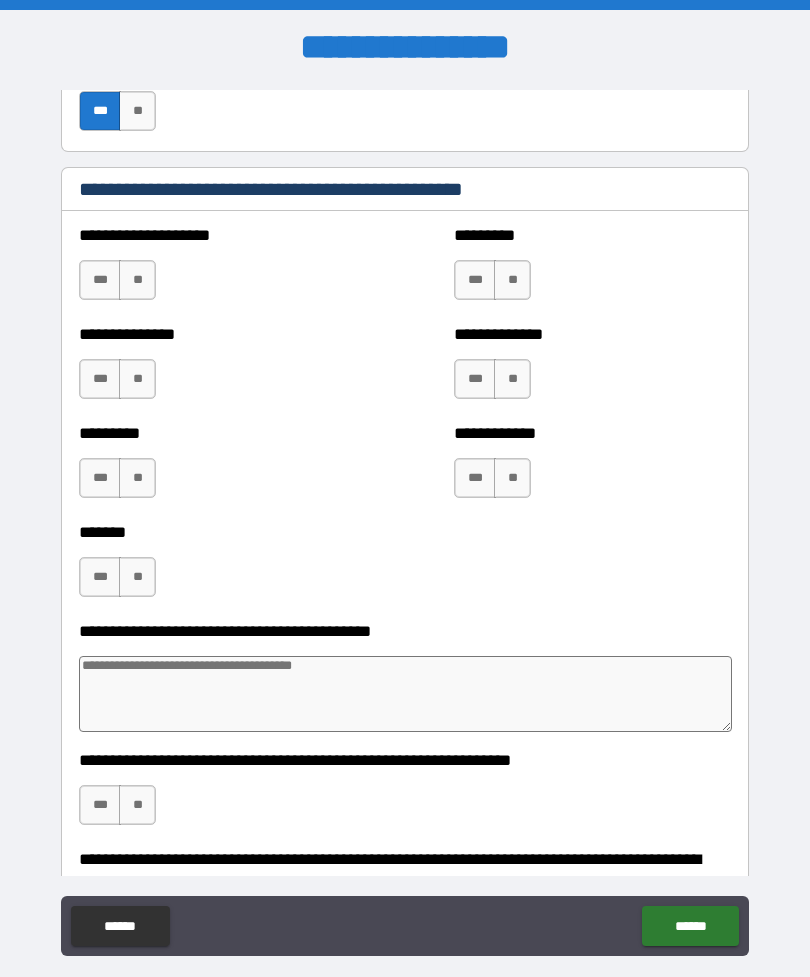 scroll, scrollTop: 4625, scrollLeft: 0, axis: vertical 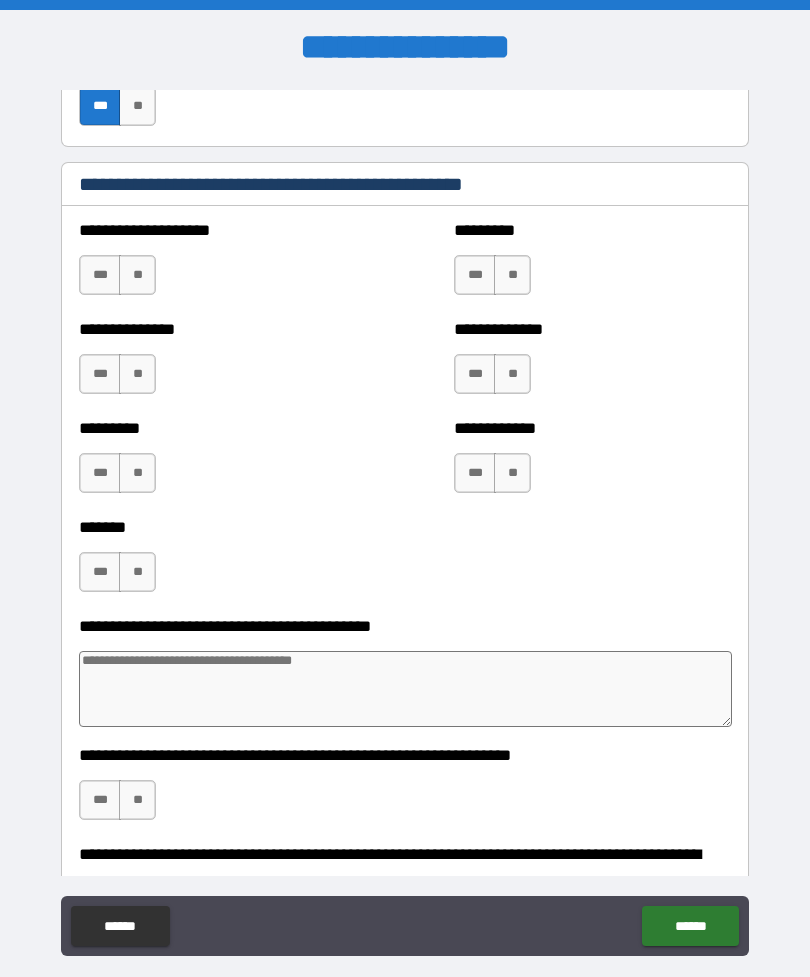 click on "**" at bounding box center [137, 275] 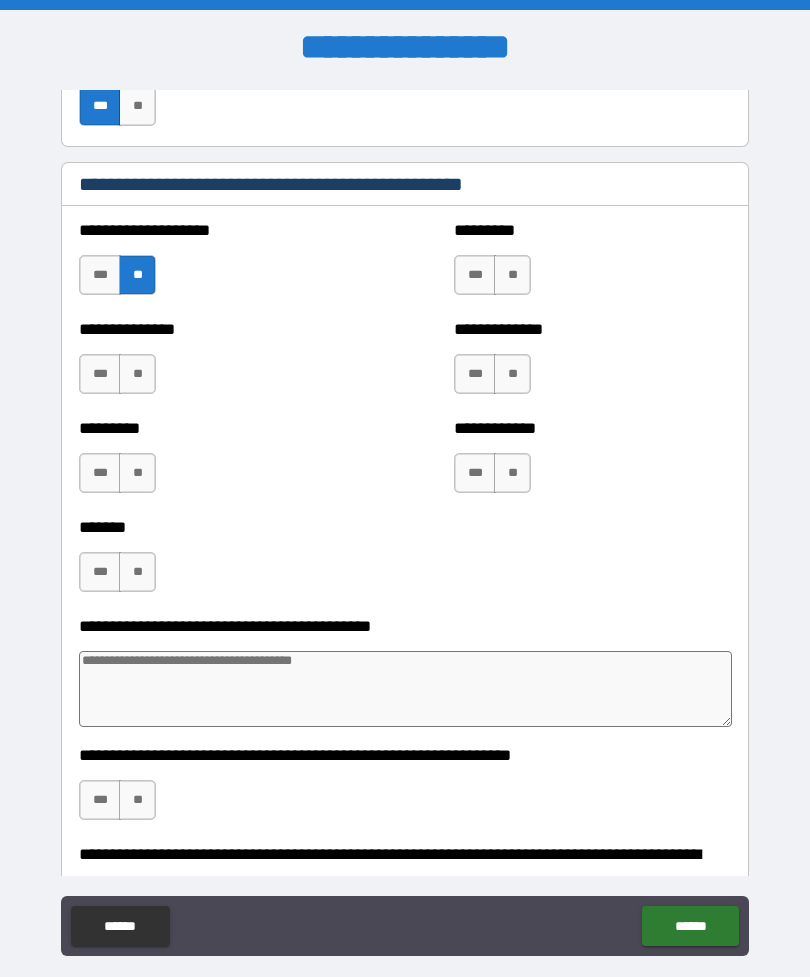 click on "**" at bounding box center [137, 374] 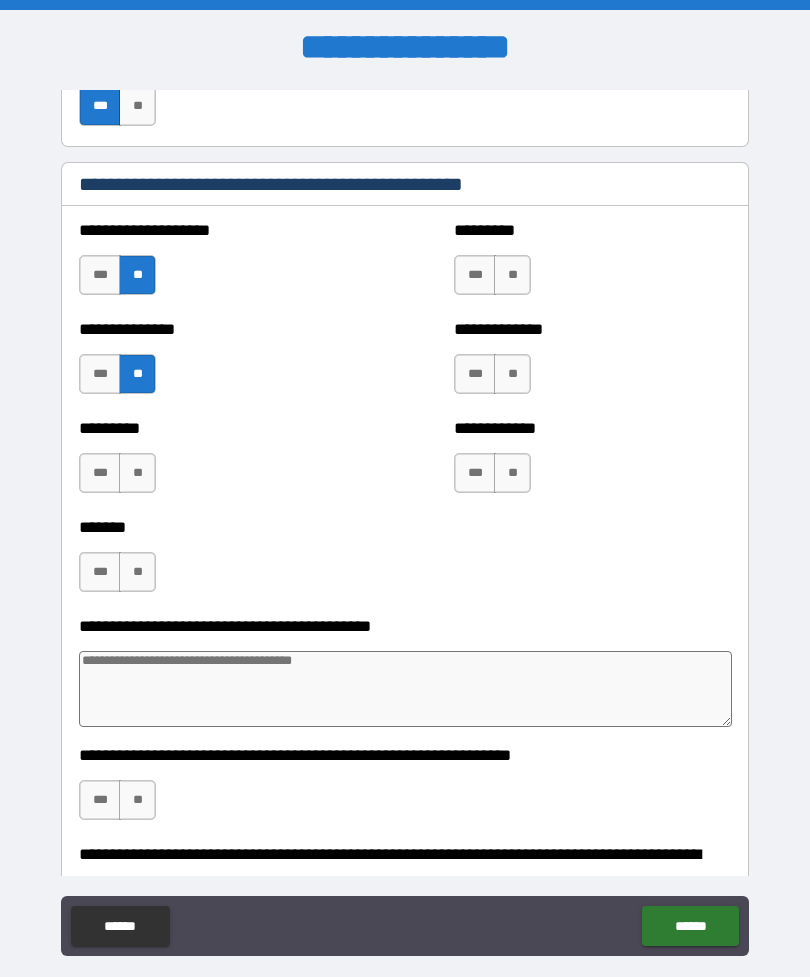 click on "**" at bounding box center [137, 473] 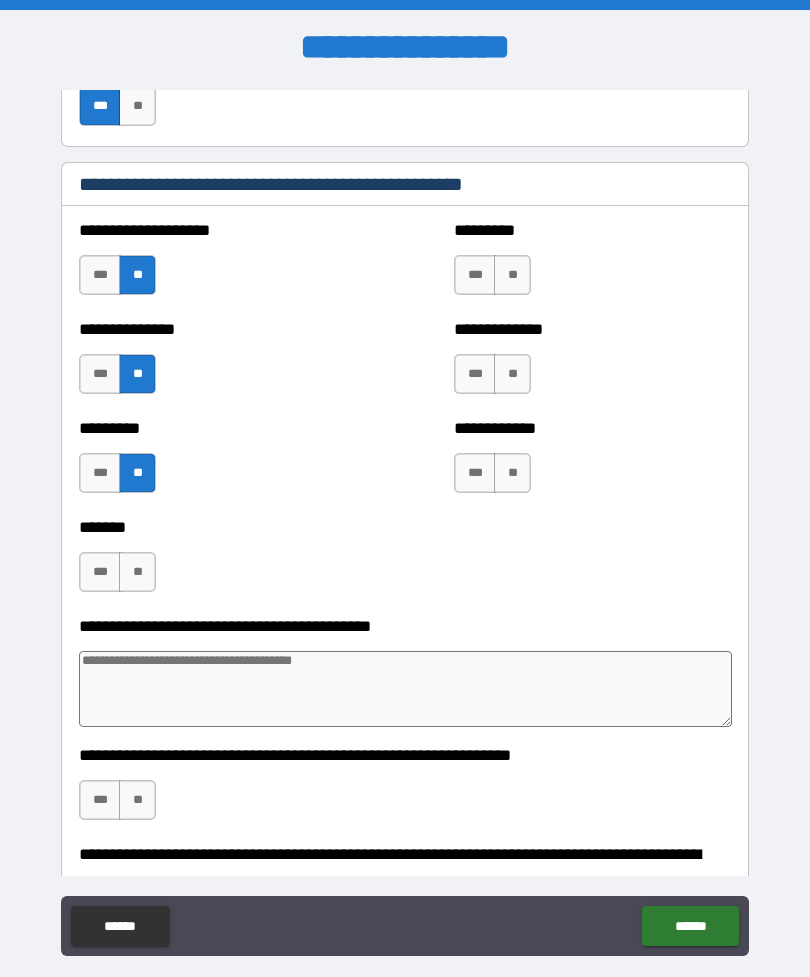 click on "**" at bounding box center (137, 572) 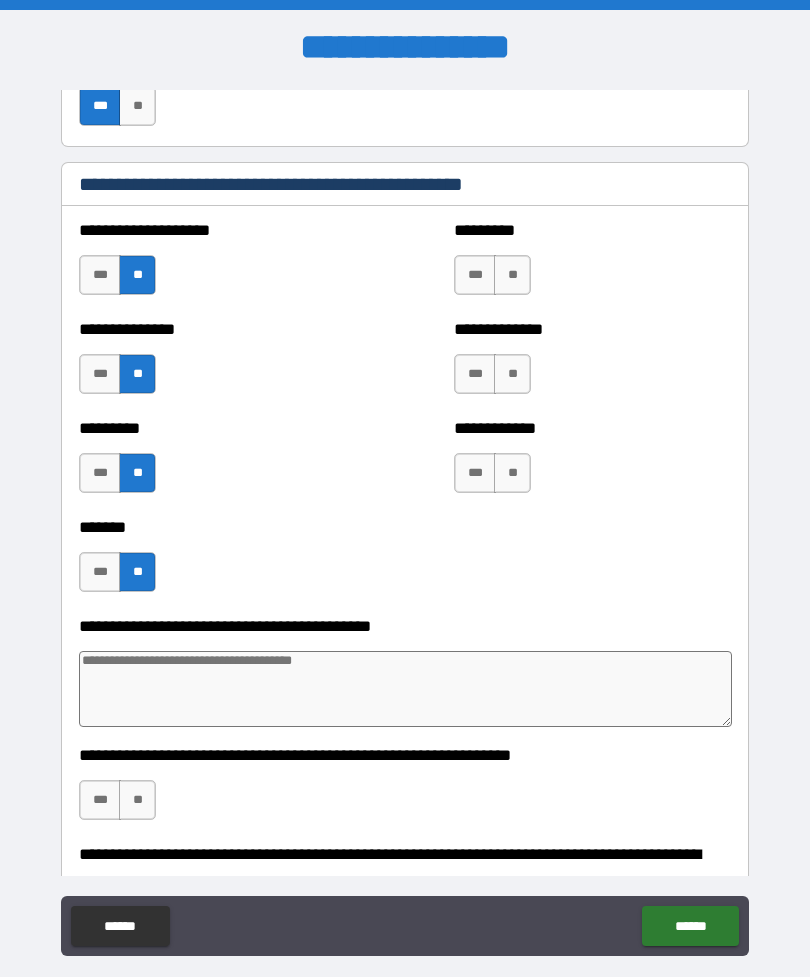click on "**" at bounding box center (512, 275) 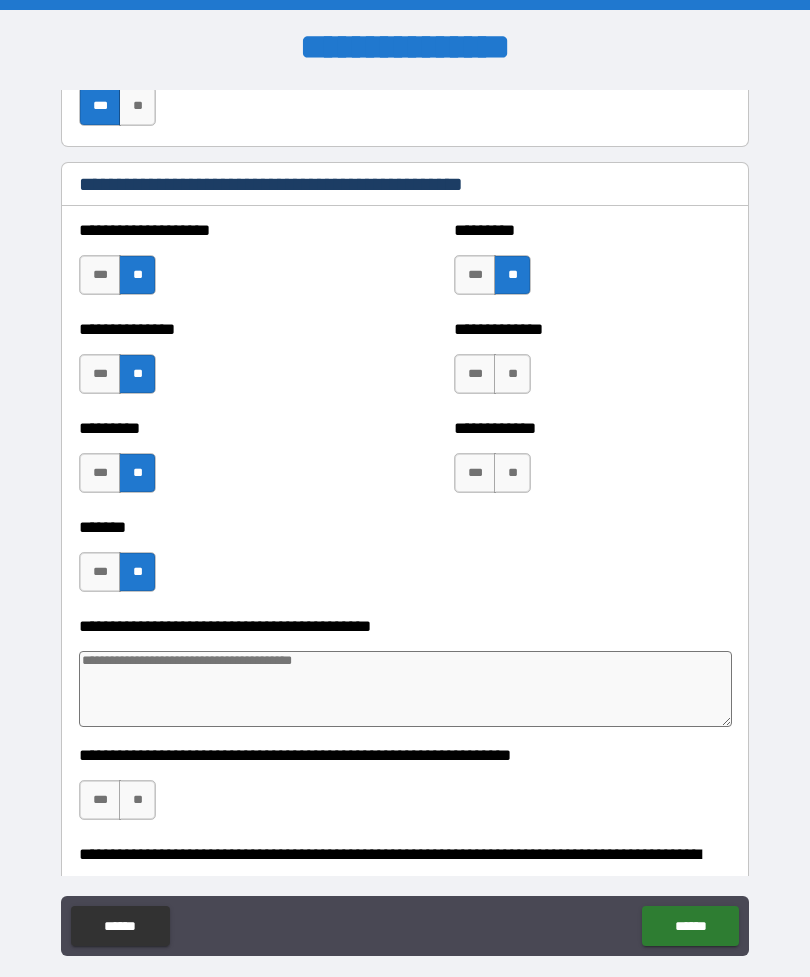 click on "**" at bounding box center (512, 374) 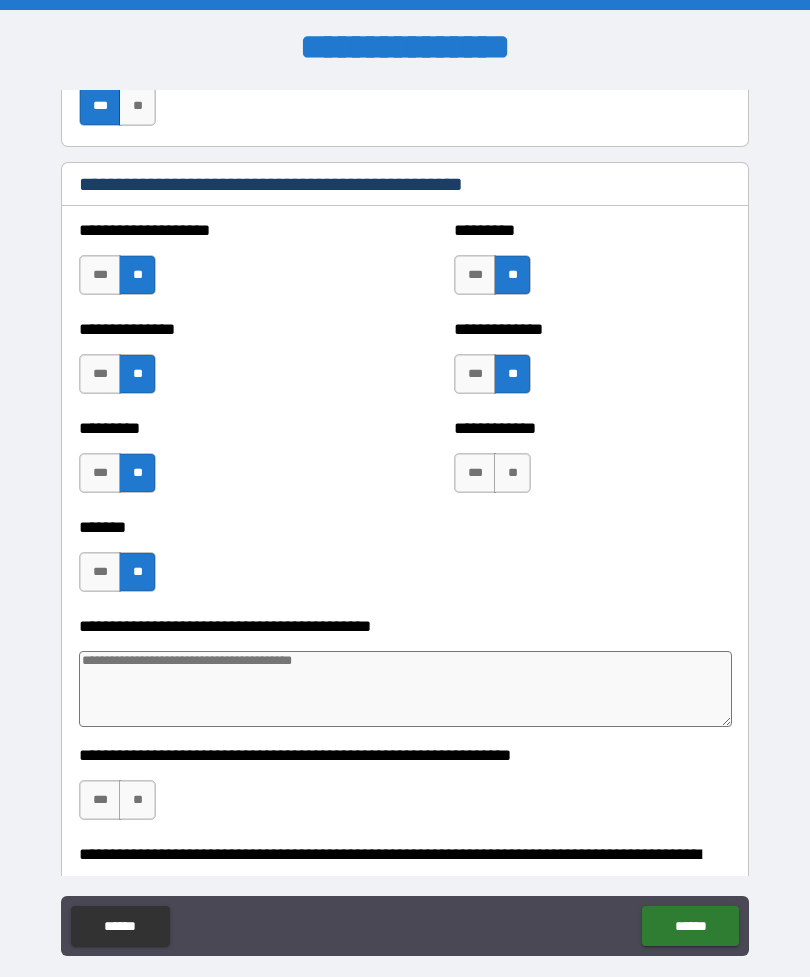 click on "**" at bounding box center (512, 473) 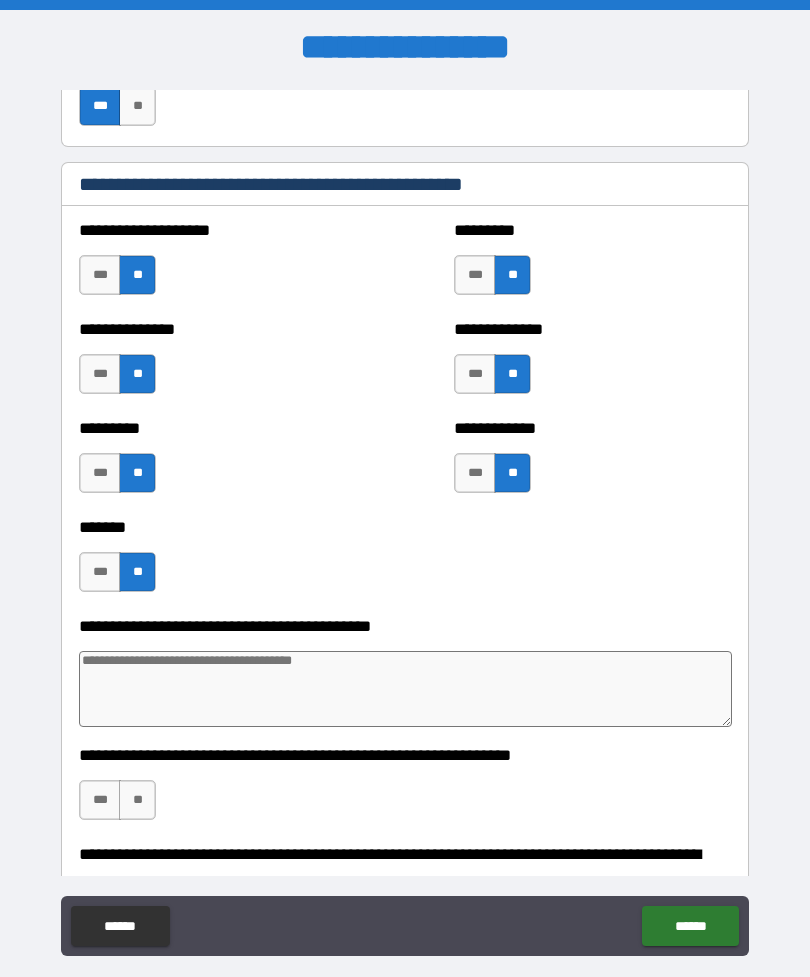 type on "*" 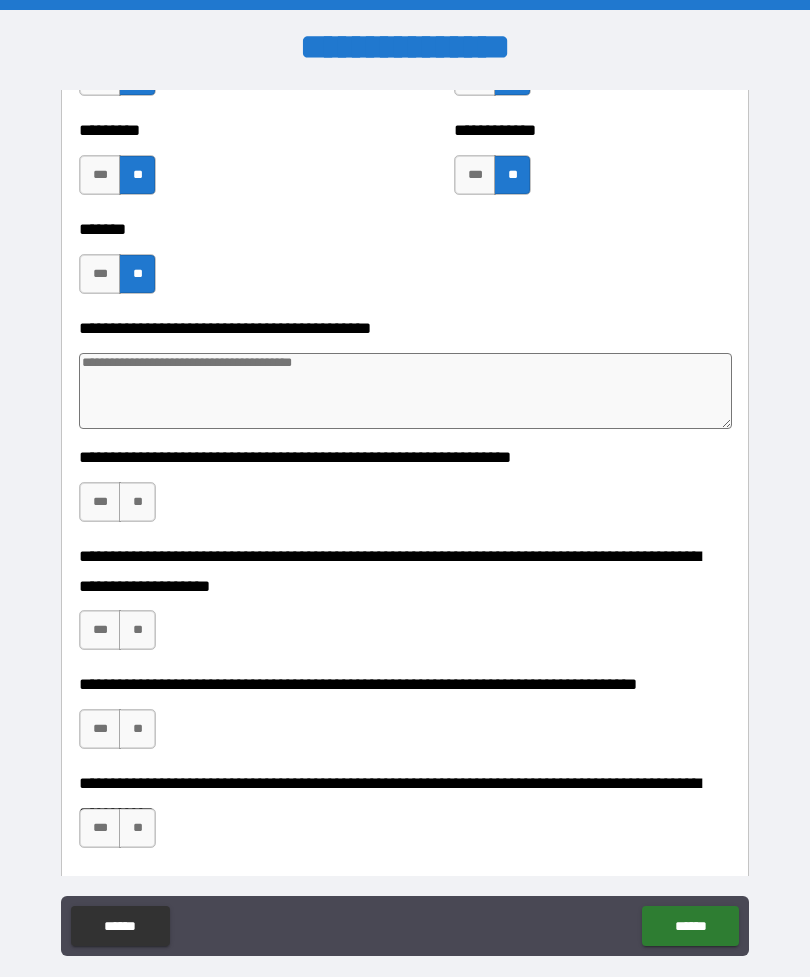 scroll, scrollTop: 4923, scrollLeft: 0, axis: vertical 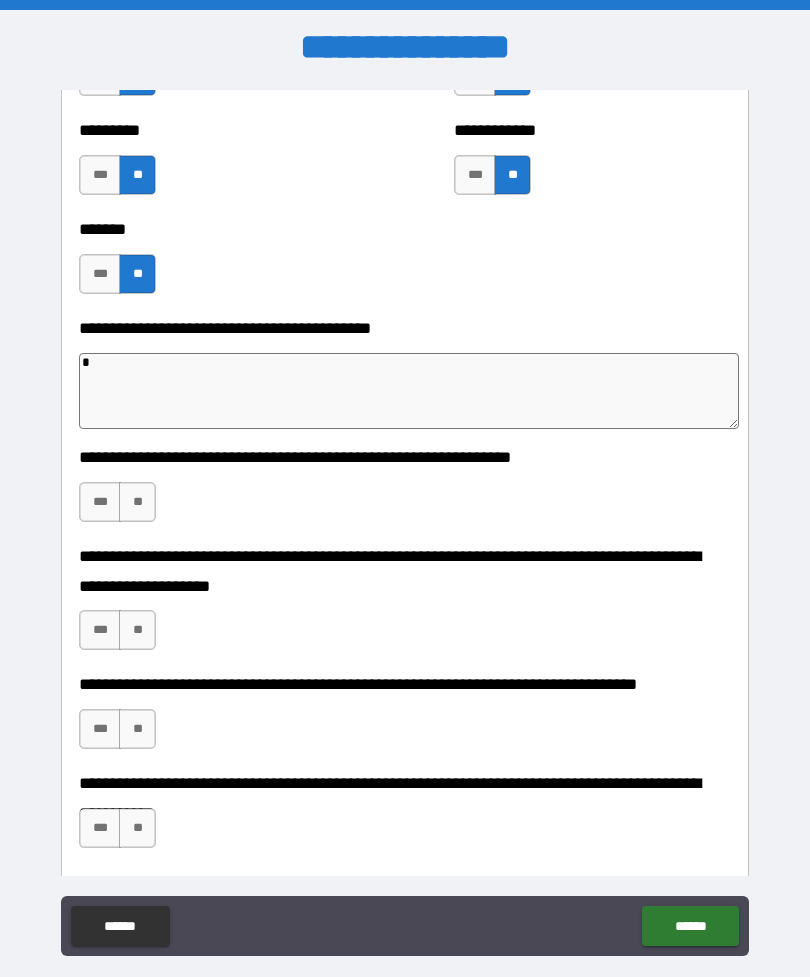 type on "*" 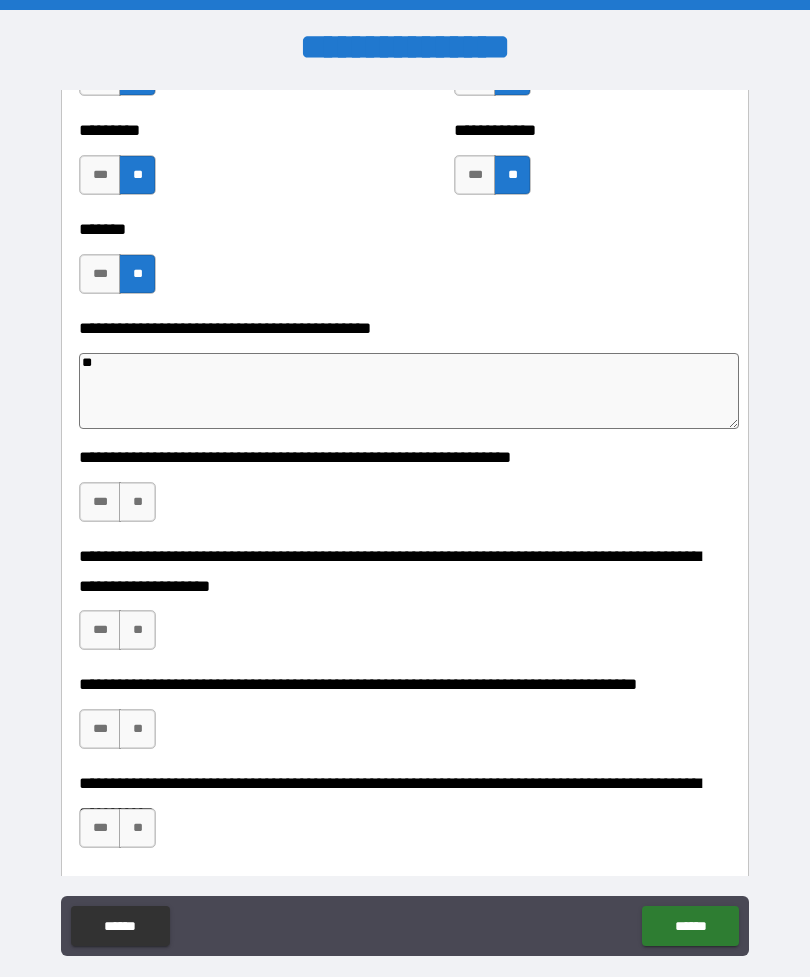 type on "***" 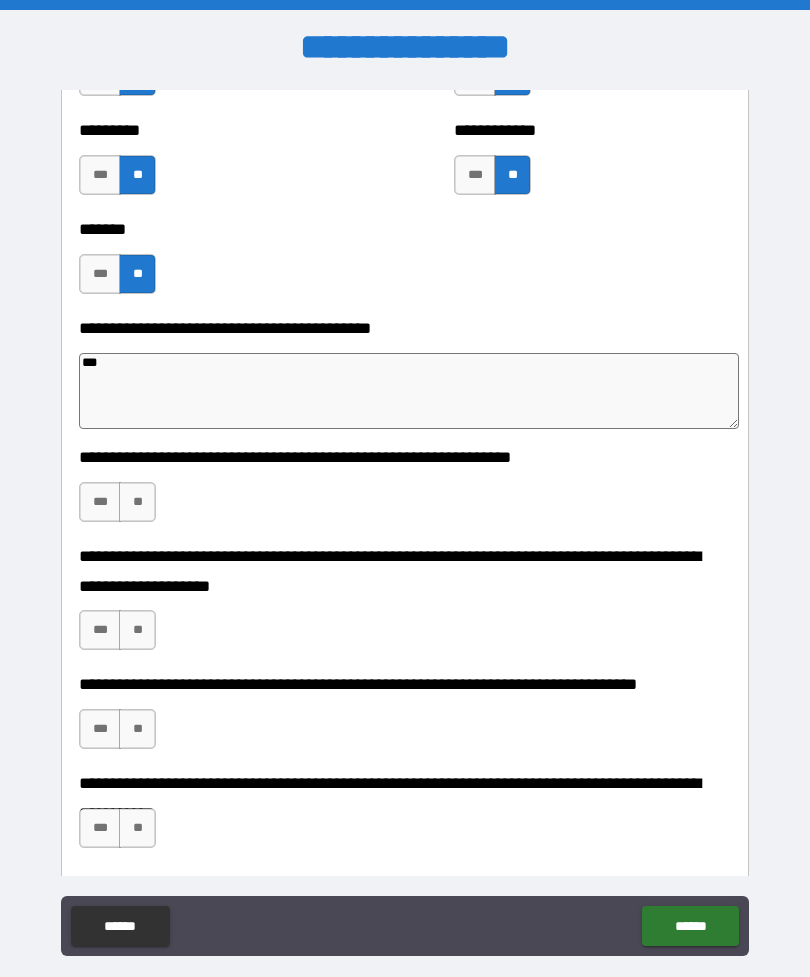 type on "*" 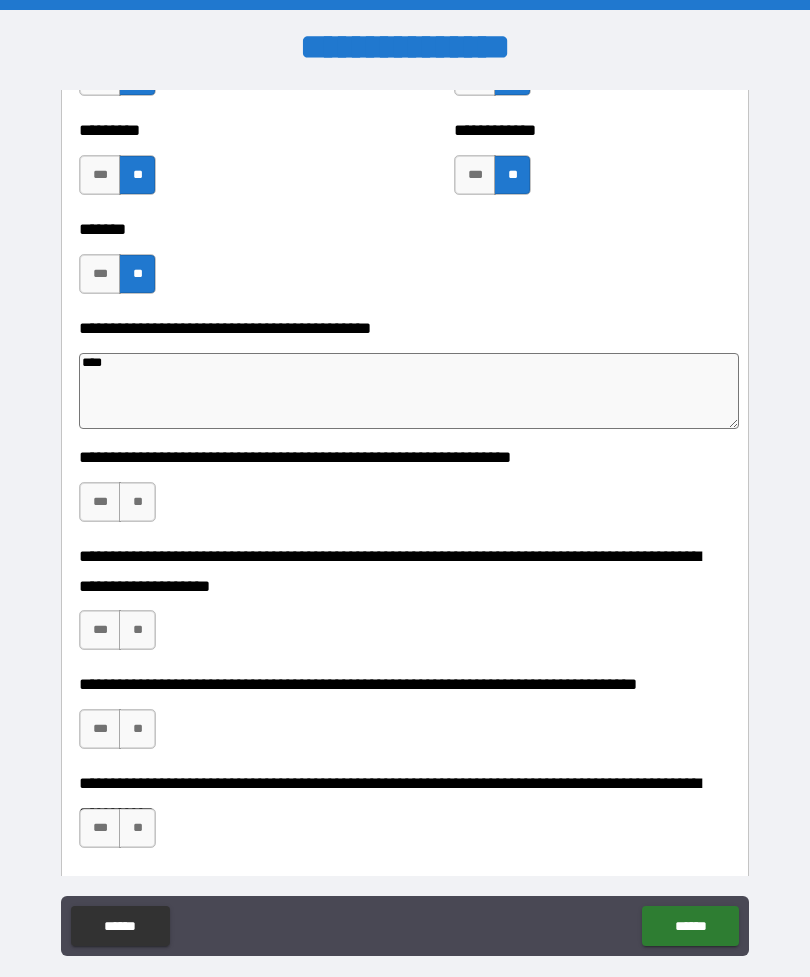 type on "*" 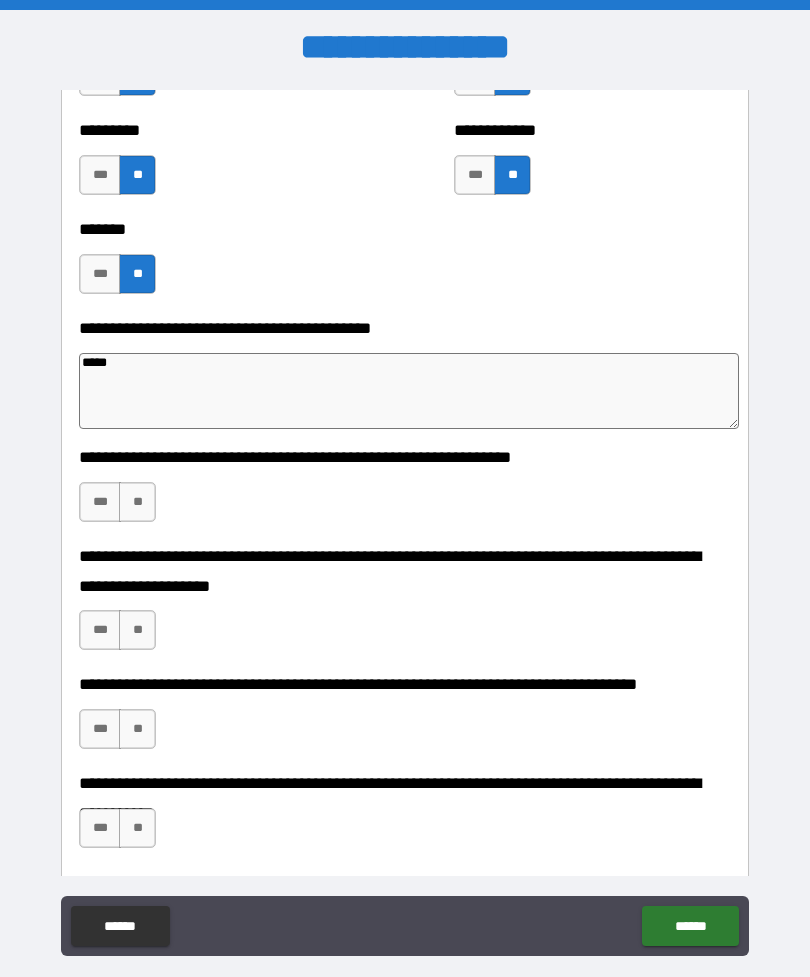 type on "*" 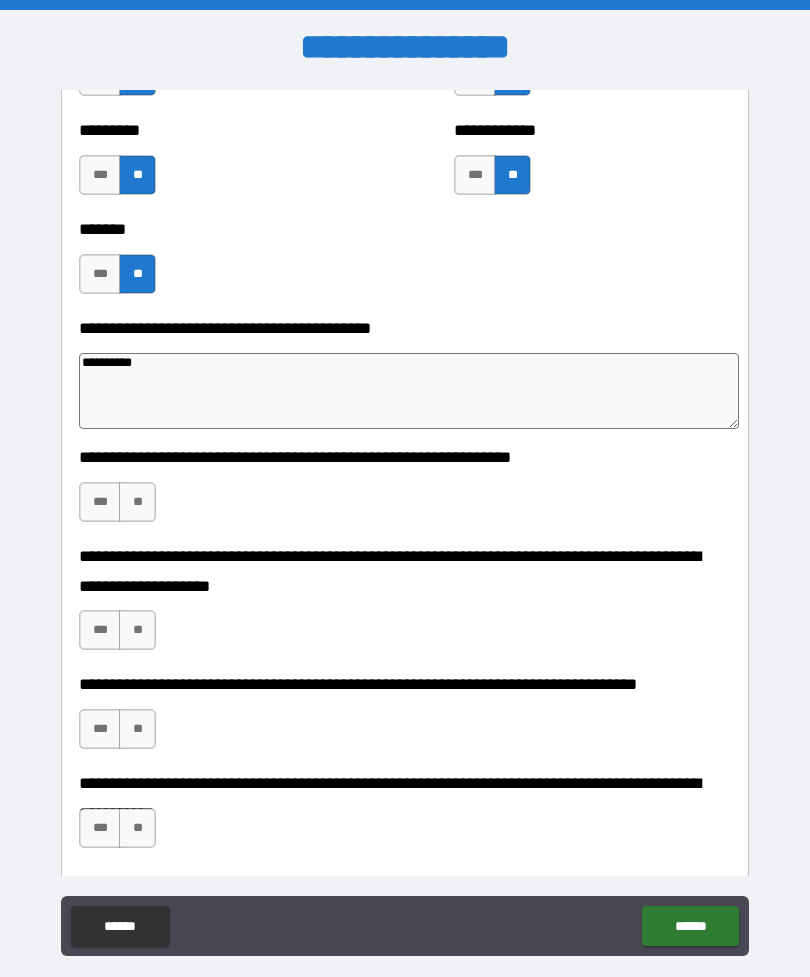 type on "**********" 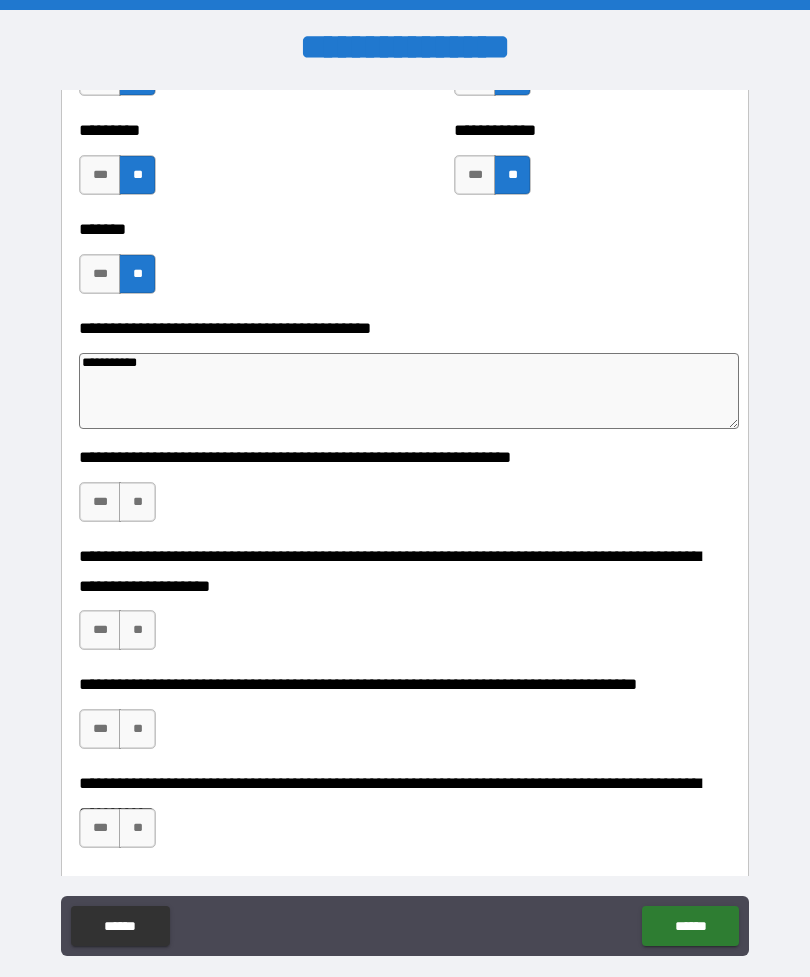 type on "*" 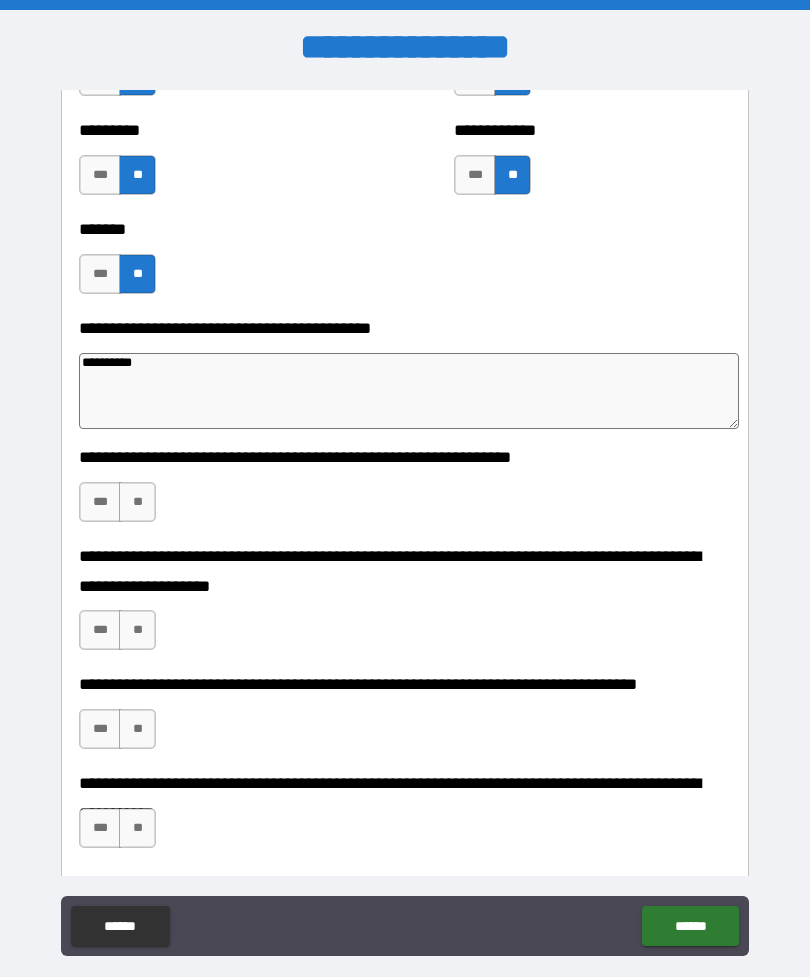 type on "**********" 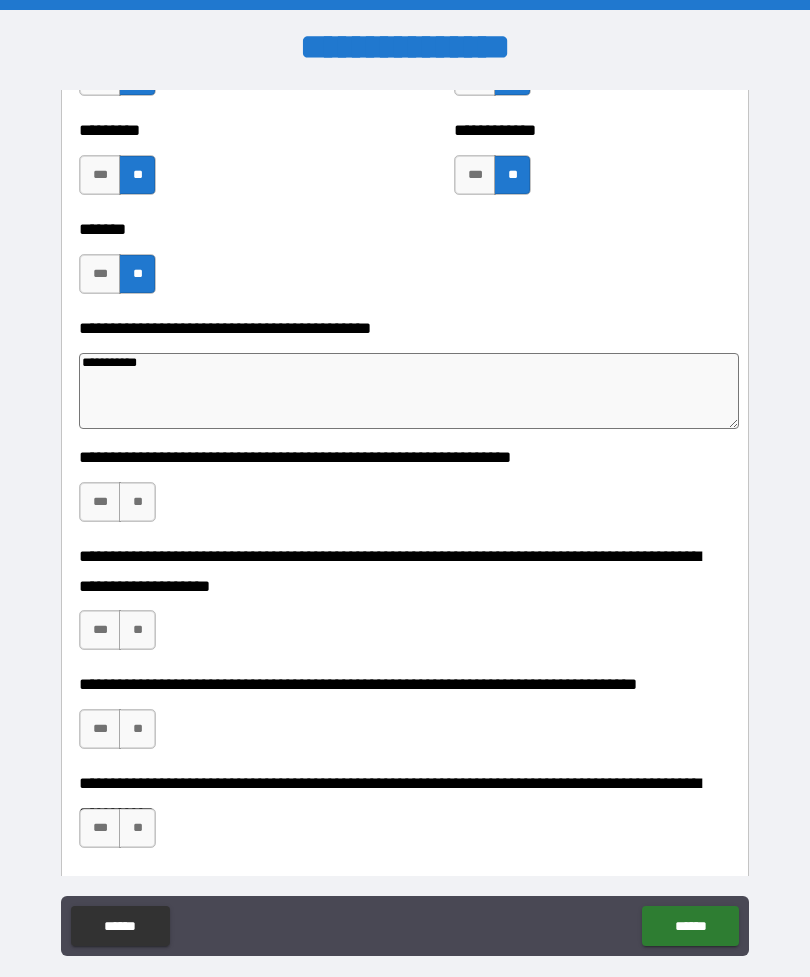 type on "*" 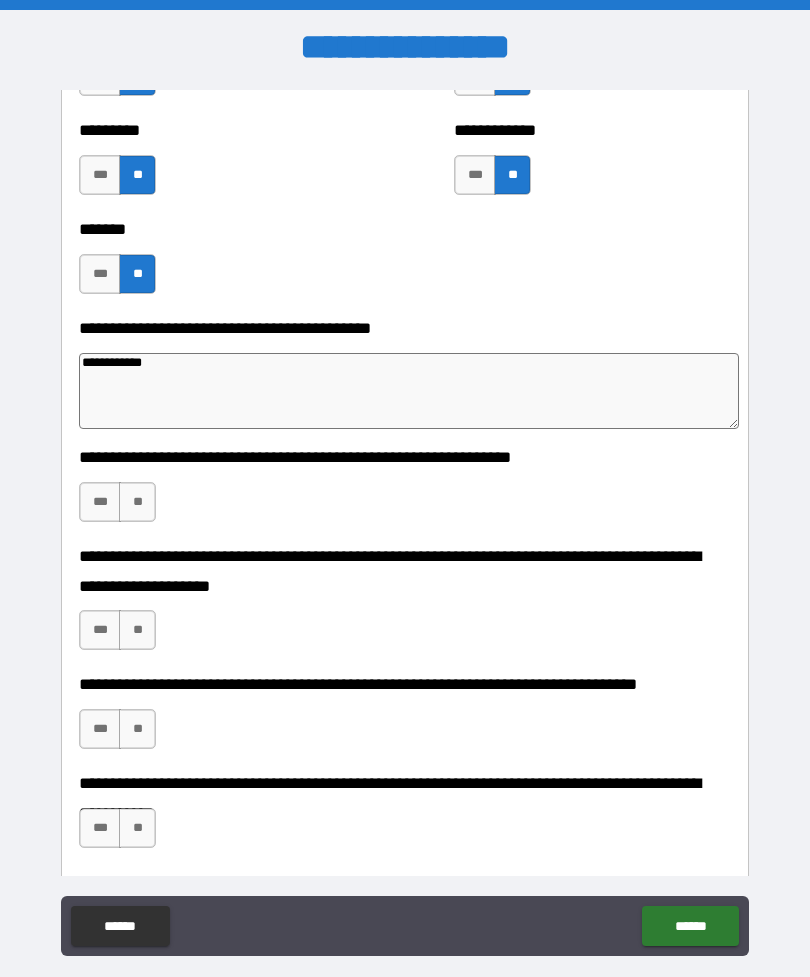 type on "**********" 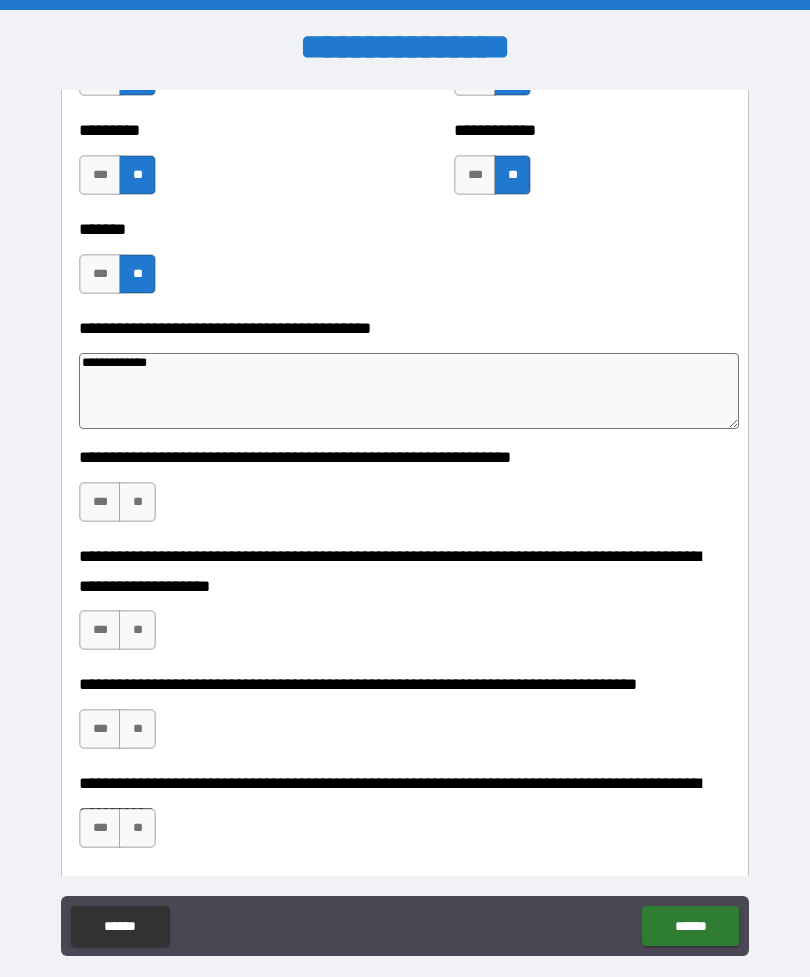 type on "*" 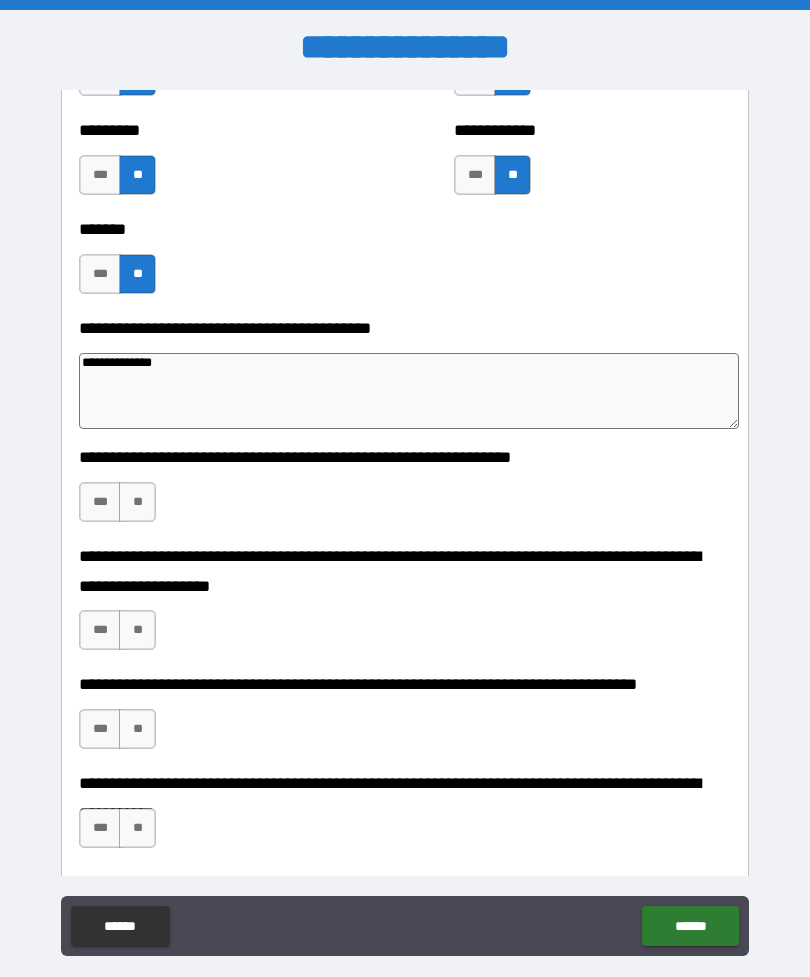 type on "*" 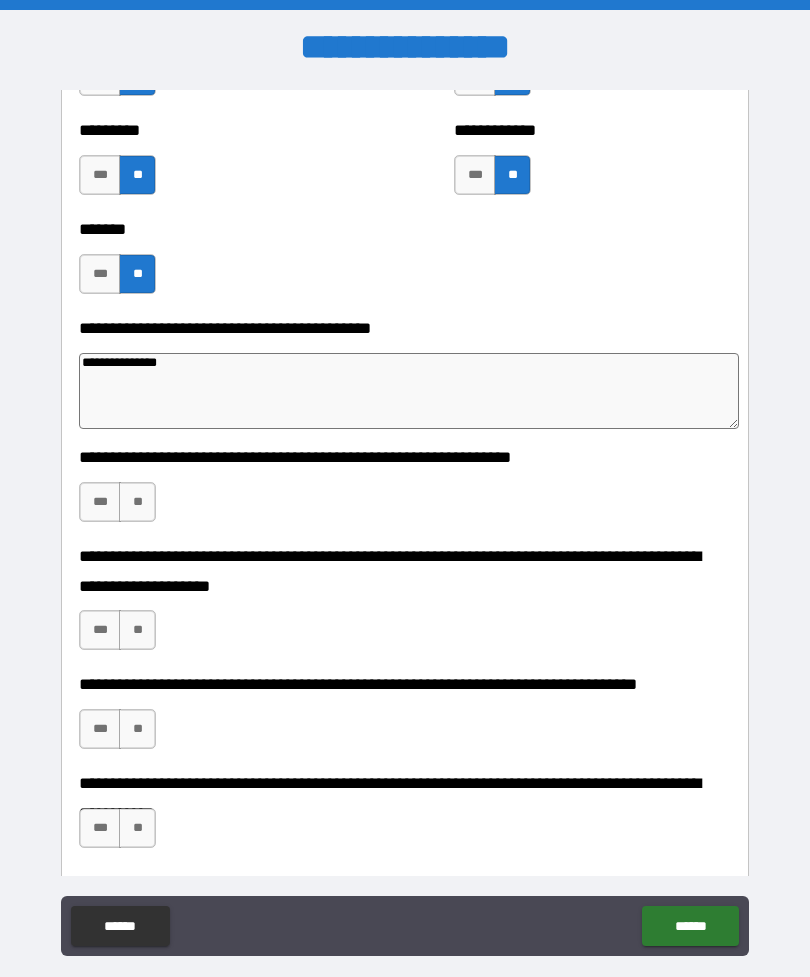 type on "*" 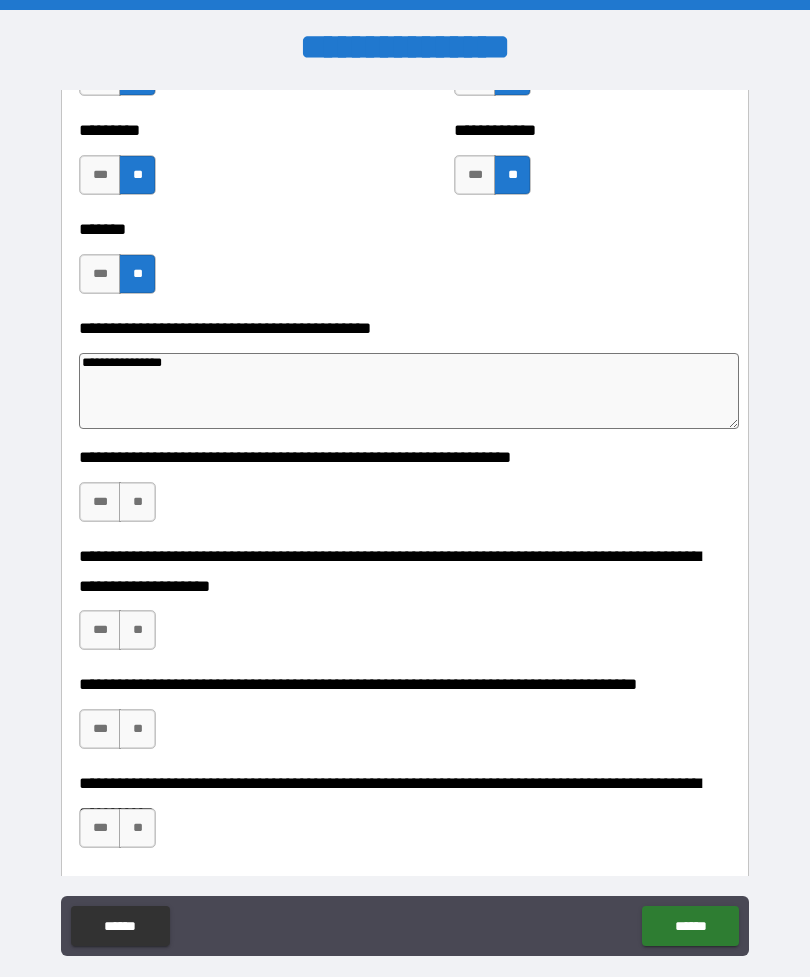type on "*" 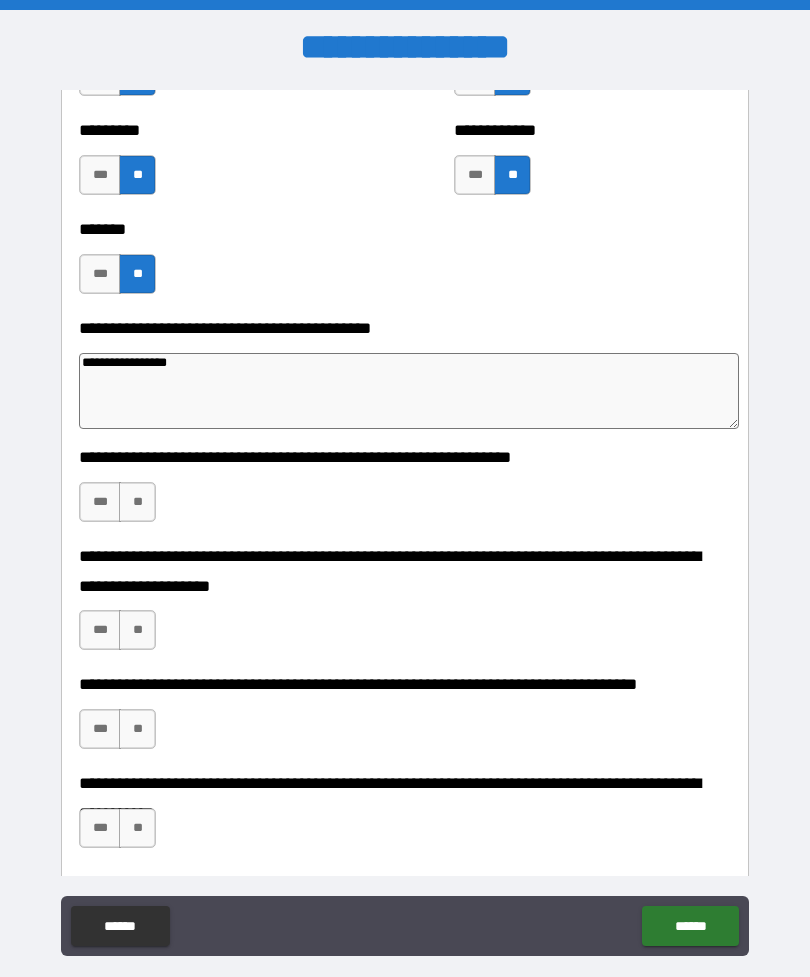 type on "*" 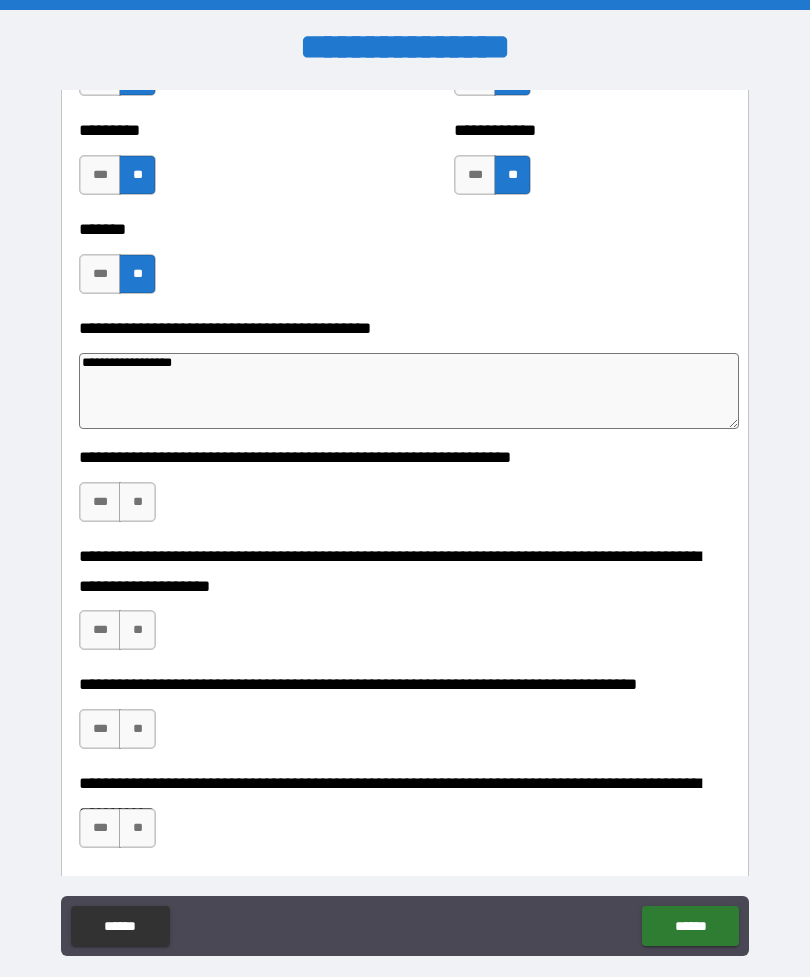 type on "*" 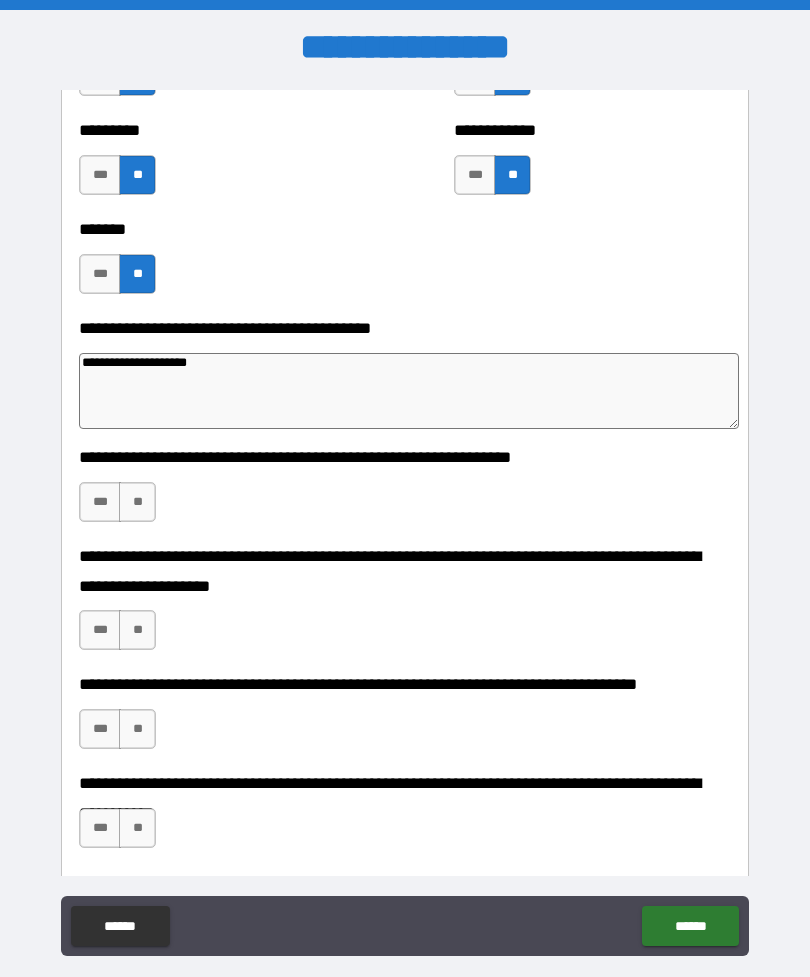 type on "**********" 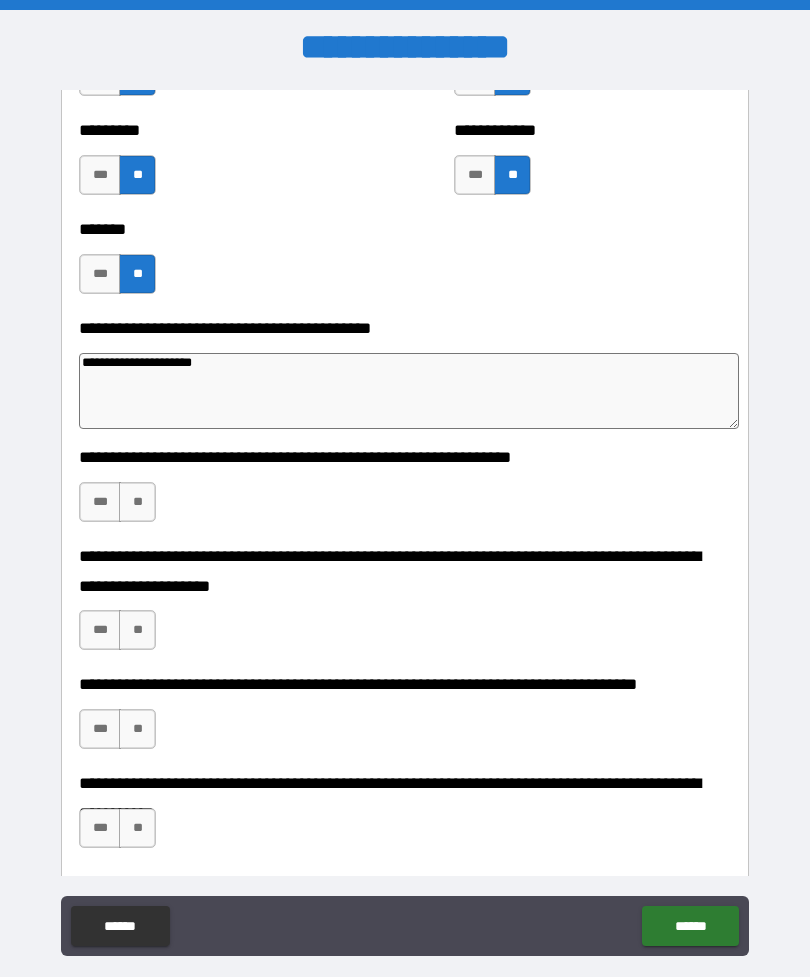 type on "*" 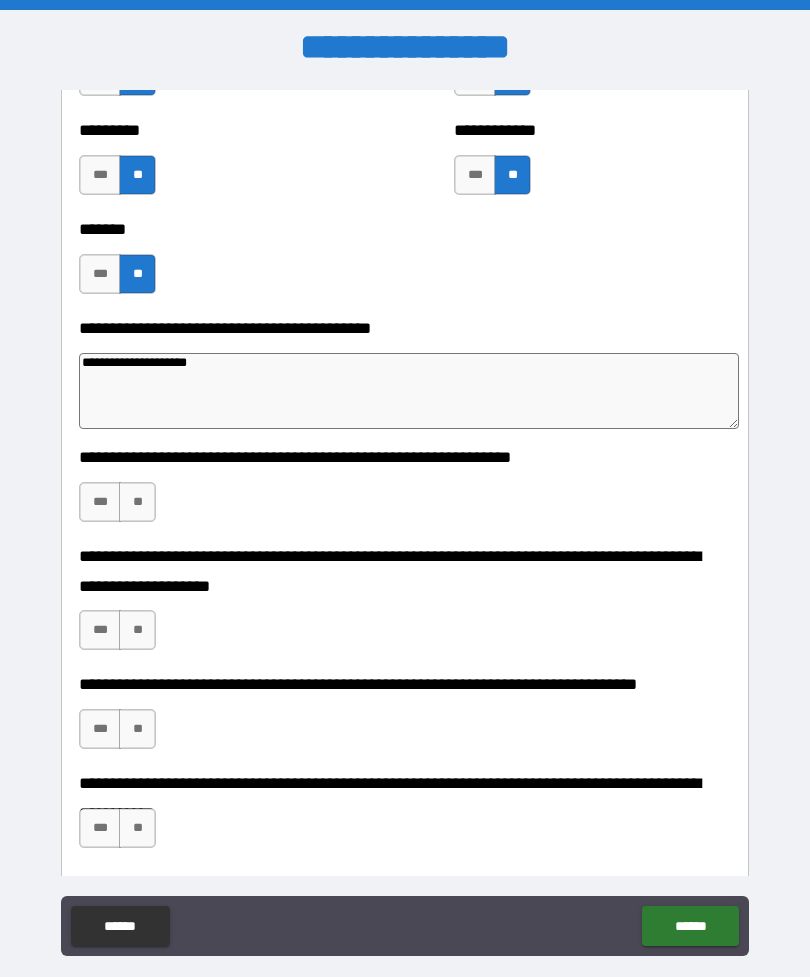 type on "**********" 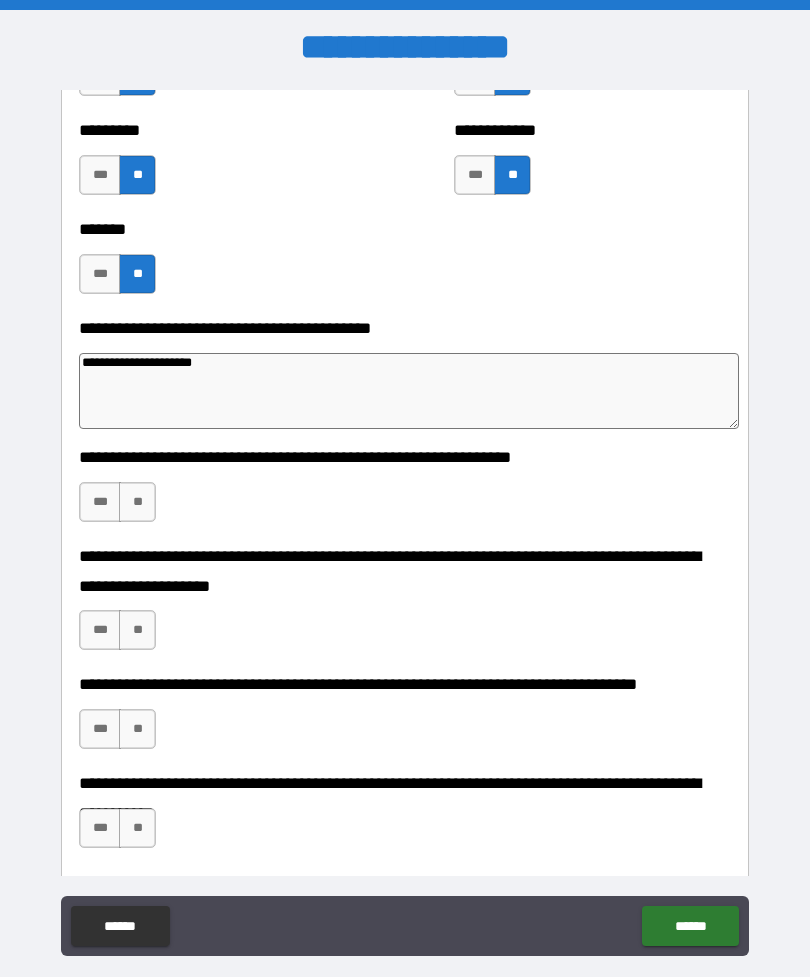 type on "*" 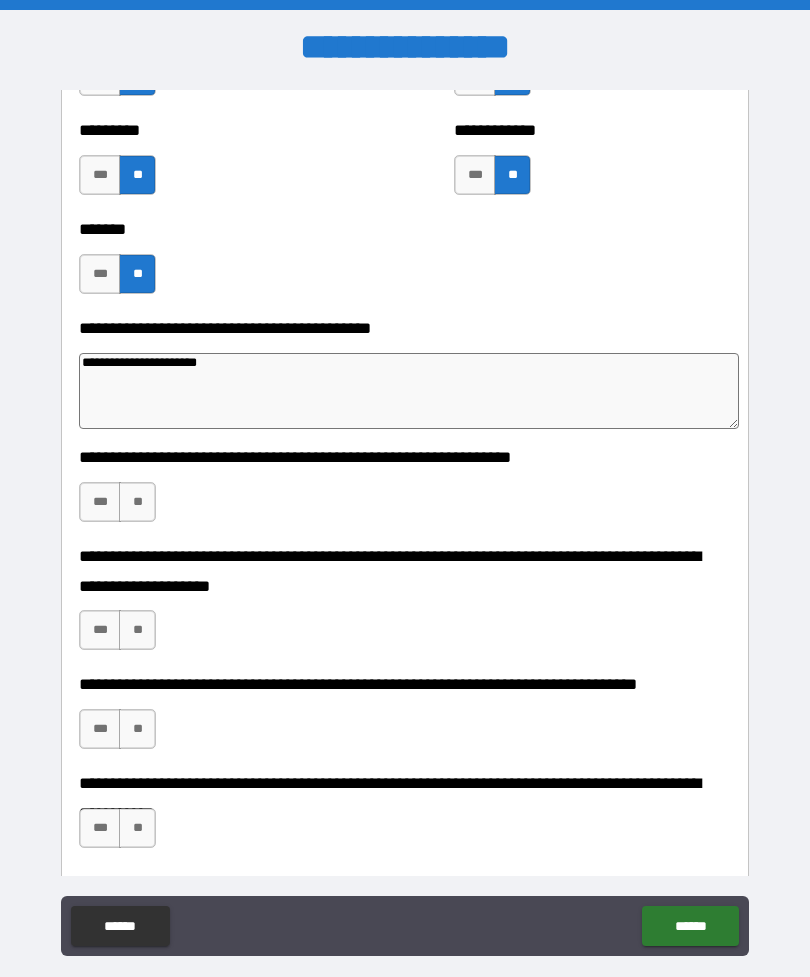 type on "*" 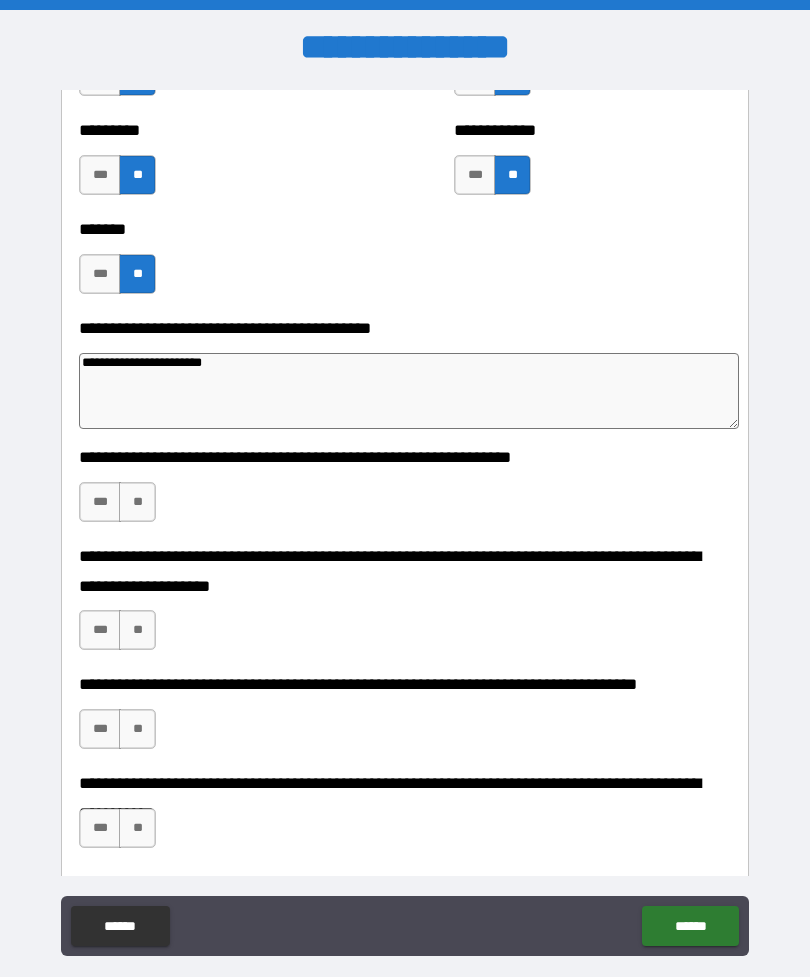 type on "*" 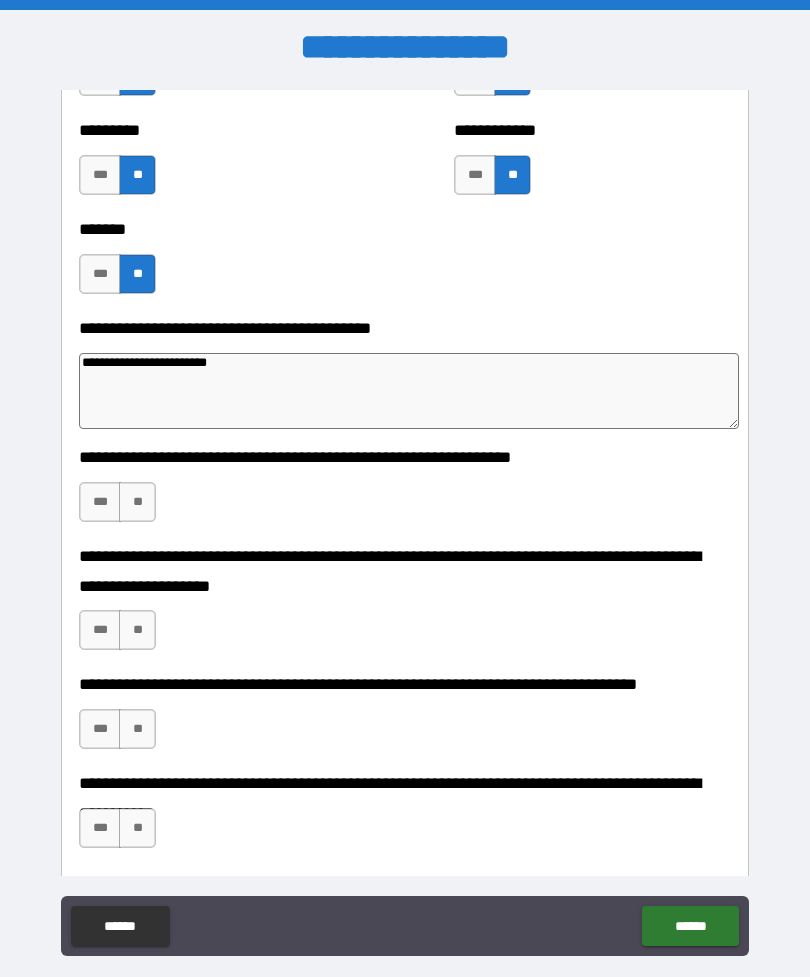 type on "*" 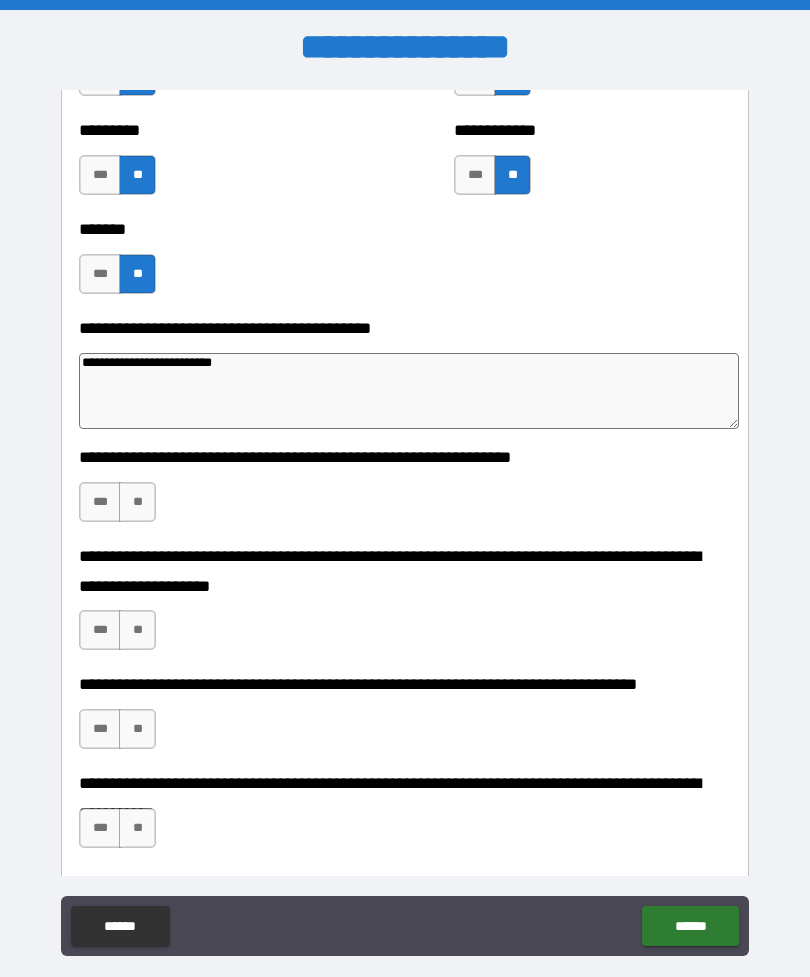 type on "**********" 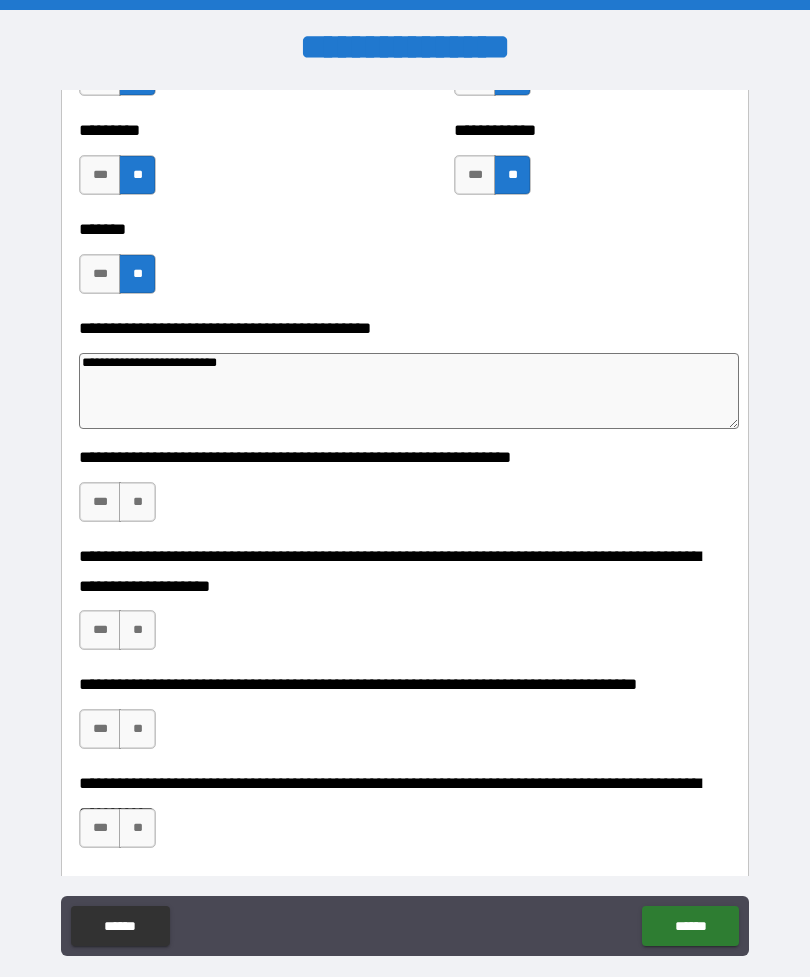 type on "*" 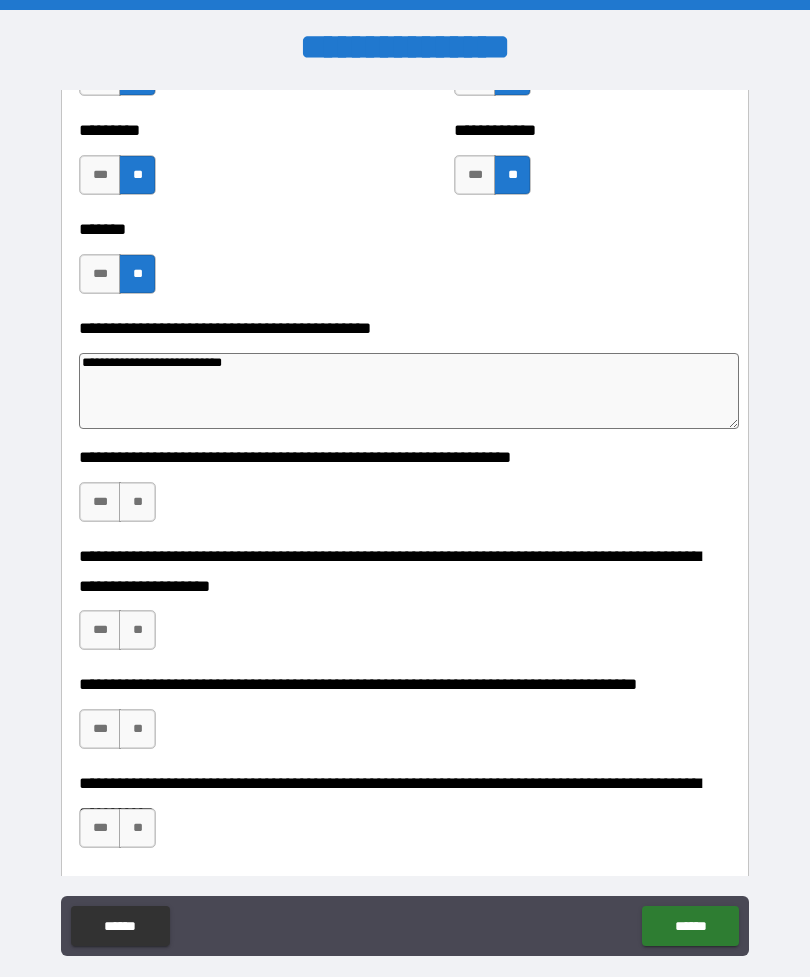 type on "*" 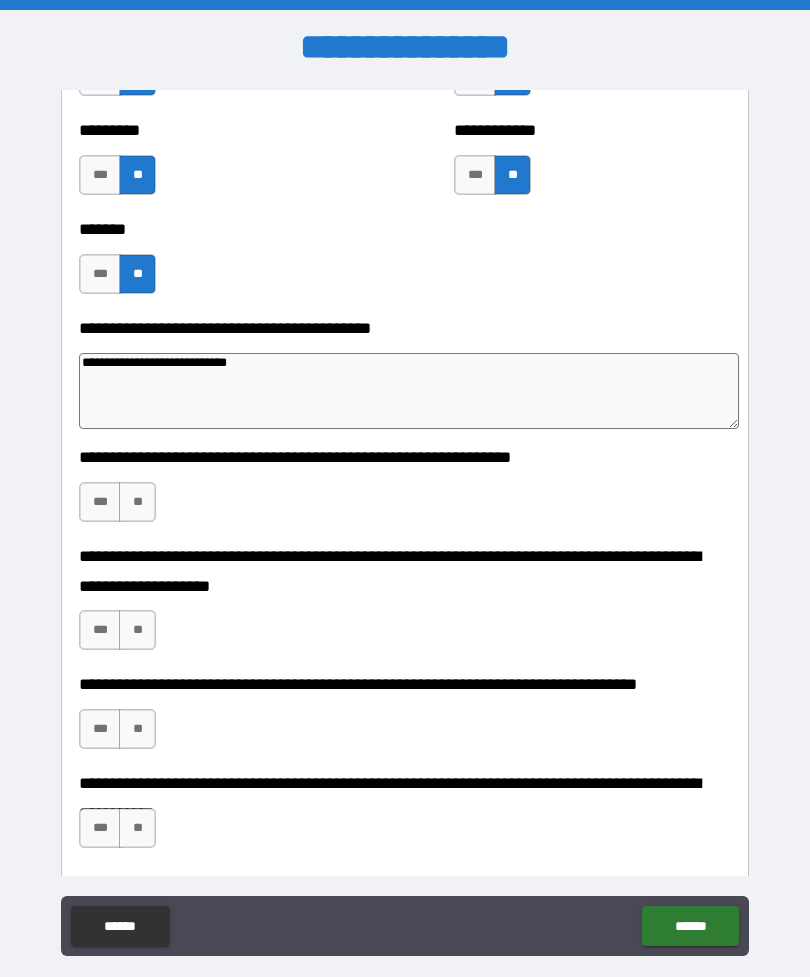 type on "*" 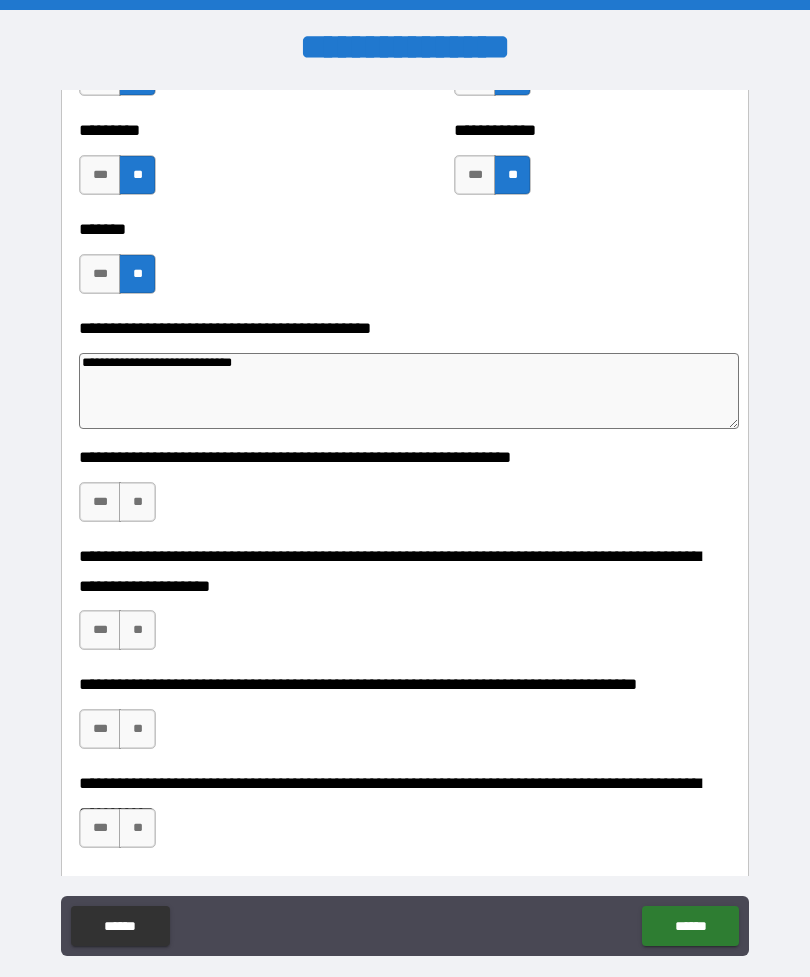 type on "*" 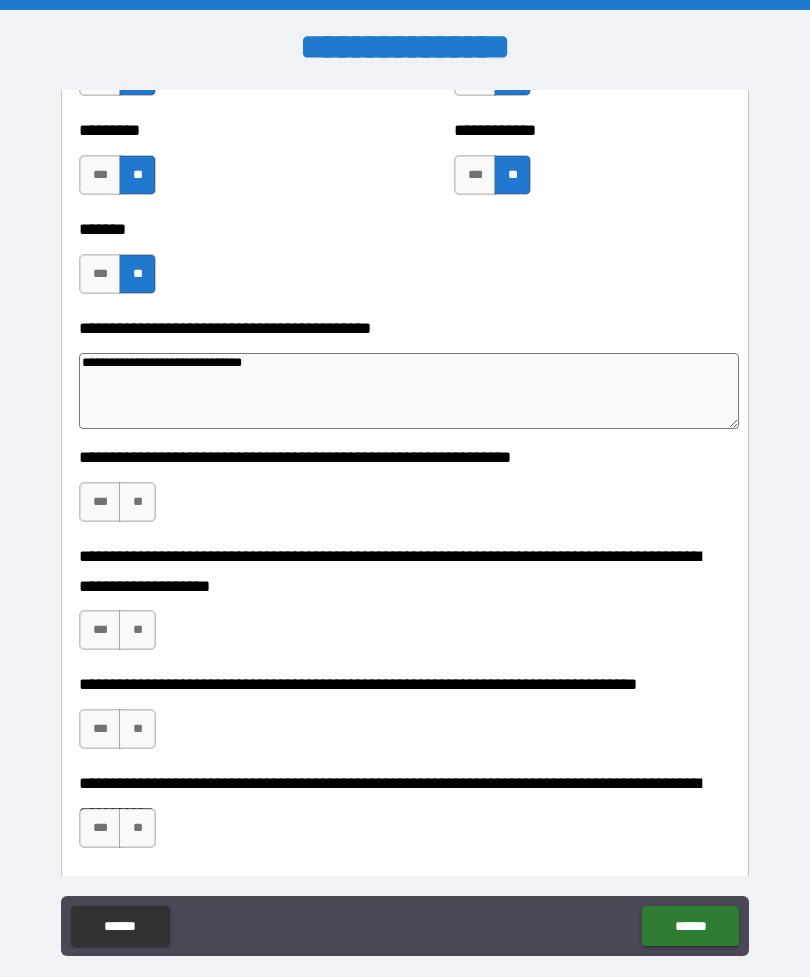type on "**********" 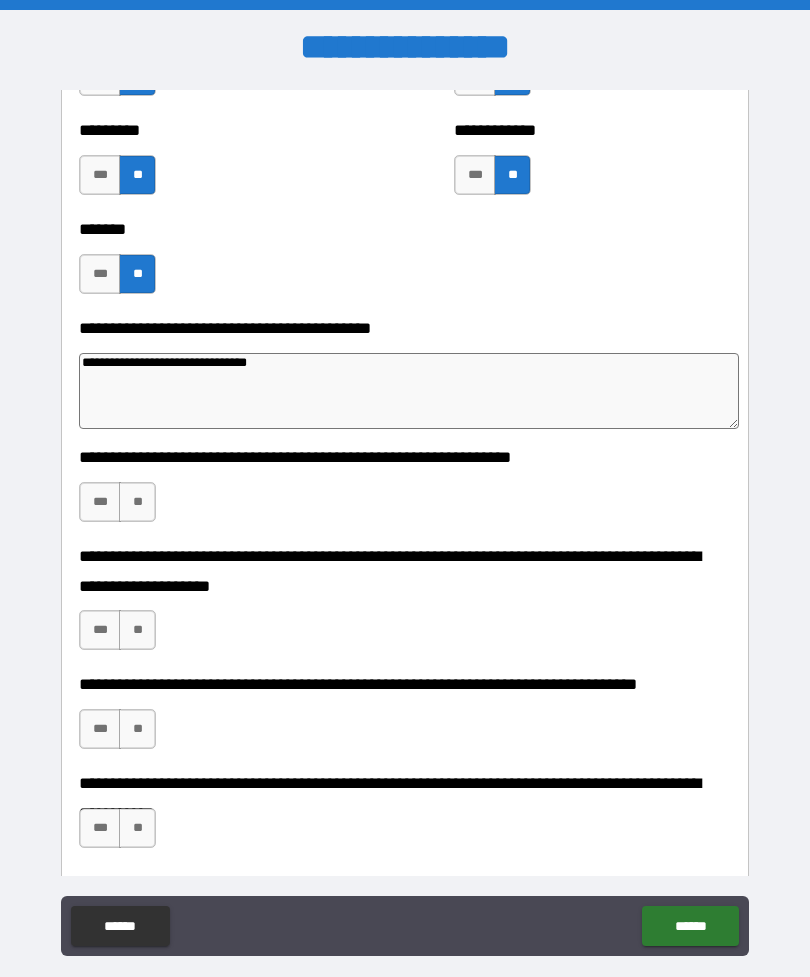 type on "*" 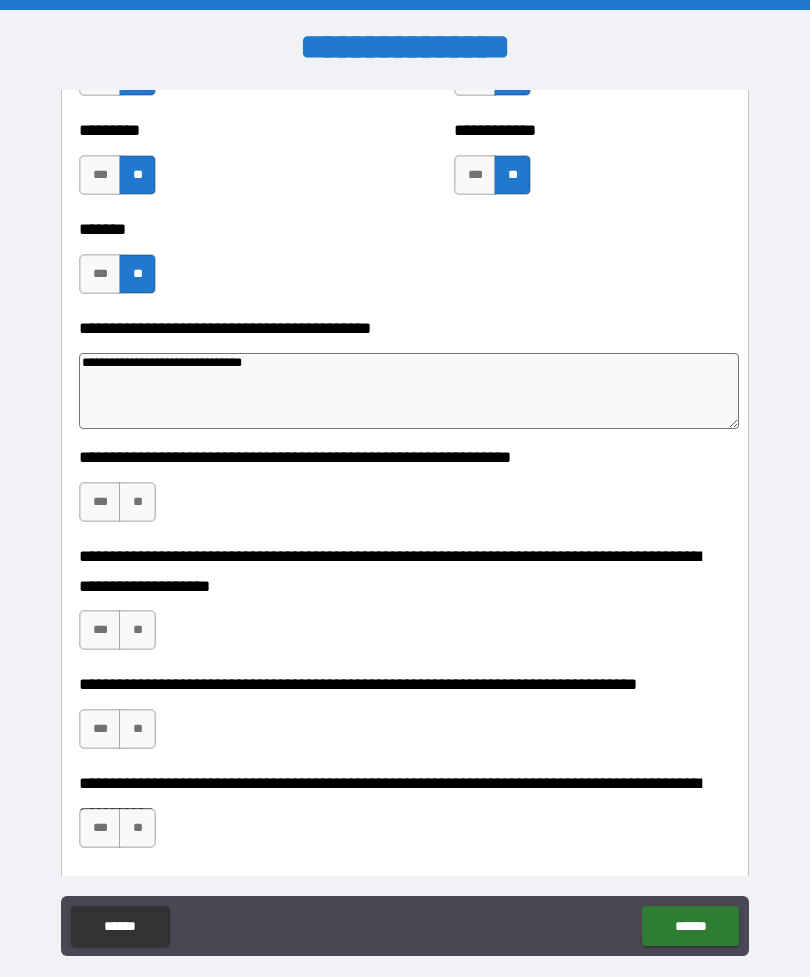type on "**********" 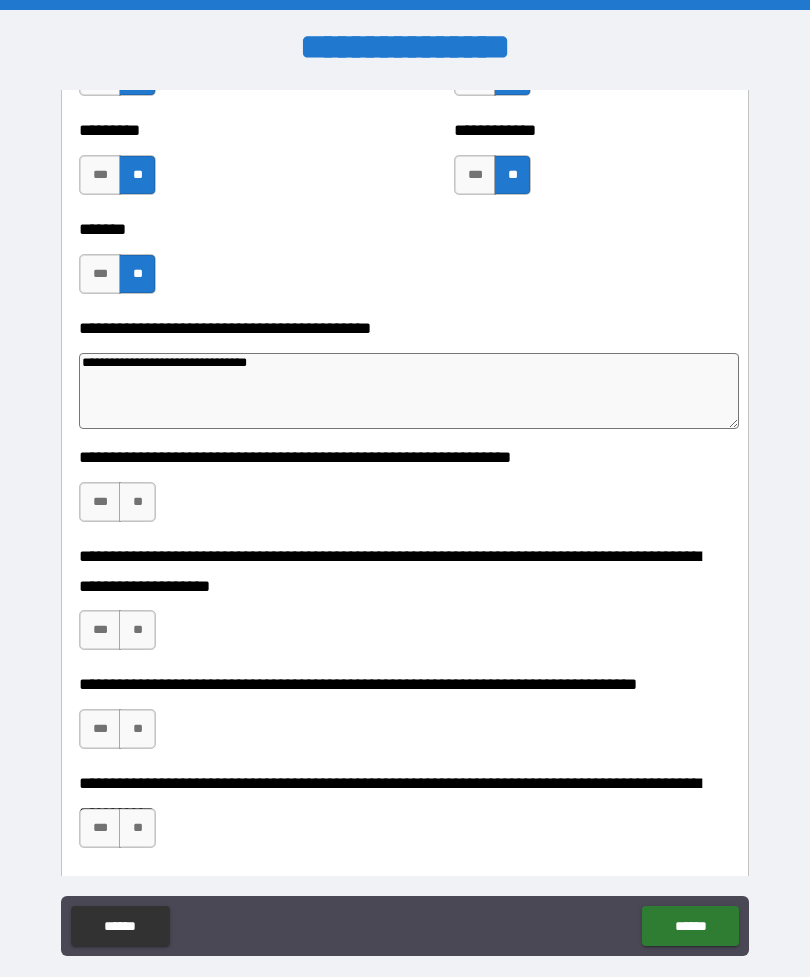 type on "*" 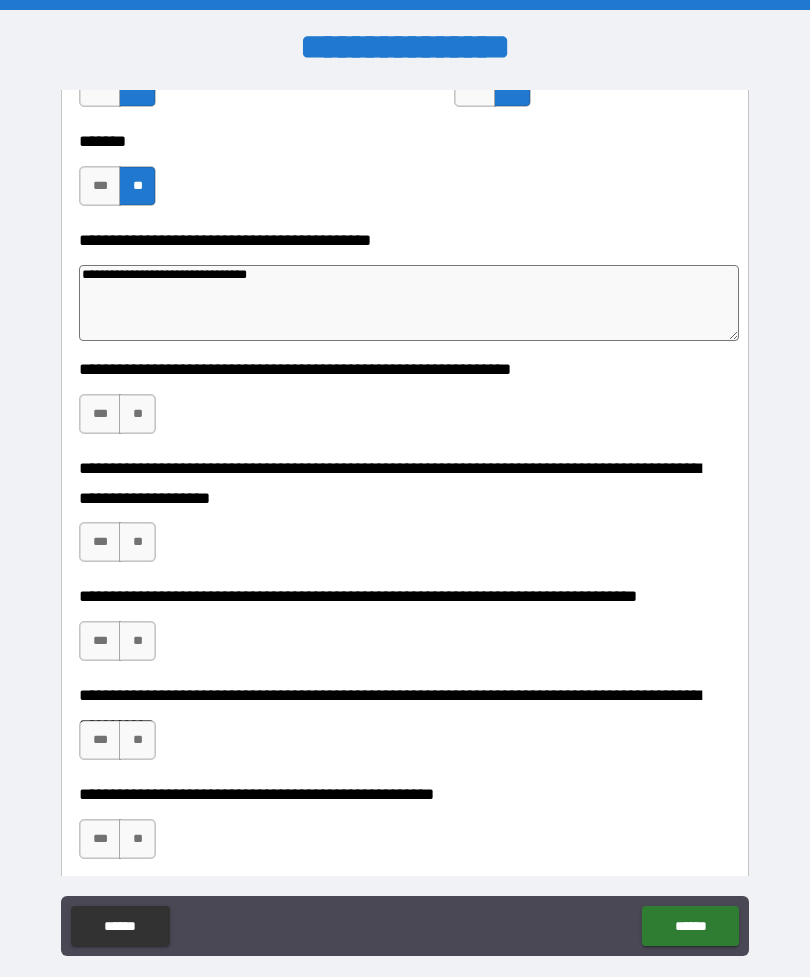 scroll, scrollTop: 5014, scrollLeft: 0, axis: vertical 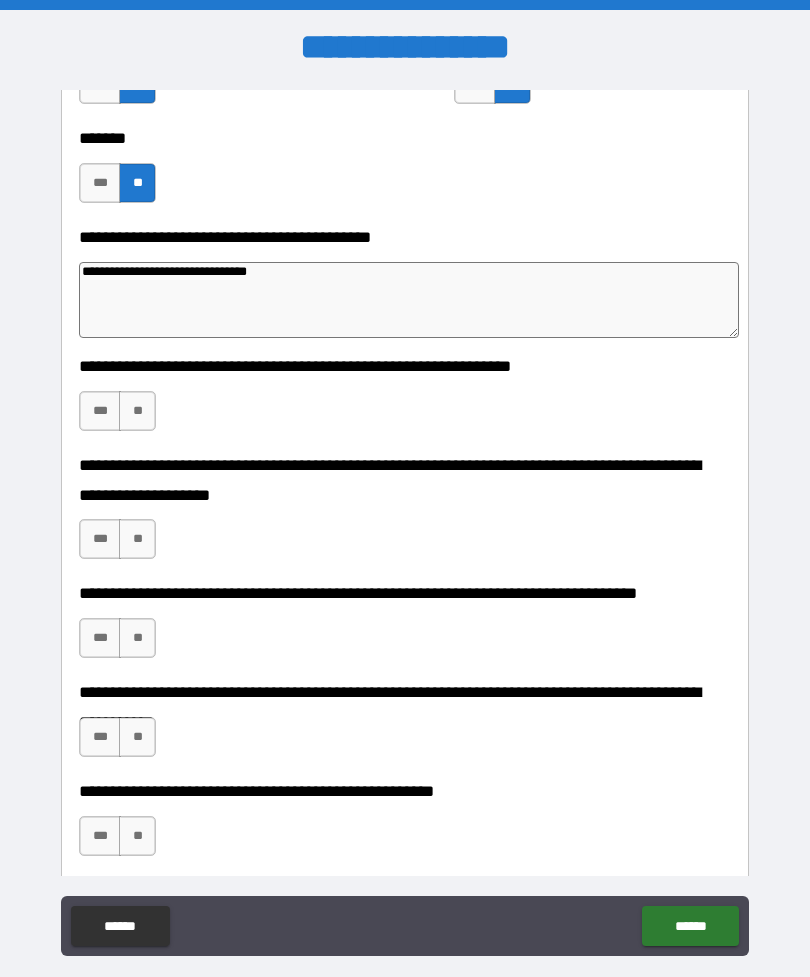 type on "**********" 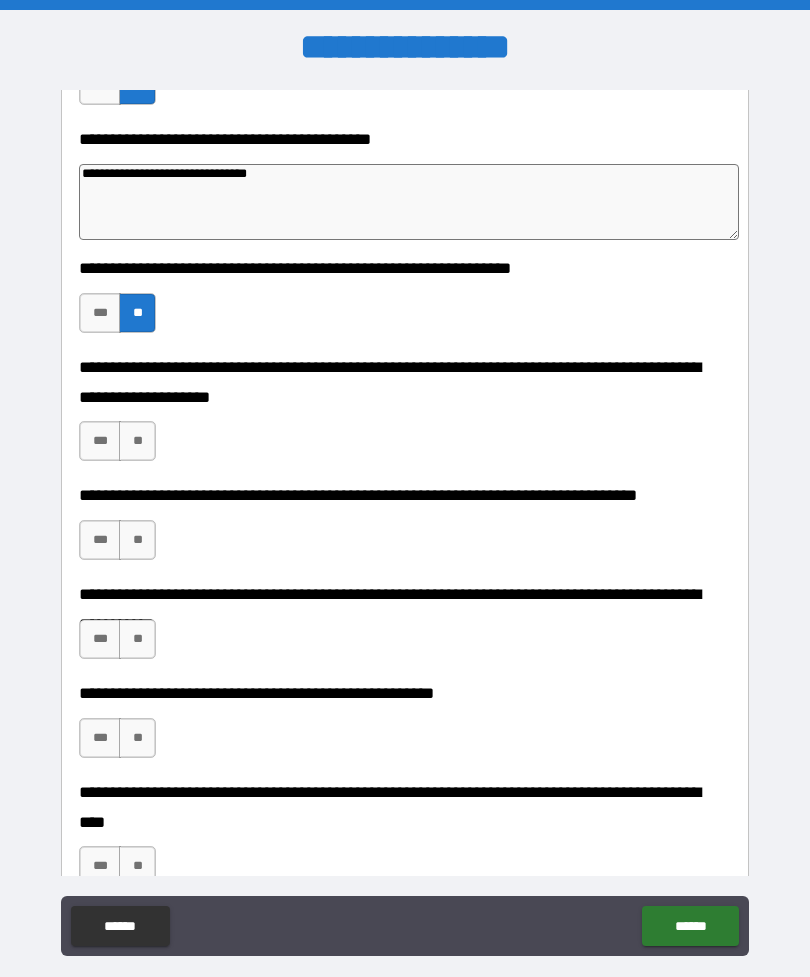 scroll, scrollTop: 5122, scrollLeft: 0, axis: vertical 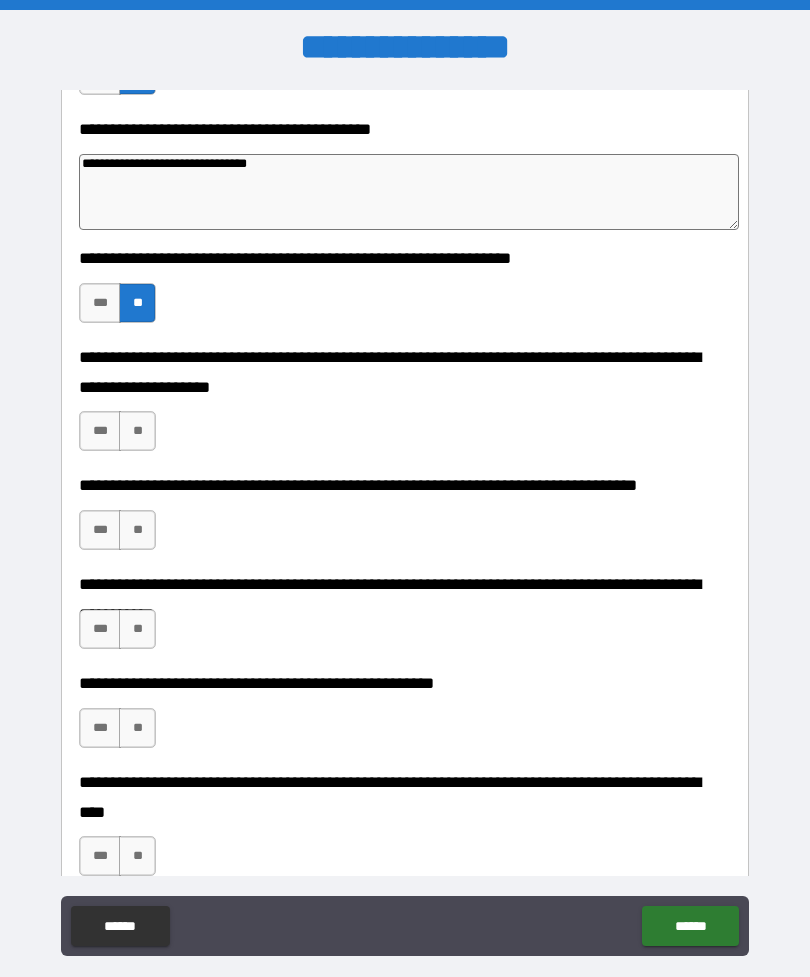 click on "**" at bounding box center (137, 431) 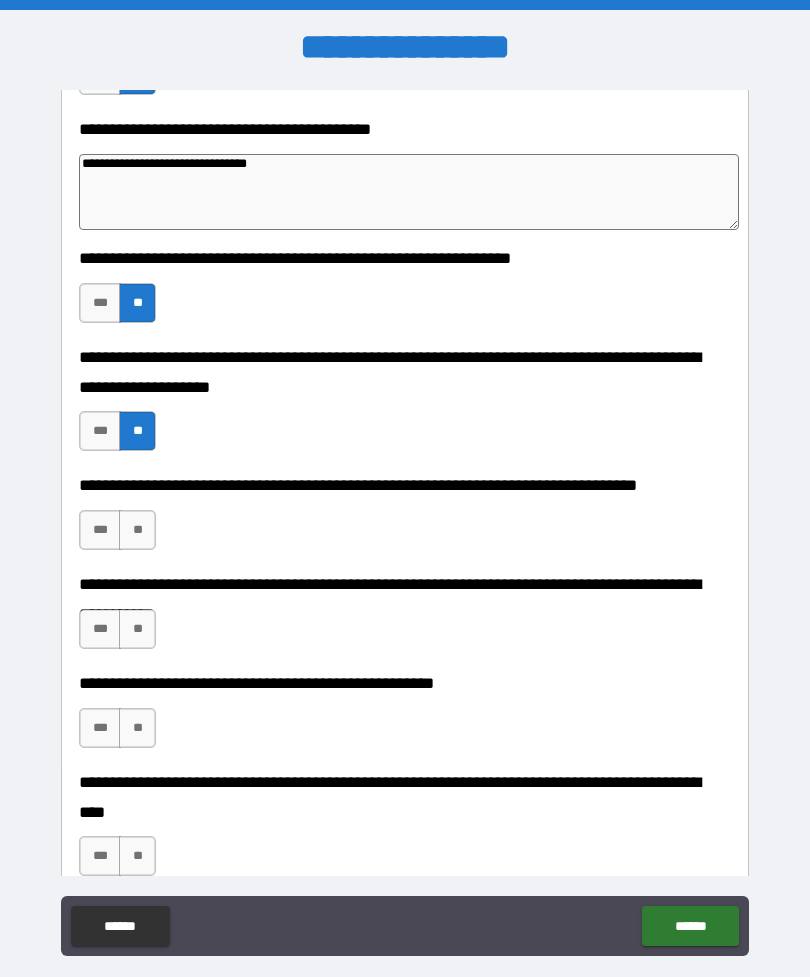 click on "**" at bounding box center (137, 530) 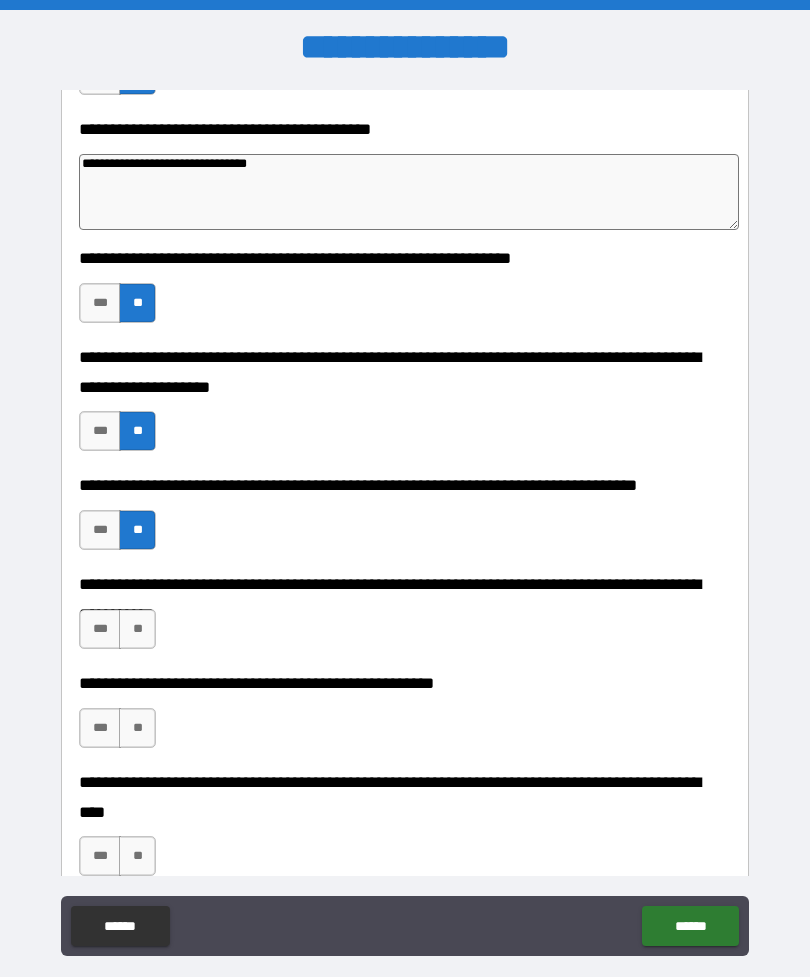click on "**" at bounding box center [137, 629] 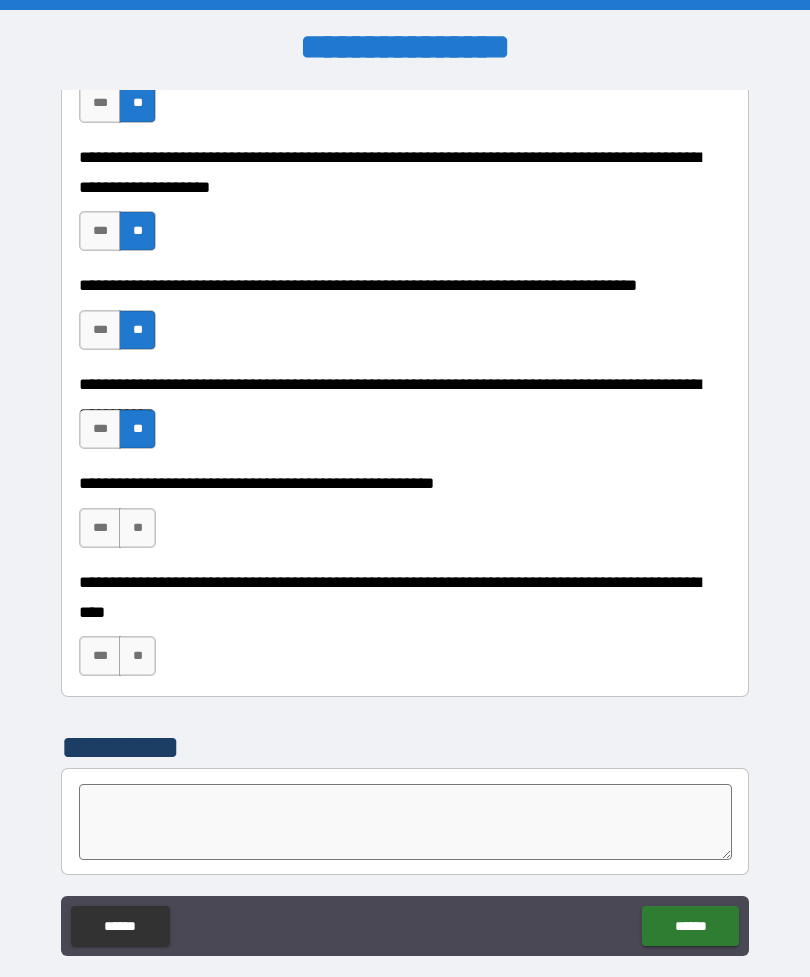 scroll, scrollTop: 5321, scrollLeft: 0, axis: vertical 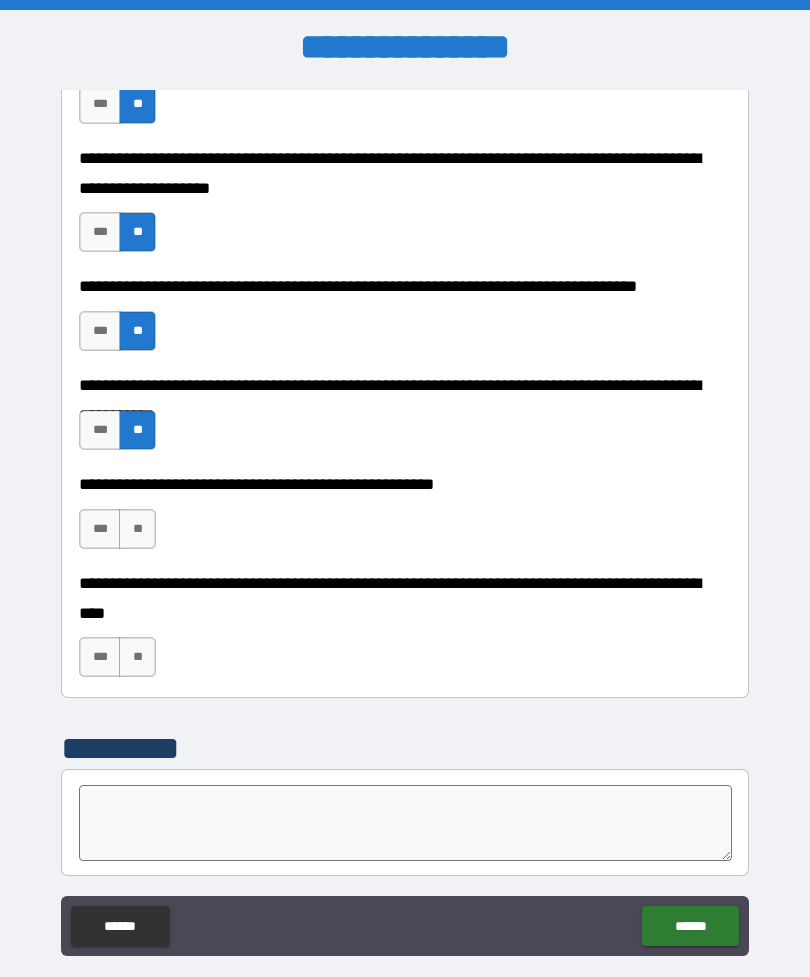 click on "**" at bounding box center (137, 529) 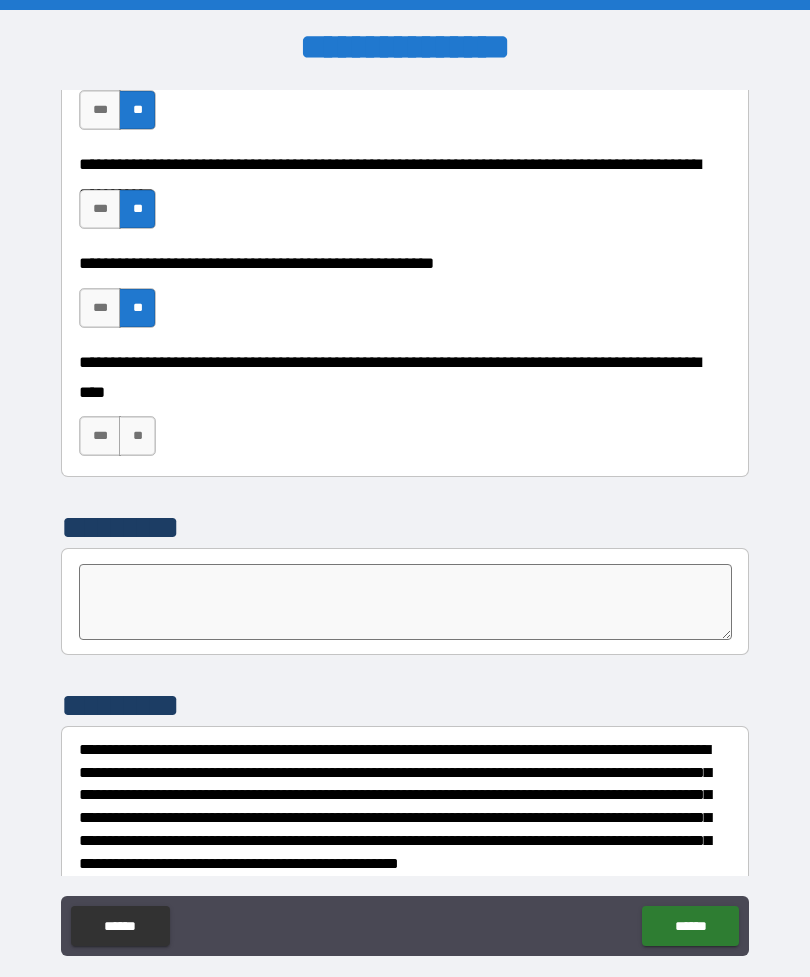 scroll, scrollTop: 5541, scrollLeft: 0, axis: vertical 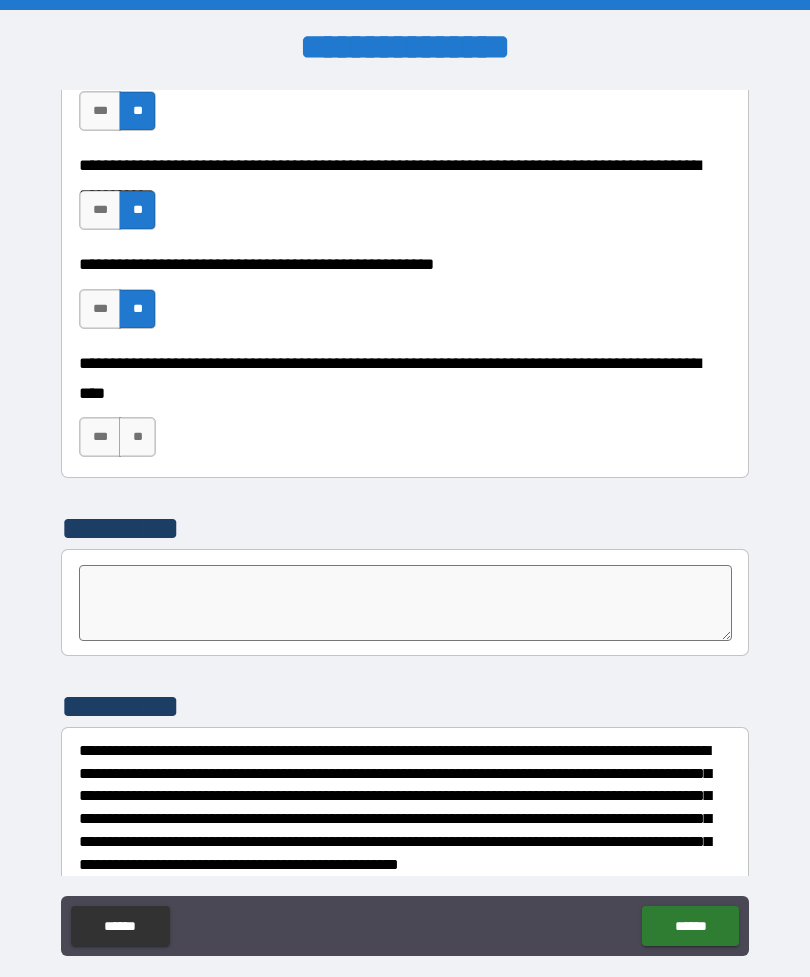 click on "**" at bounding box center [137, 437] 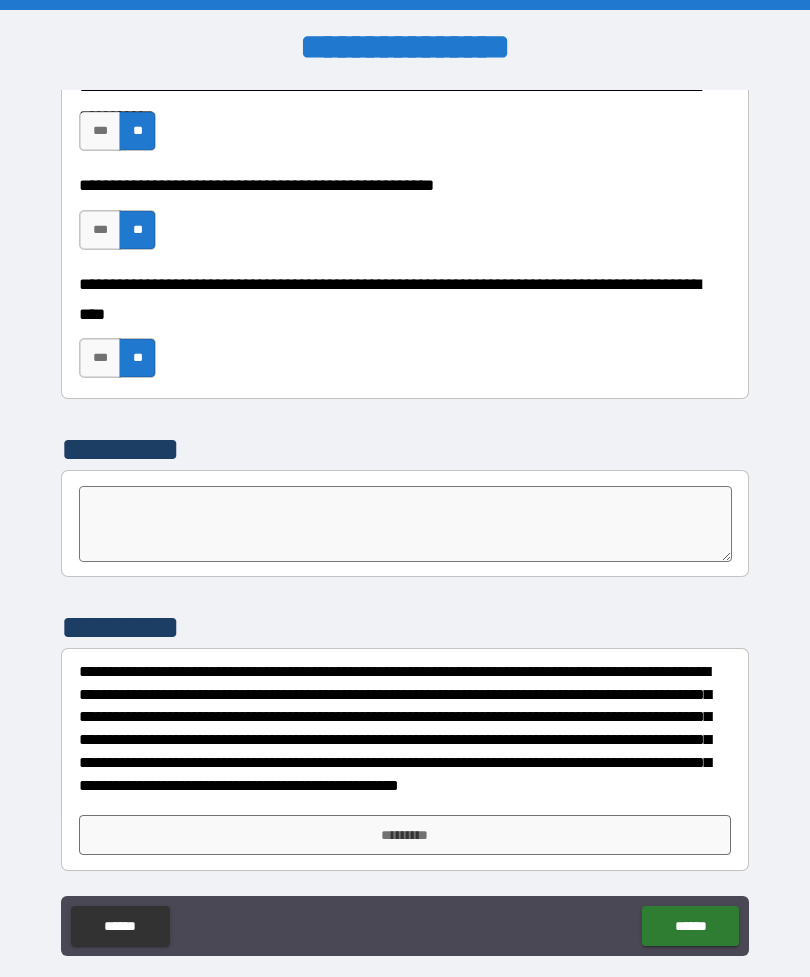scroll, scrollTop: 5620, scrollLeft: 0, axis: vertical 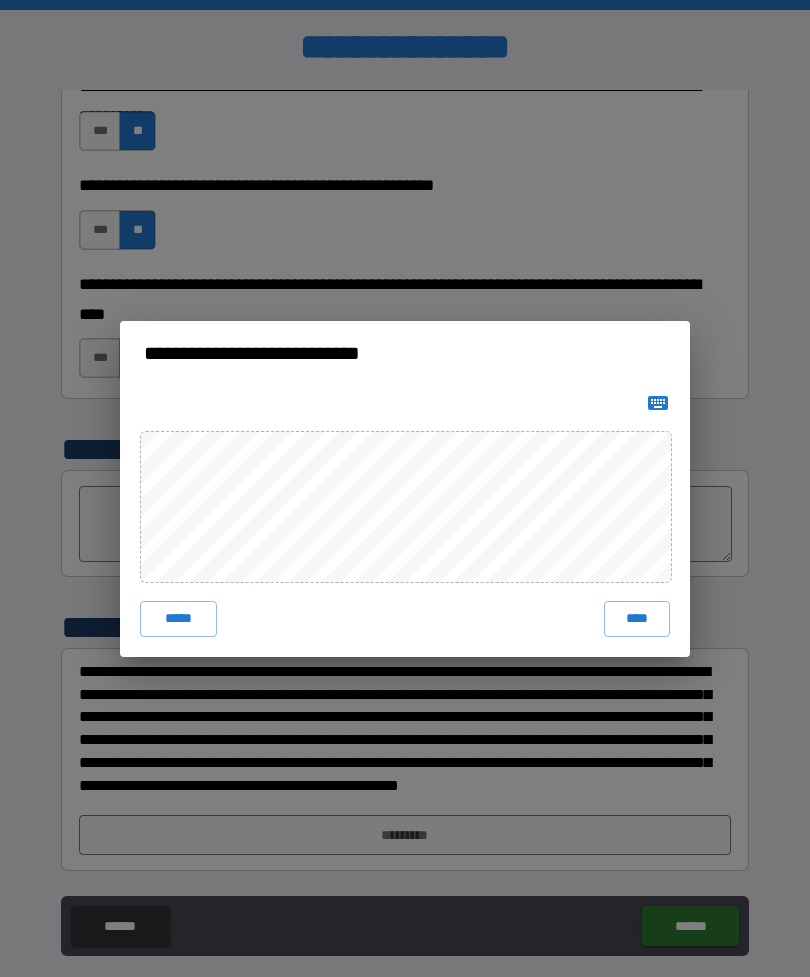 click on "****" at bounding box center (637, 619) 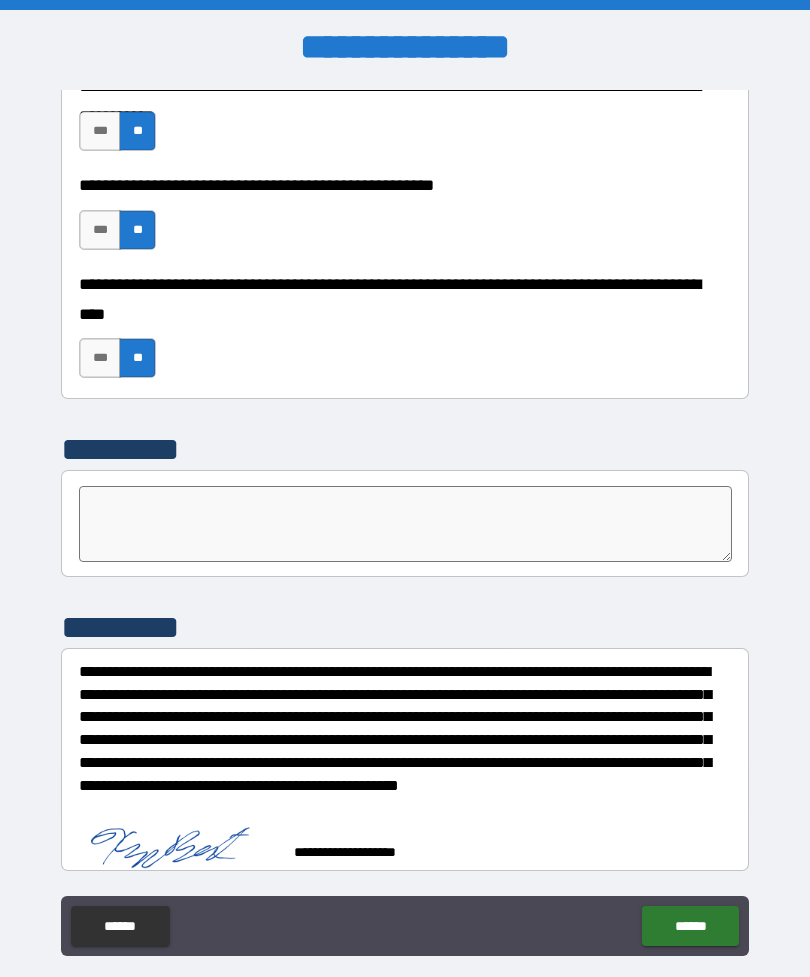 scroll, scrollTop: 5610, scrollLeft: 0, axis: vertical 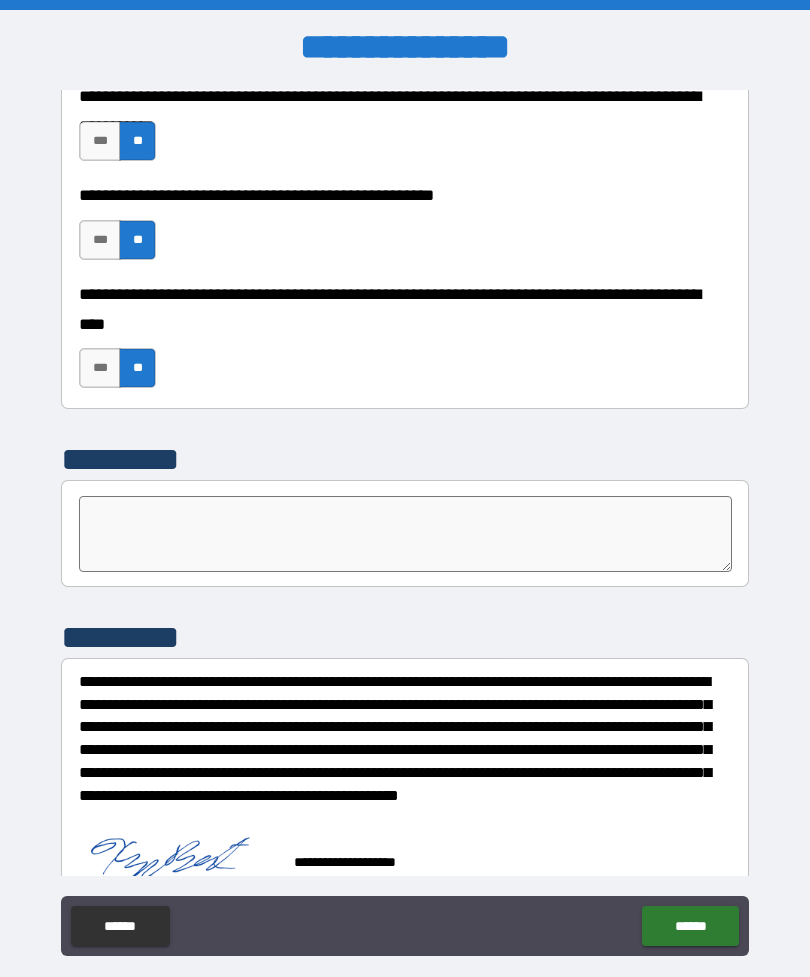 type on "*" 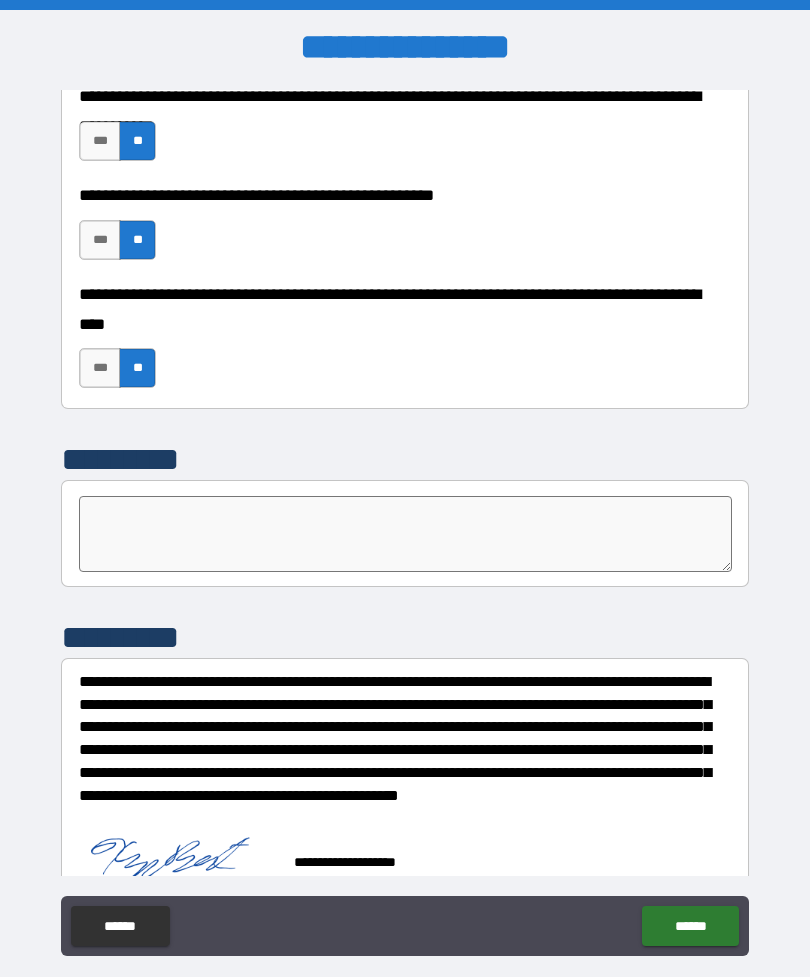 click on "******" at bounding box center [690, 926] 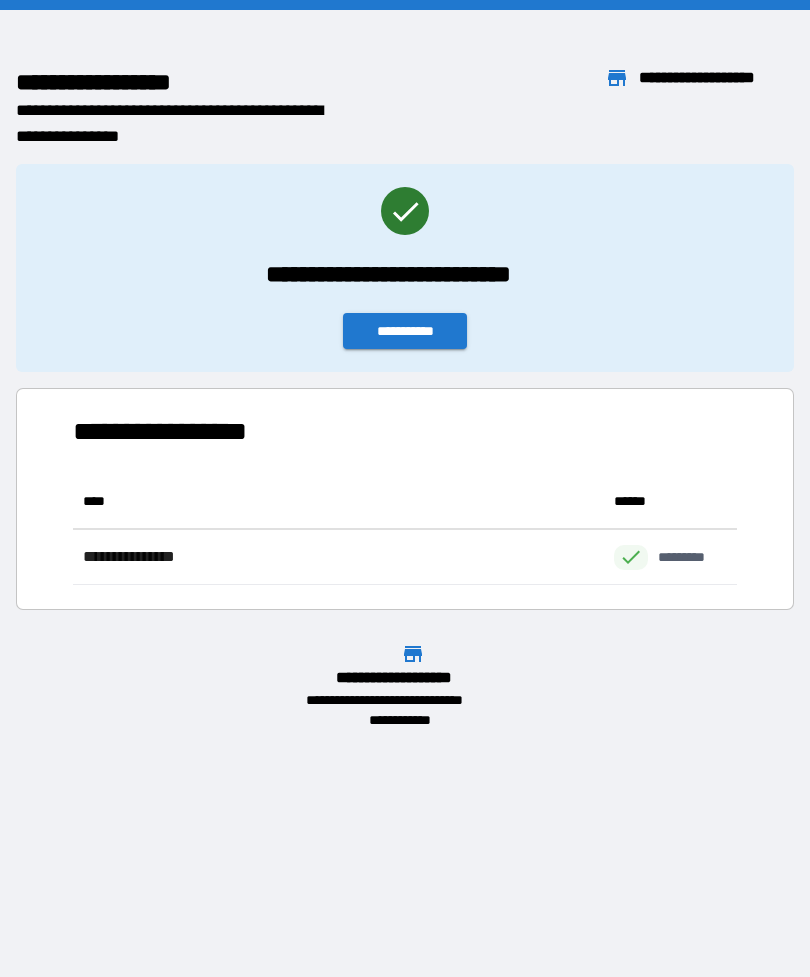 scroll, scrollTop: 1, scrollLeft: 1, axis: both 